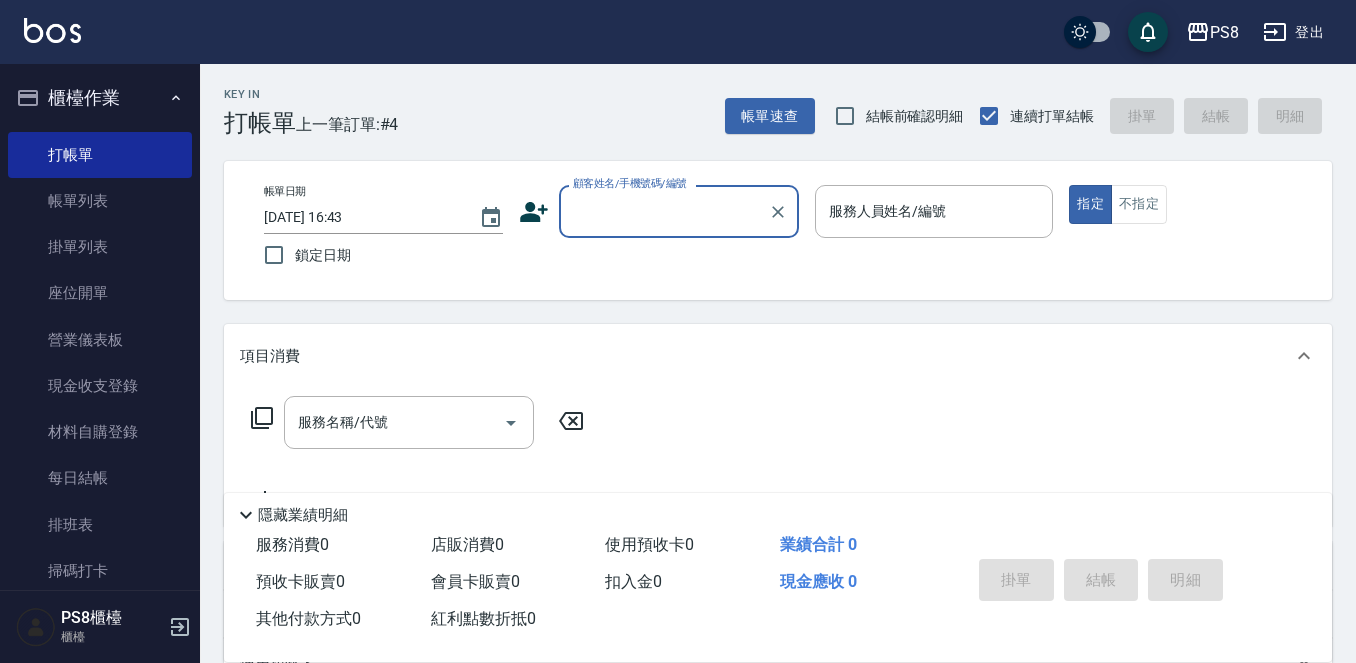 scroll, scrollTop: 0, scrollLeft: 0, axis: both 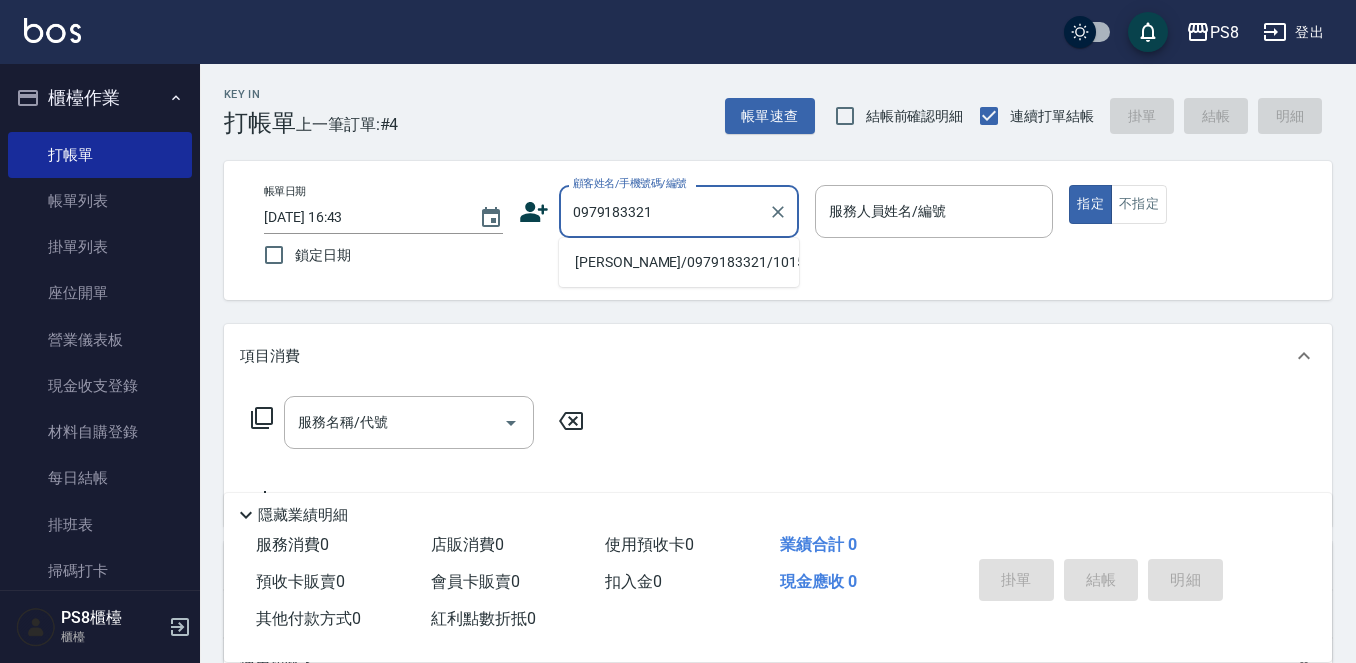 click on "[PERSON_NAME]/0979183321/10151" at bounding box center [679, 262] 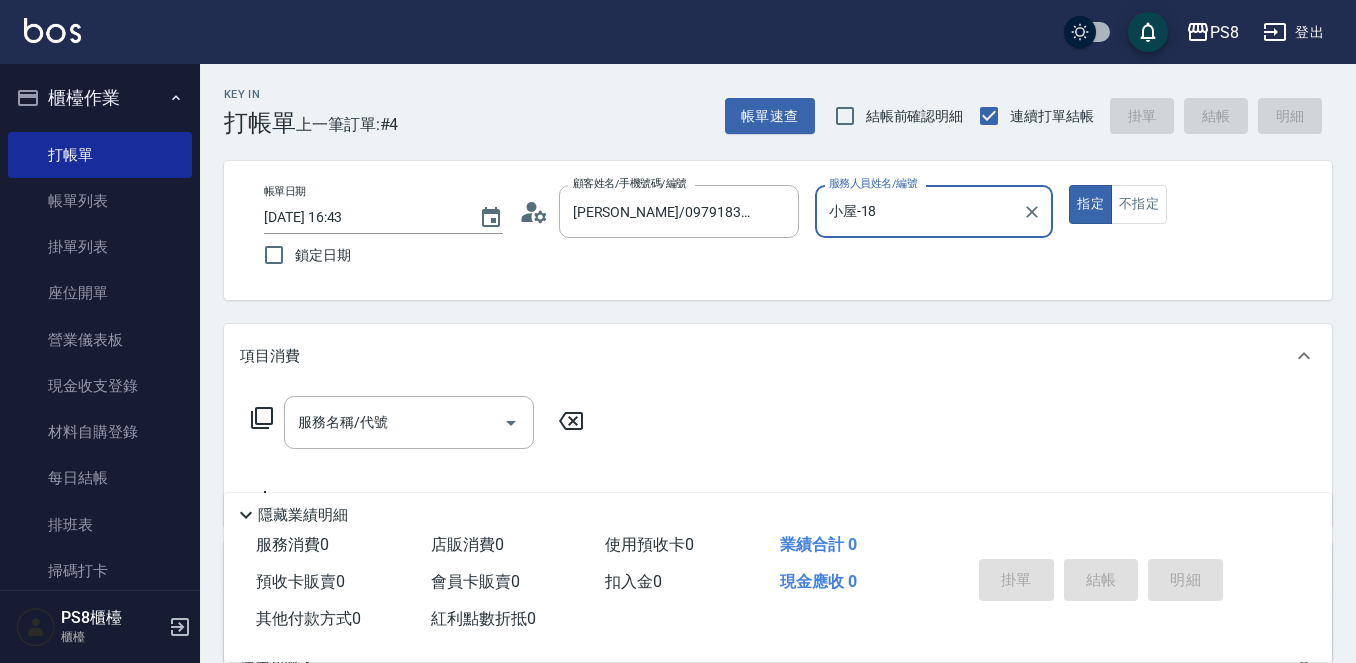 type on "小屋-18" 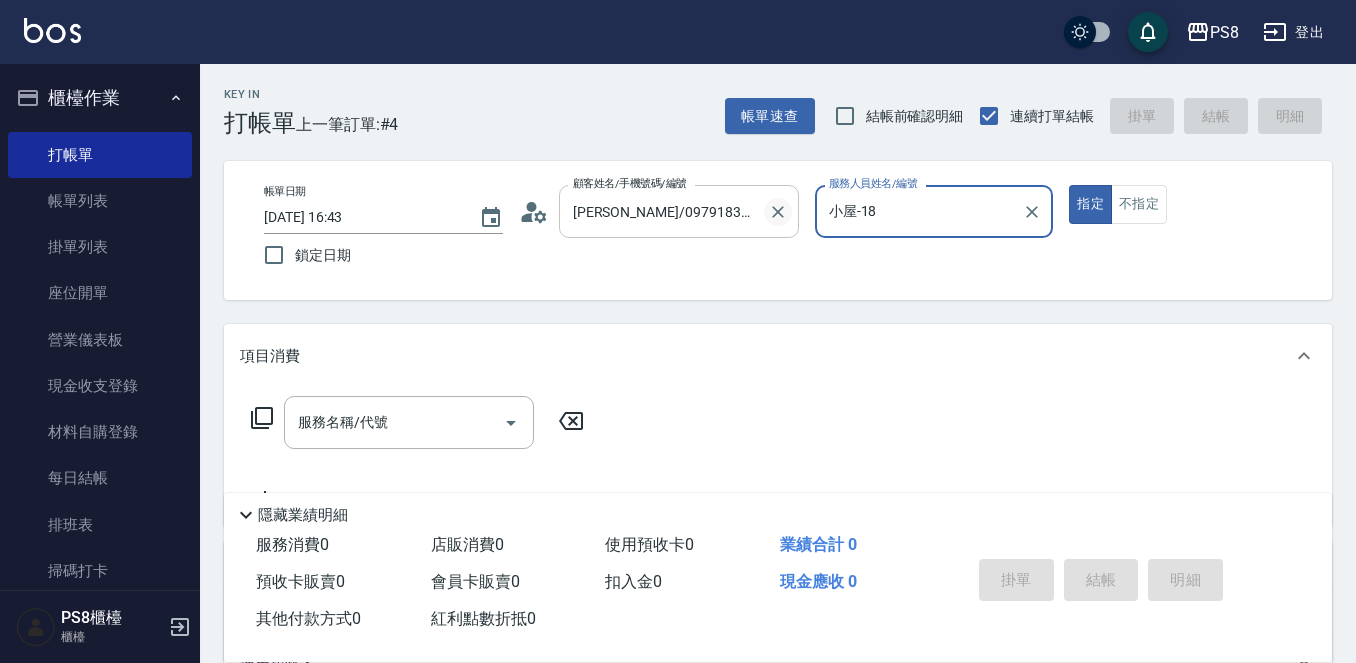 click at bounding box center (778, 212) 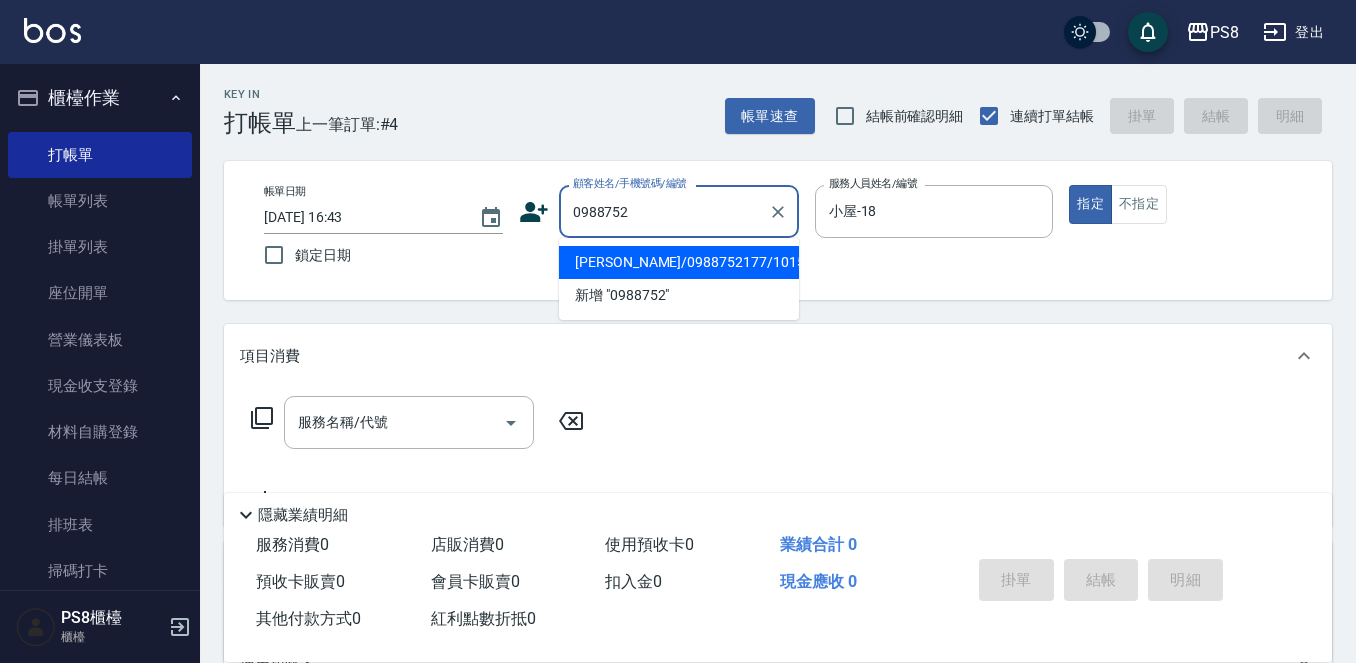 click on "陳錦祥/0988752177/10150" at bounding box center [679, 262] 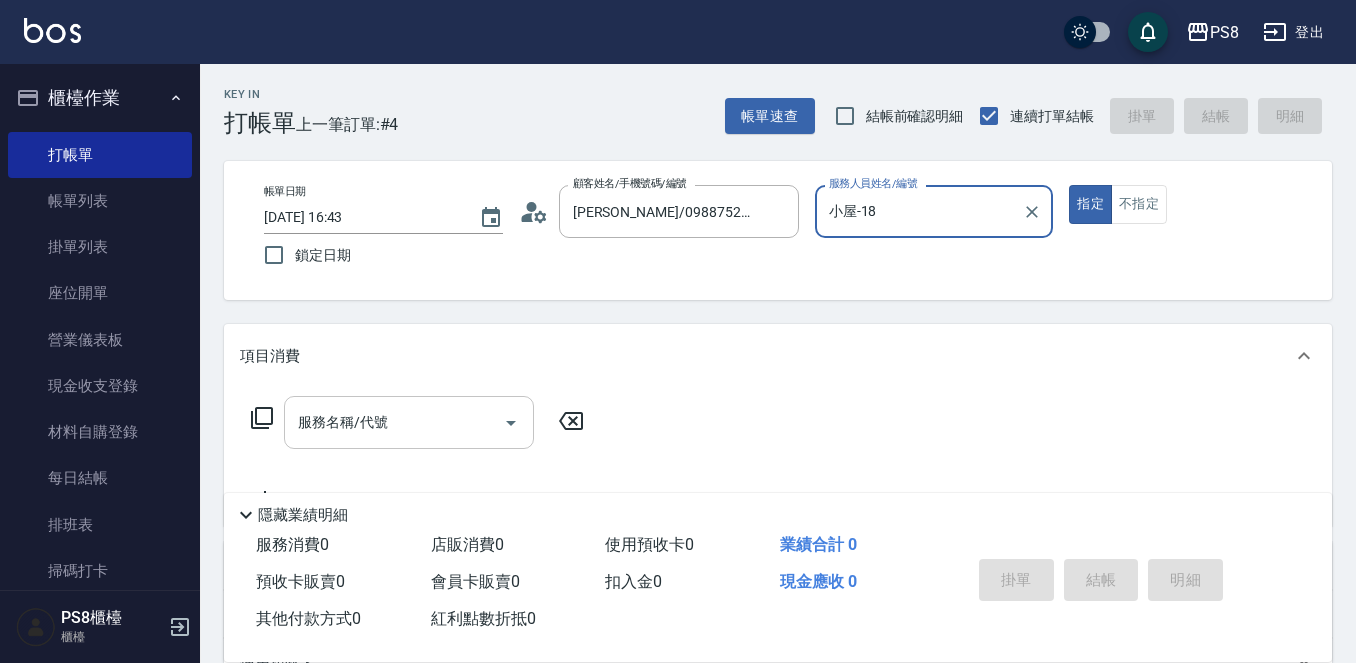 click on "服務名稱/代號" at bounding box center (394, 422) 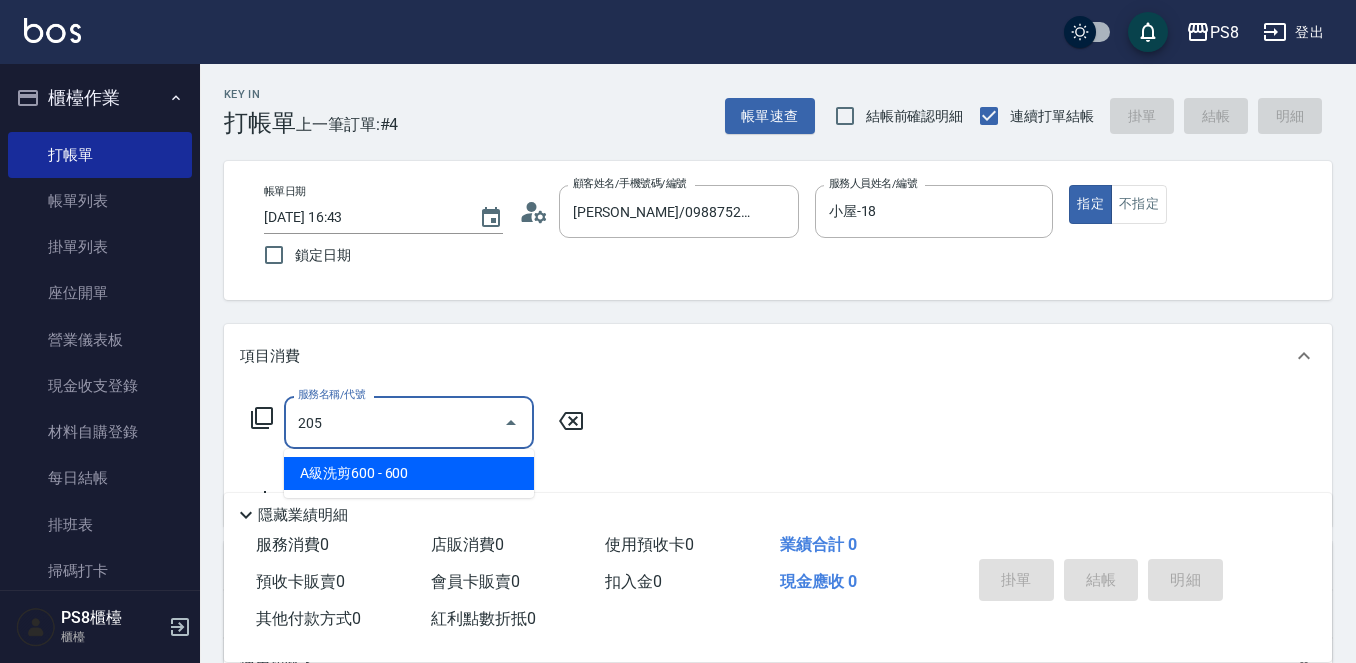 click on "A級洗剪600 - 600" at bounding box center (409, 473) 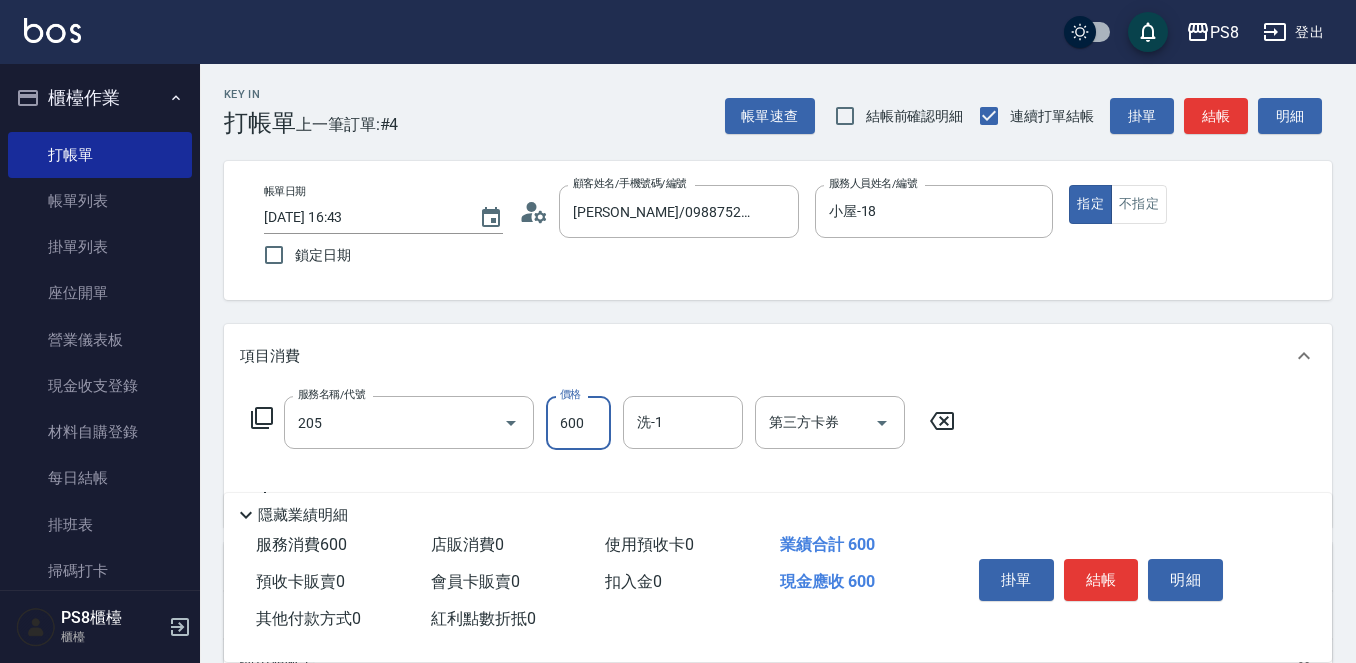 type on "A級洗剪600(205)" 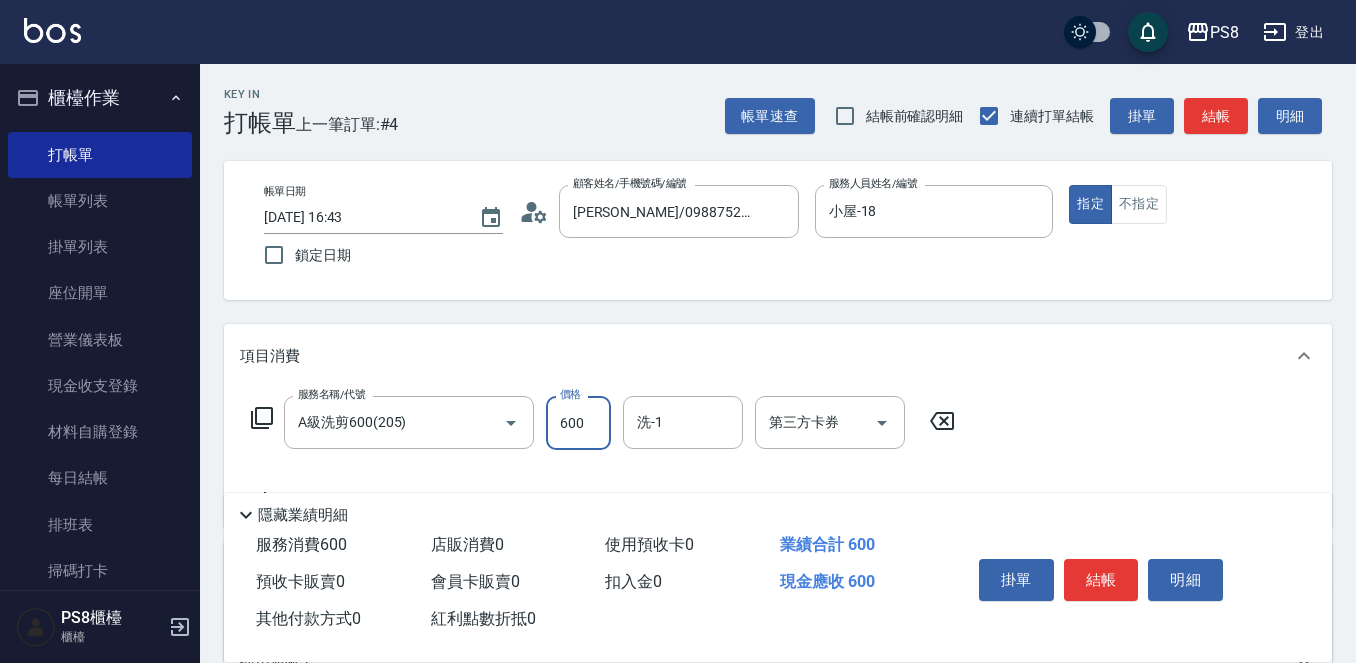 click on "600" at bounding box center (578, 423) 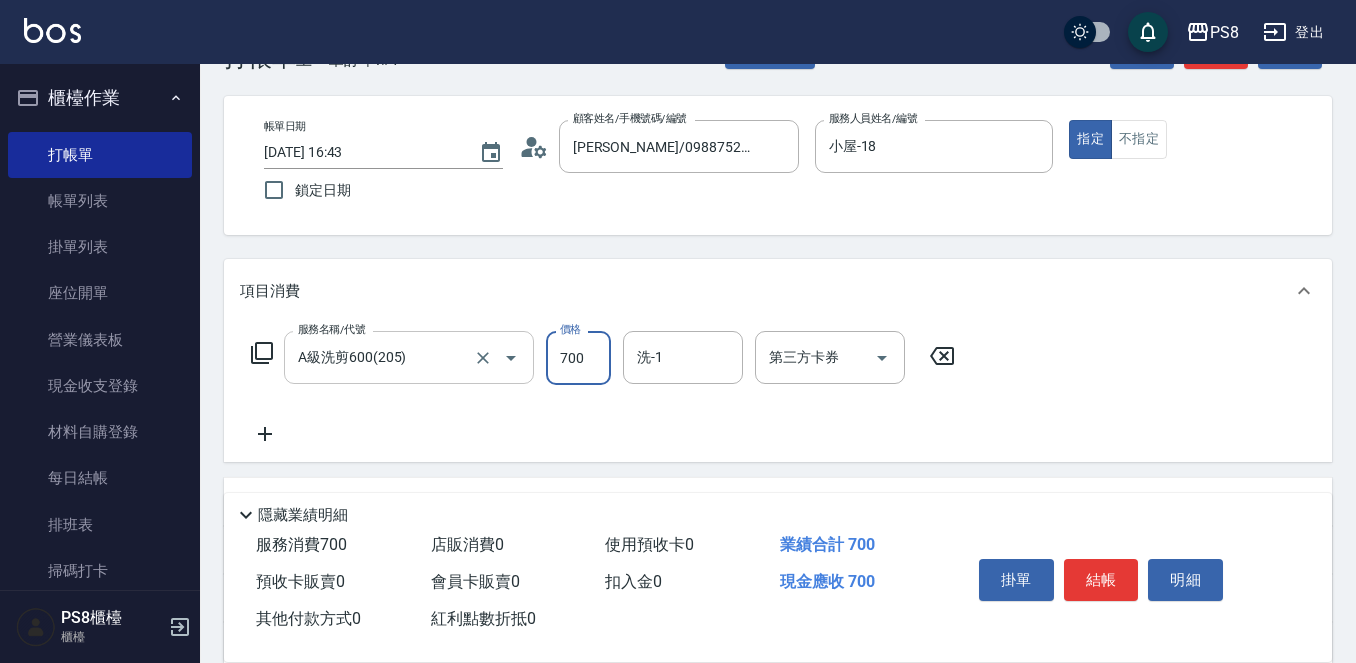scroll, scrollTop: 100, scrollLeft: 0, axis: vertical 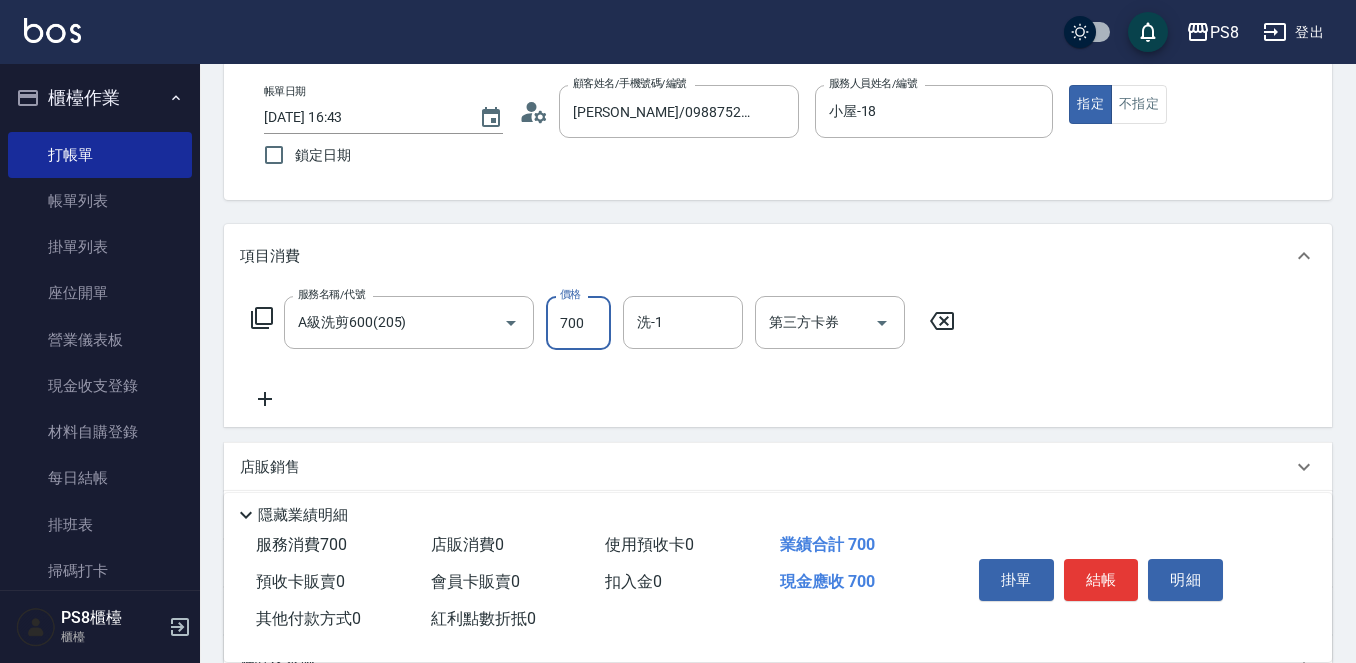 type on "700" 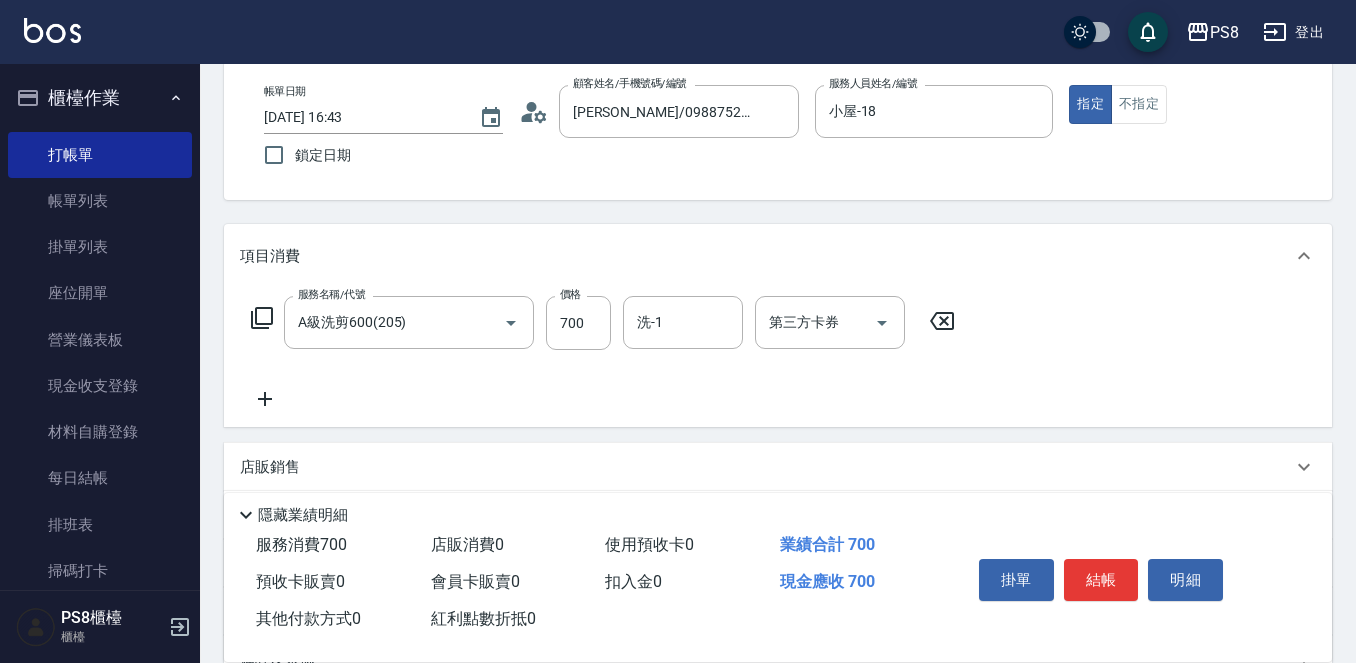 click 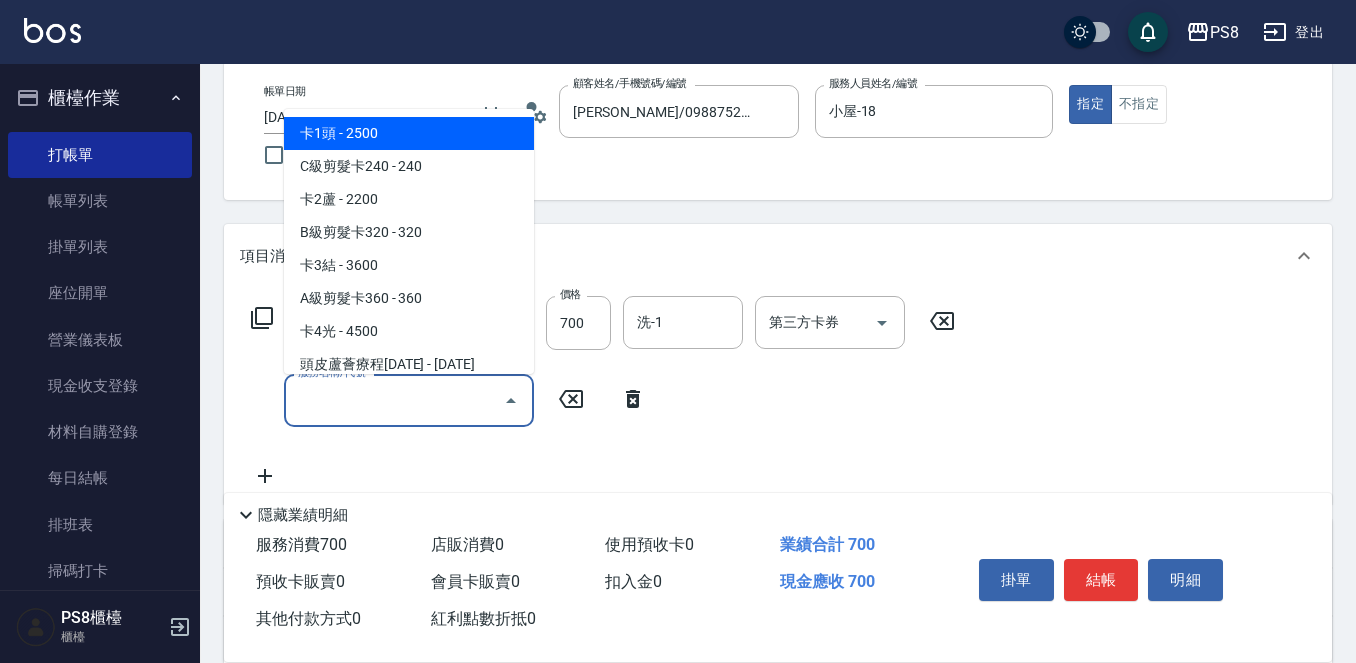 click on "服務名稱/代號" at bounding box center (394, 400) 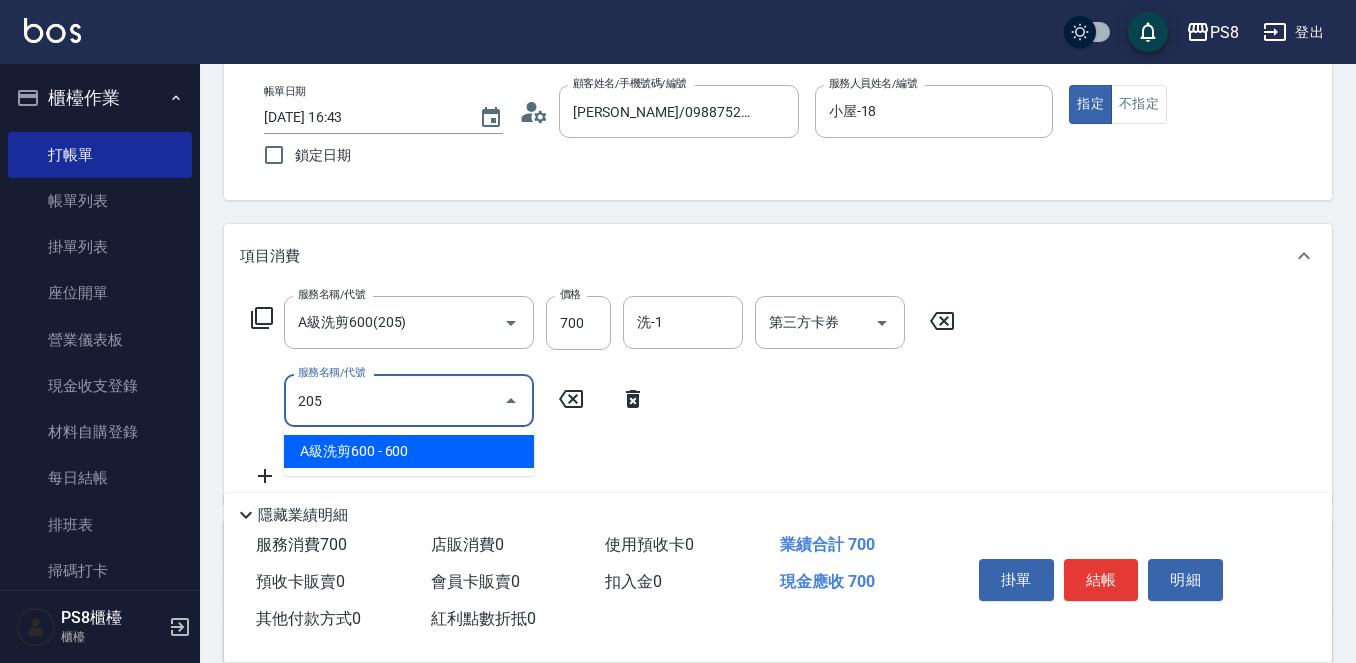 click on "A級洗剪600 - 600" at bounding box center (409, 451) 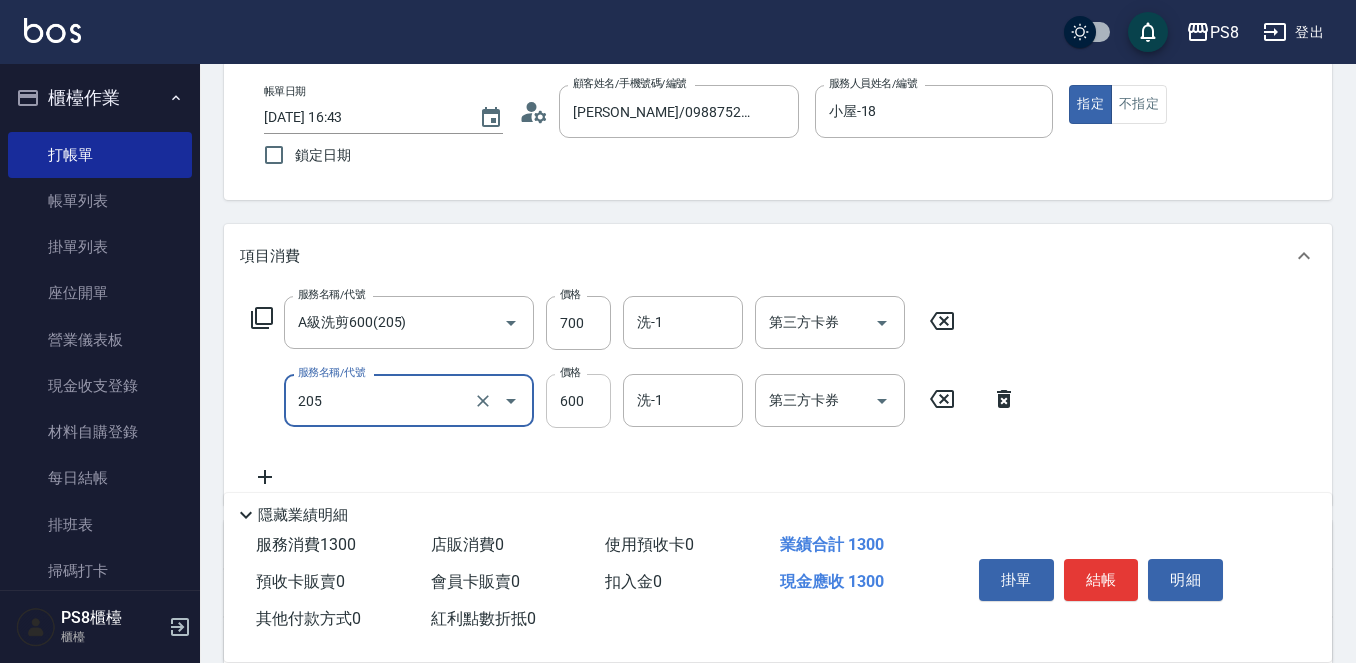 type on "A級洗剪600(205)" 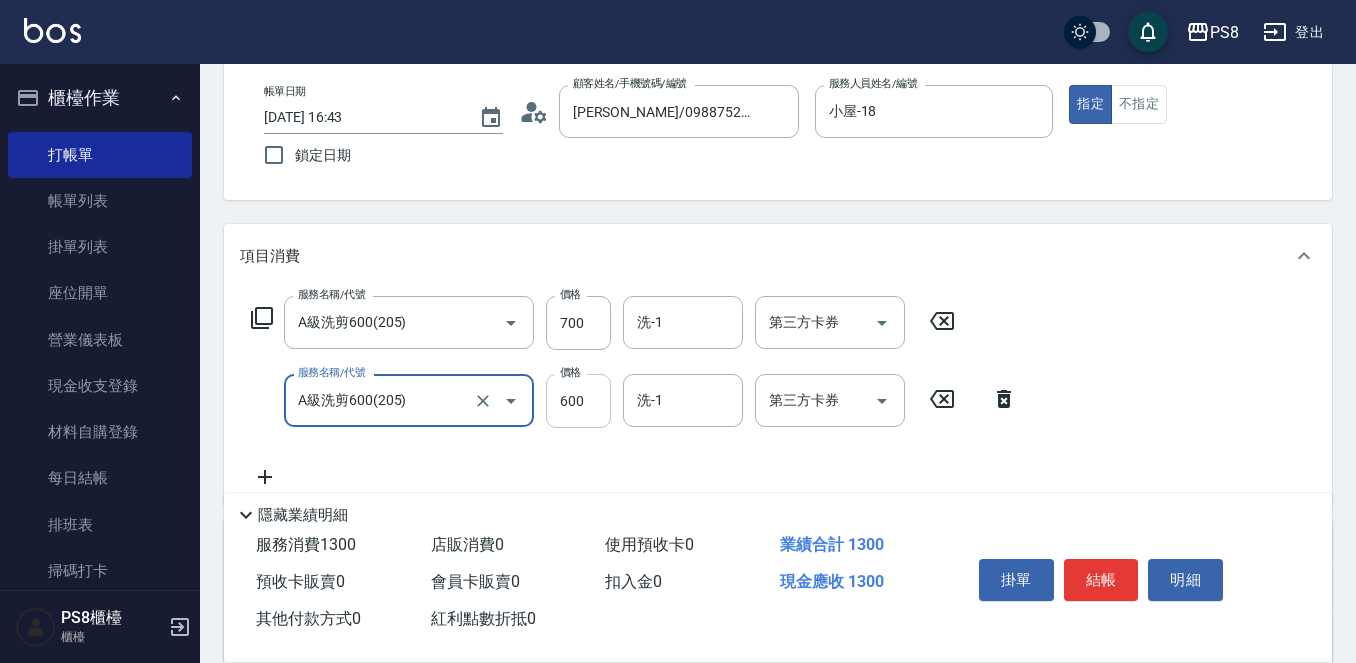 click on "600" at bounding box center [578, 401] 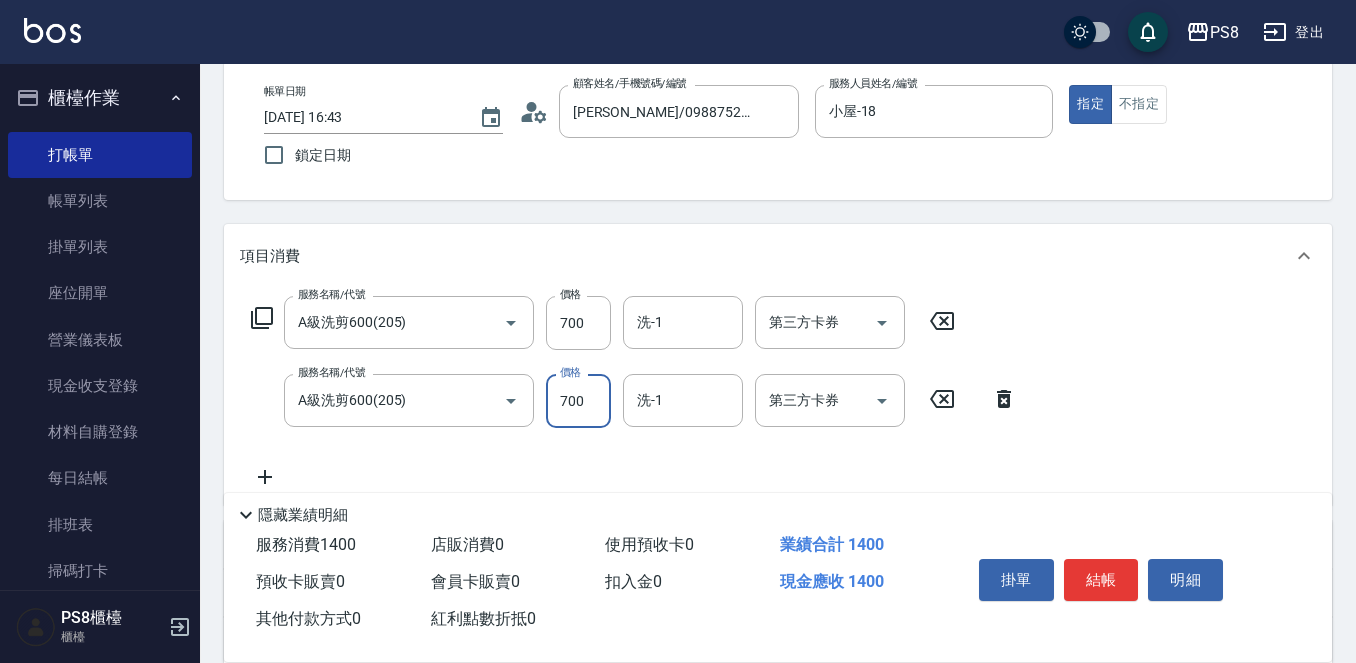 type on "700" 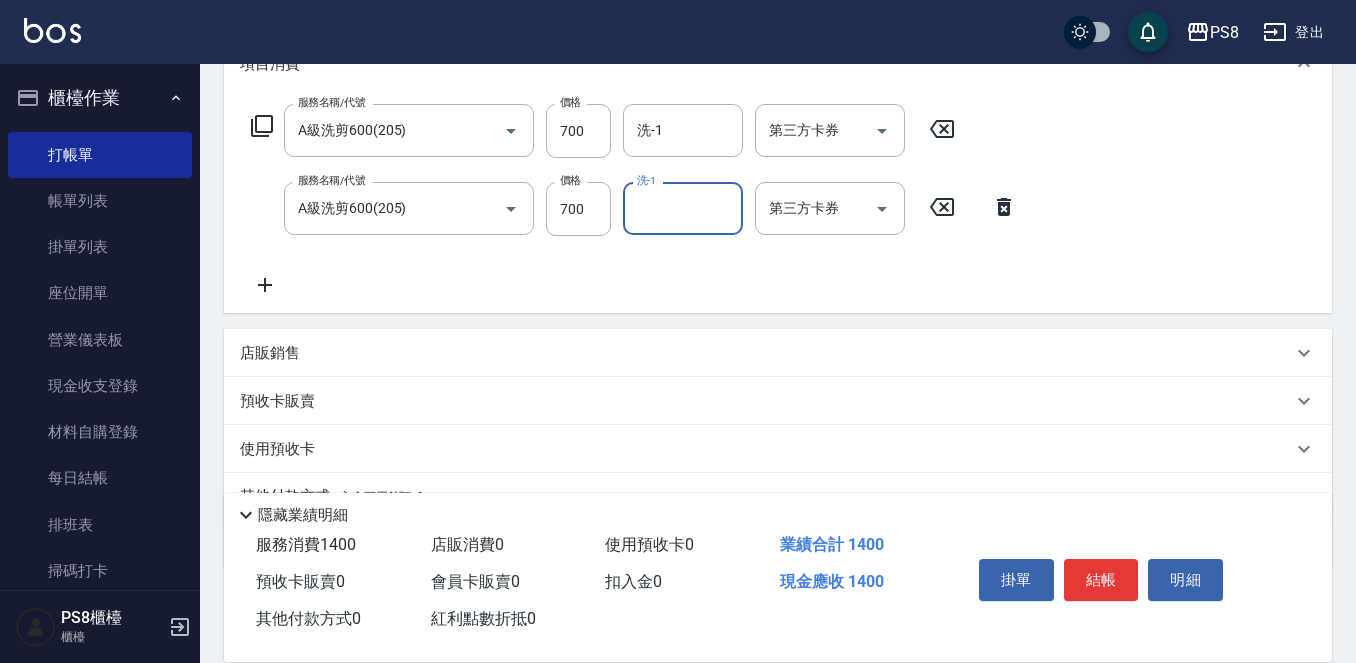 scroll, scrollTop: 390, scrollLeft: 0, axis: vertical 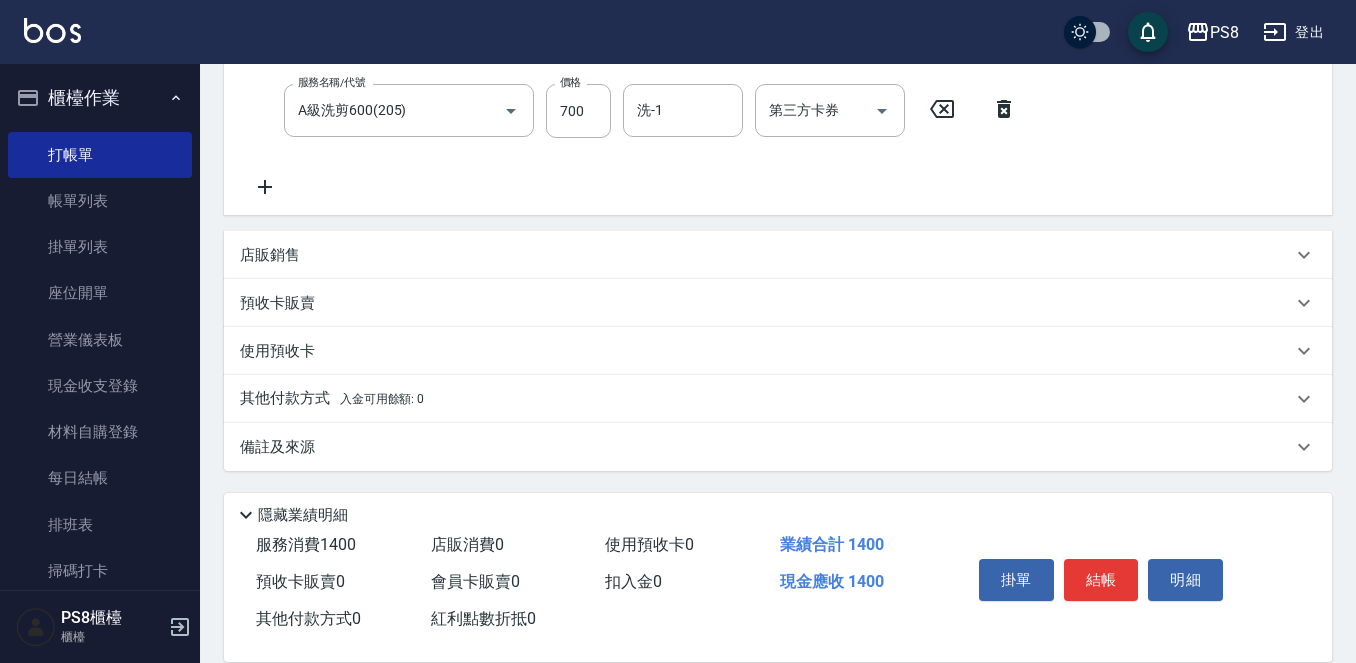 click on "店販銷售" at bounding box center [270, 255] 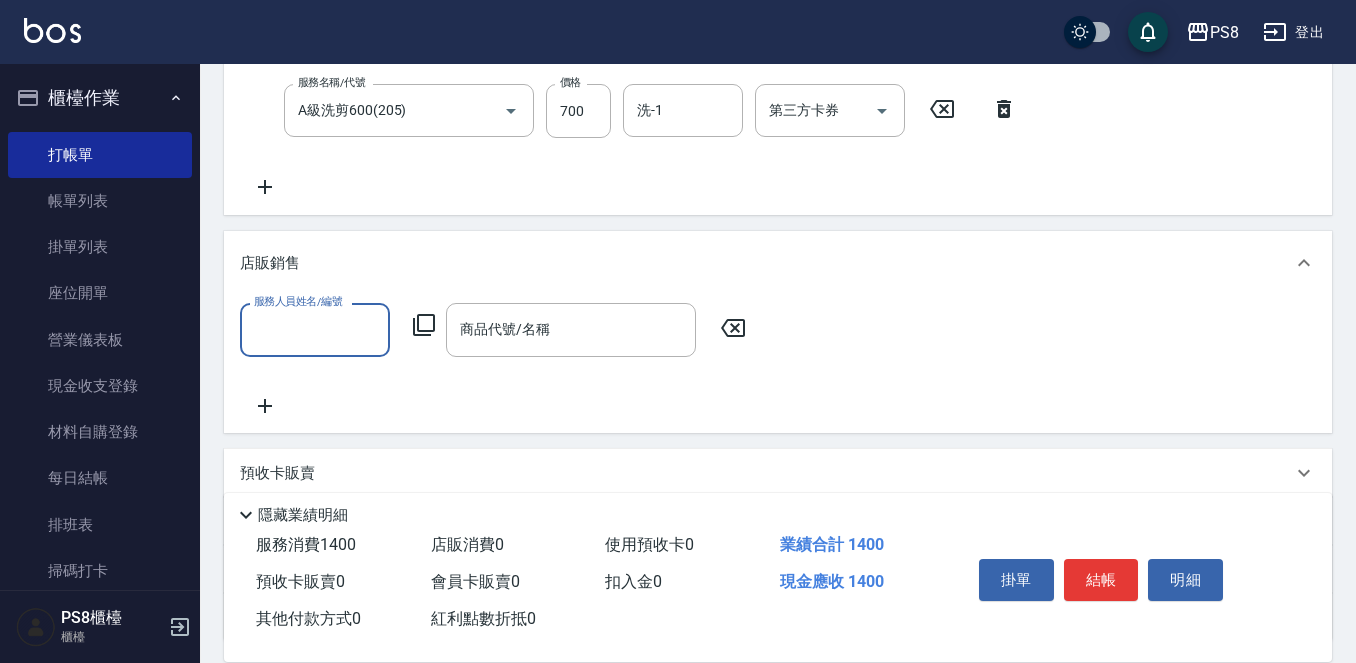 scroll, scrollTop: 0, scrollLeft: 0, axis: both 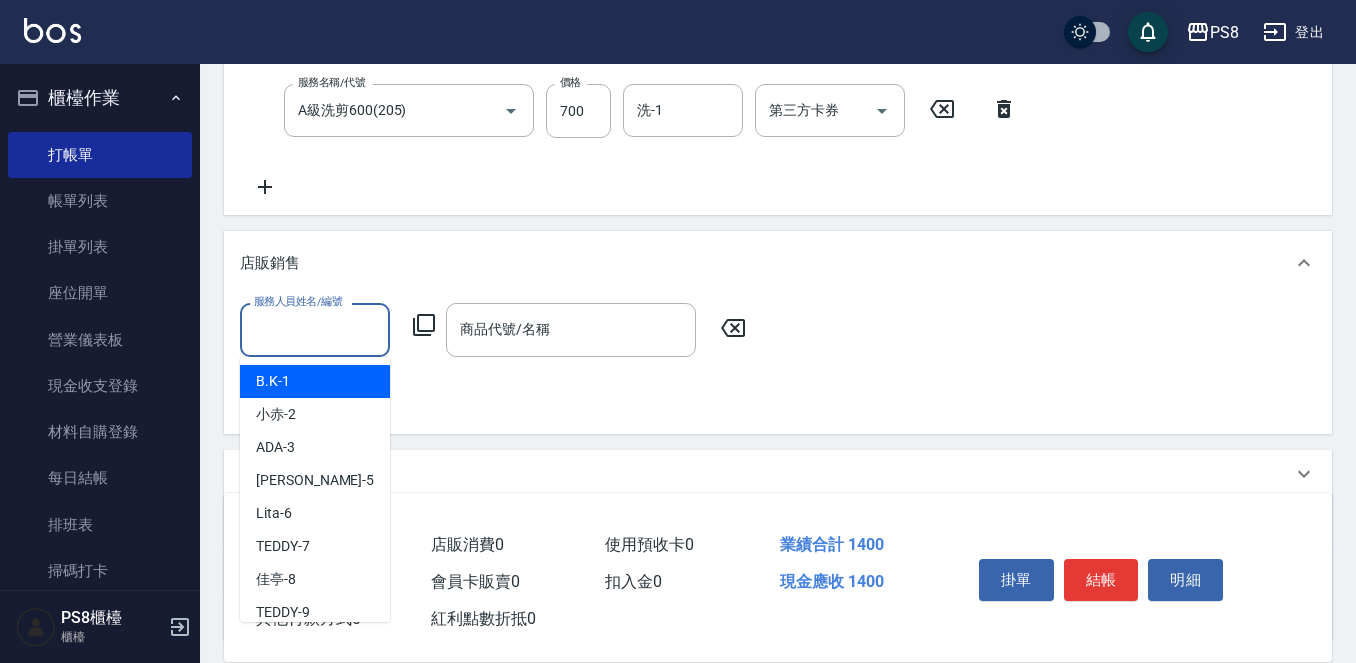 click on "服務人員姓名/編號" at bounding box center [315, 329] 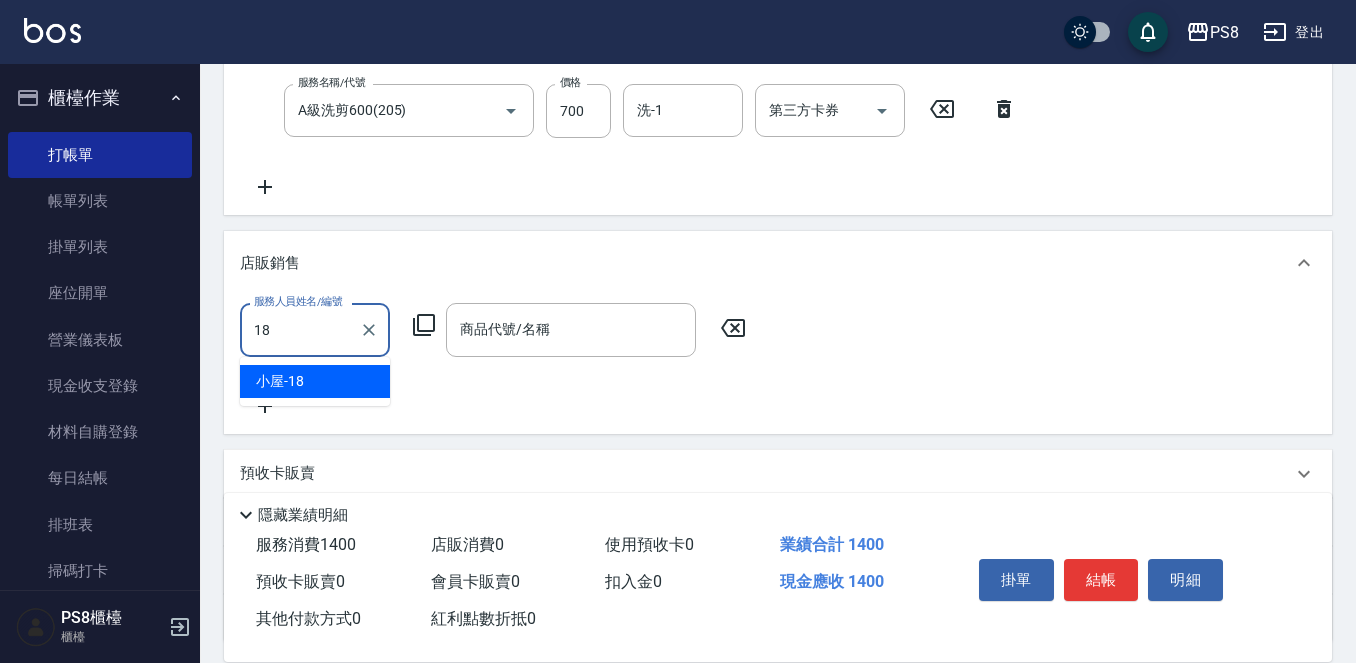 type on "小屋-18" 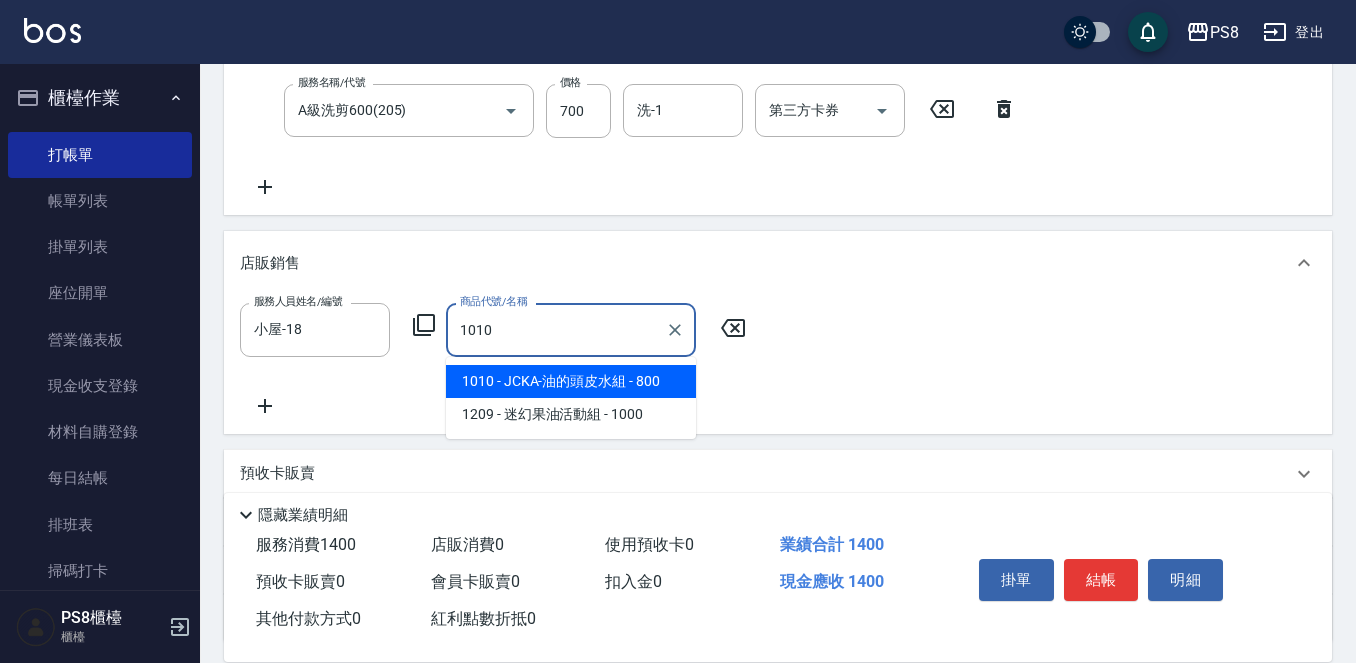 click on "1010 - JCKA-油的頭皮水組 - 800" at bounding box center (571, 381) 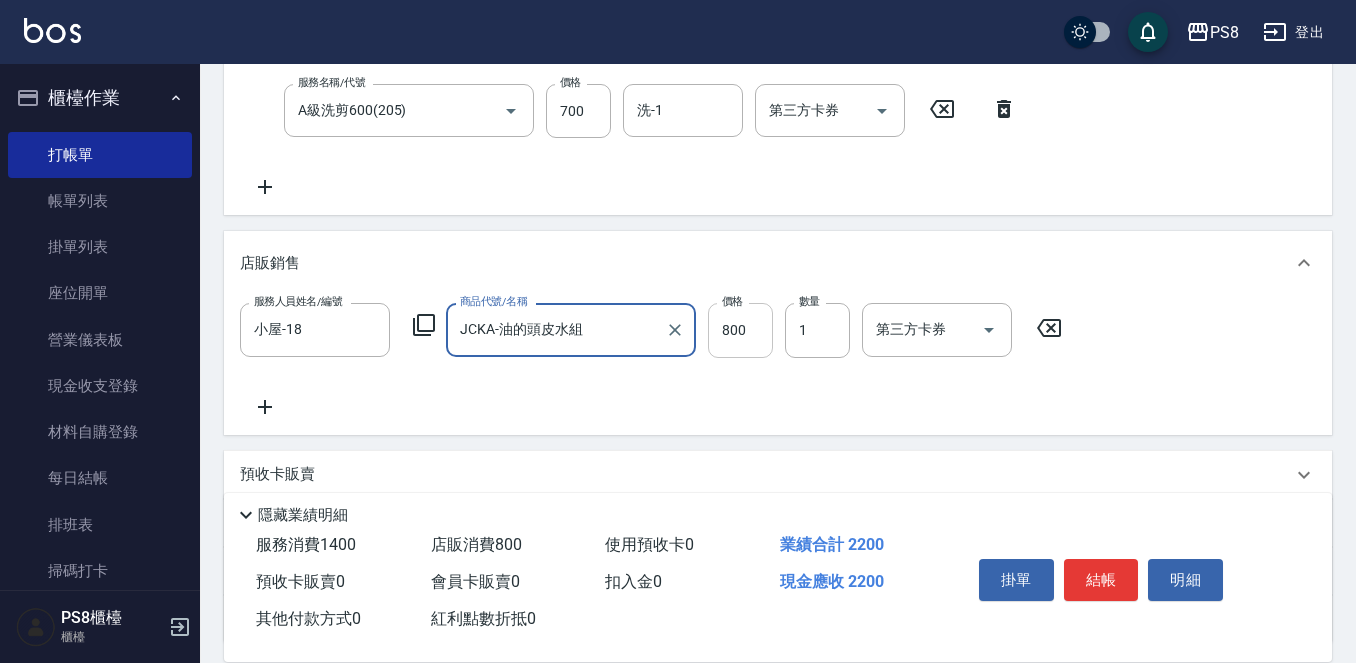 type on "JCKA-油的頭皮水組" 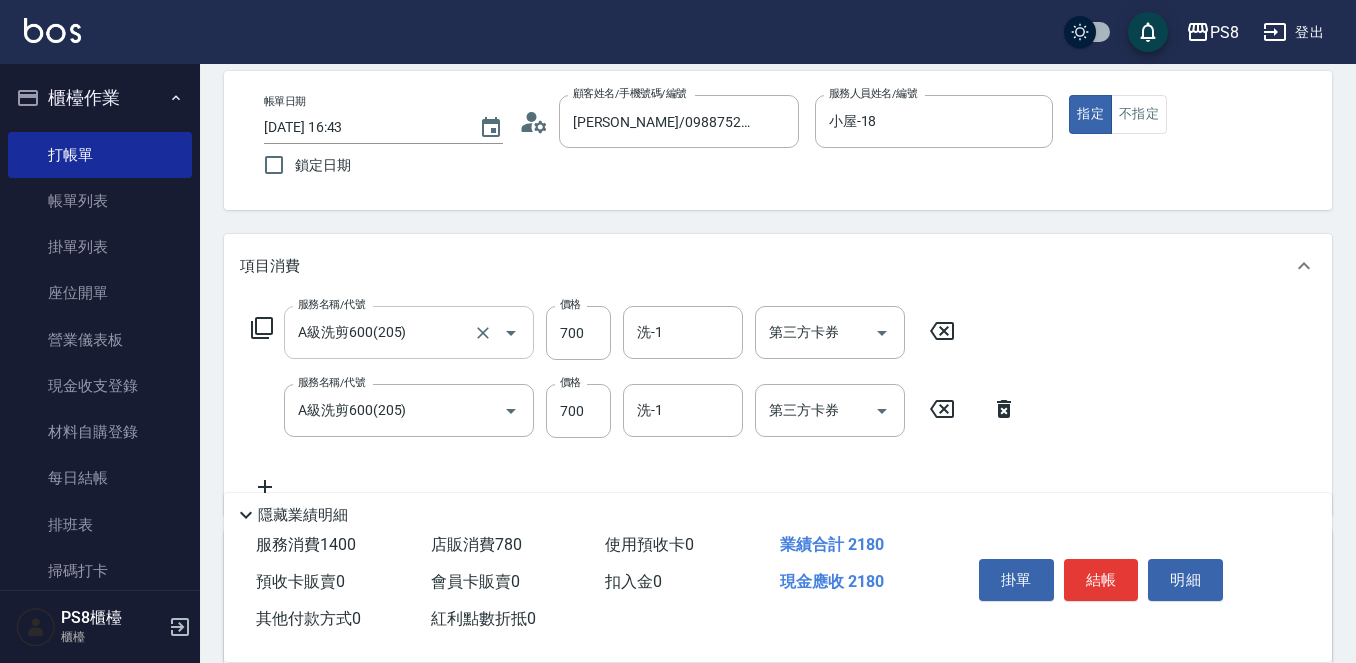 scroll, scrollTop: 190, scrollLeft: 0, axis: vertical 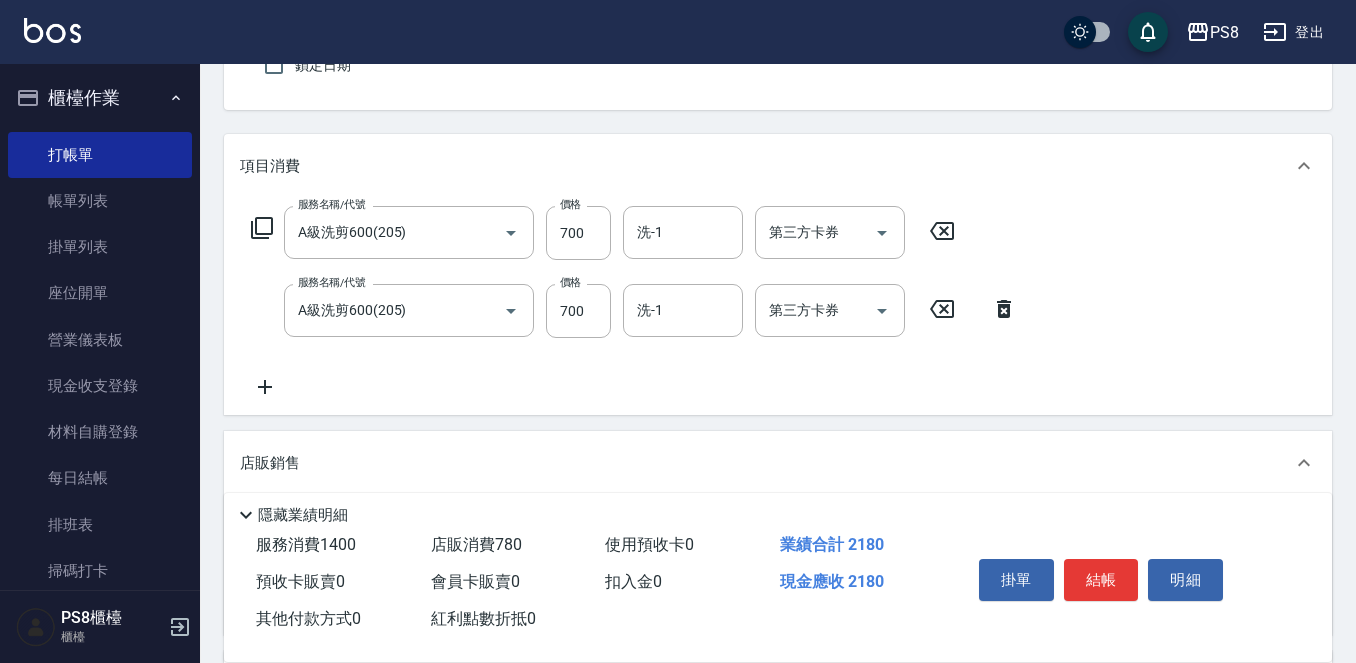 type on "780" 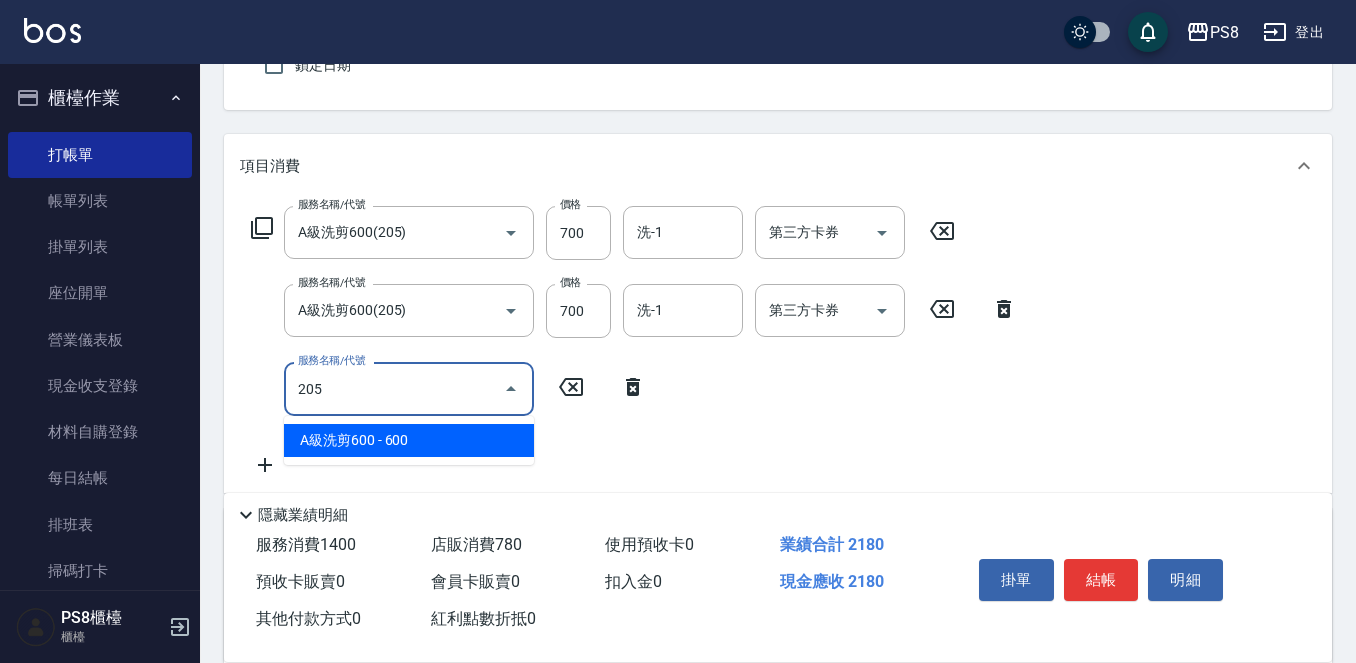 click on "A級洗剪600 - 600" at bounding box center [409, 440] 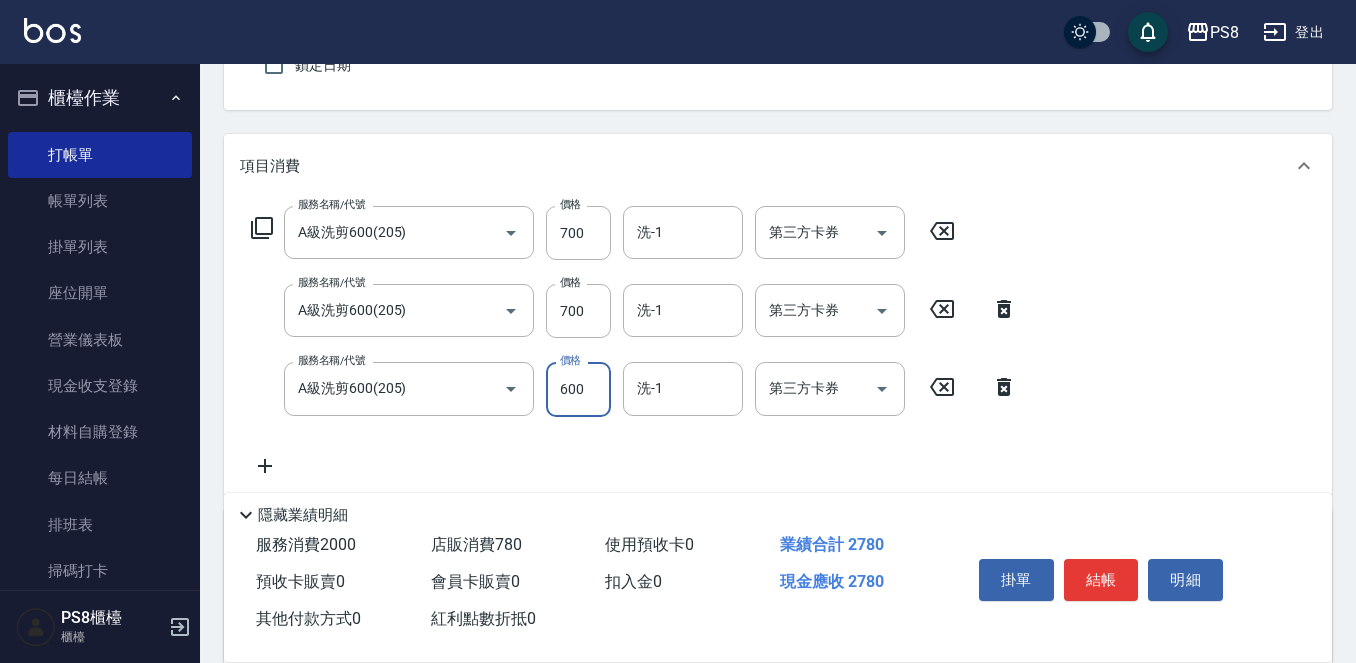 click on "600" at bounding box center [578, 389] 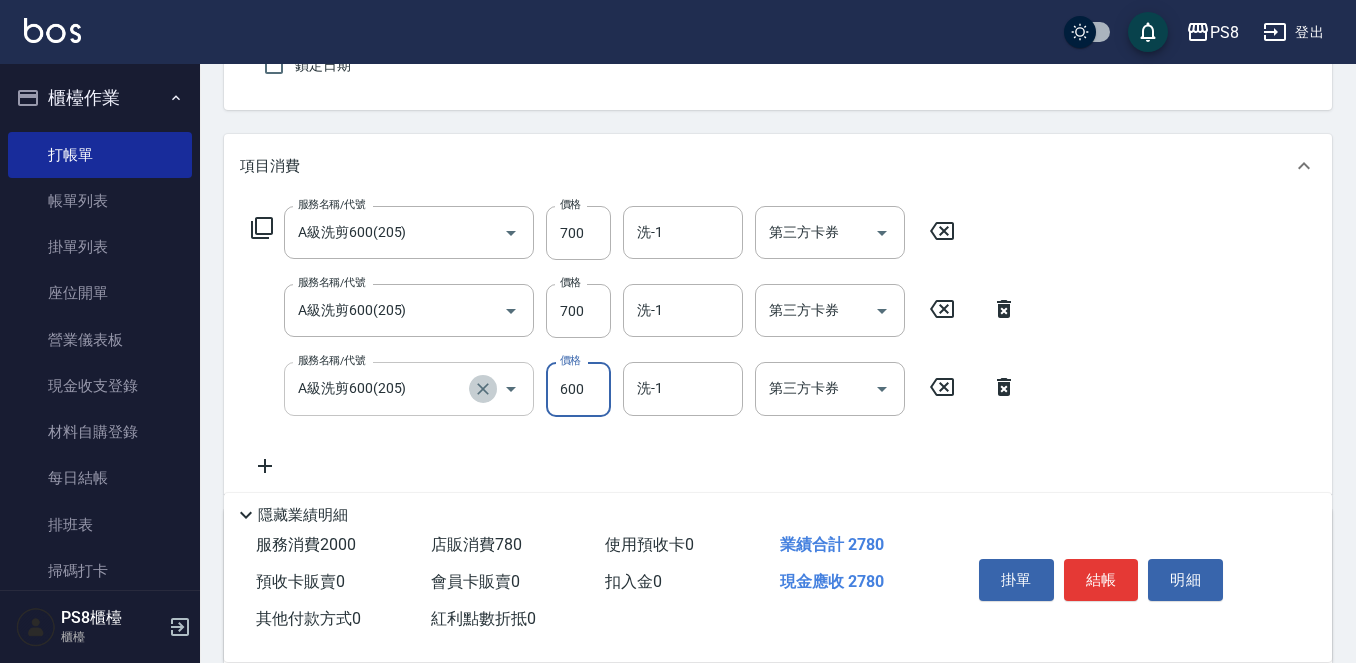 click 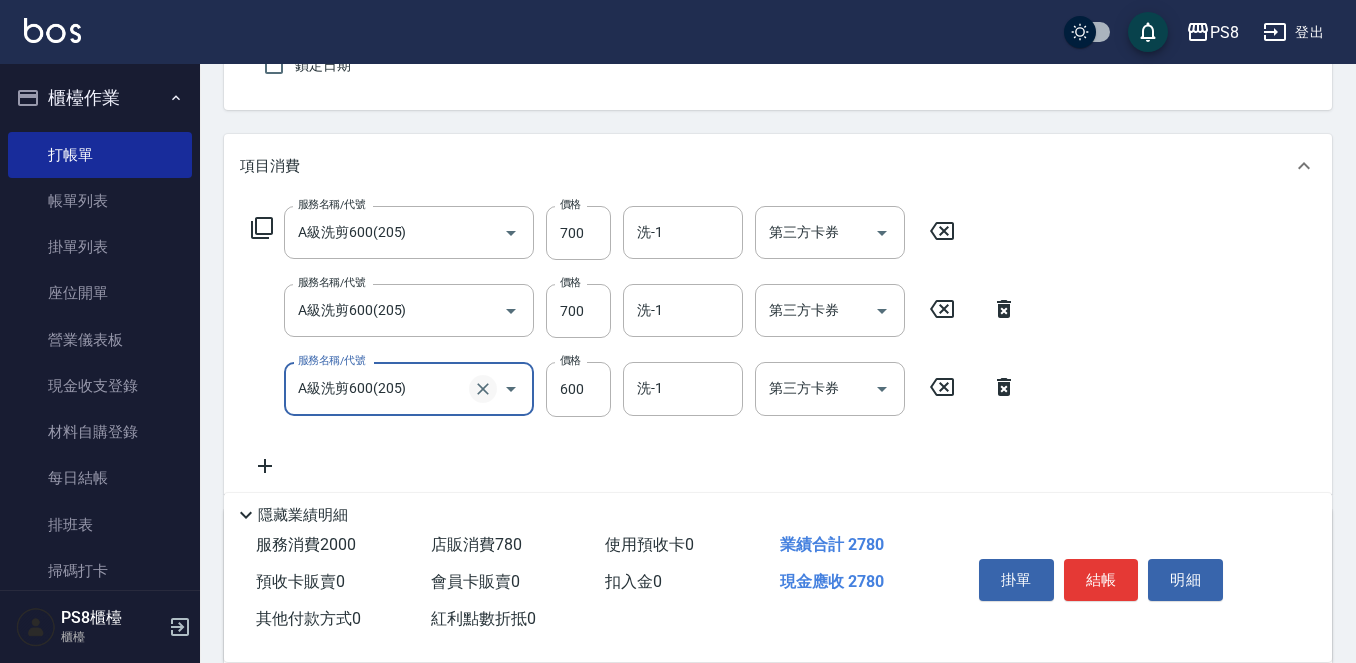 click at bounding box center [483, 389] 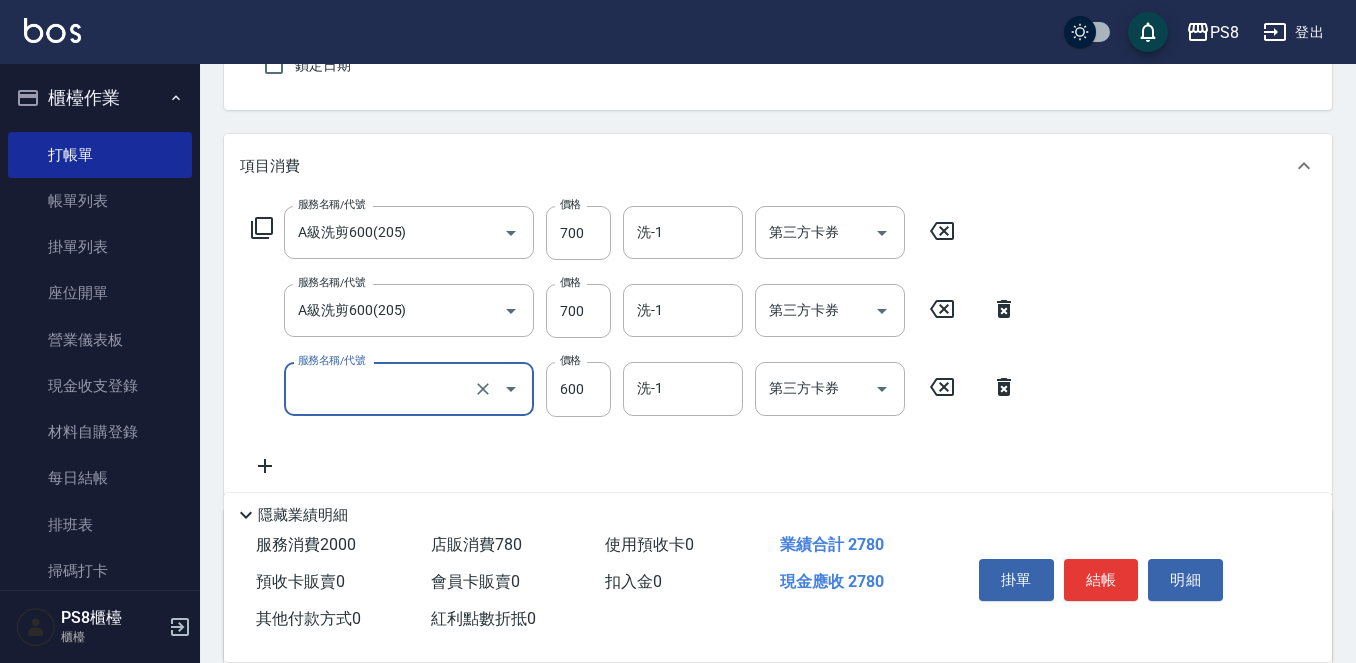 click on "服務名稱/代號" at bounding box center (381, 388) 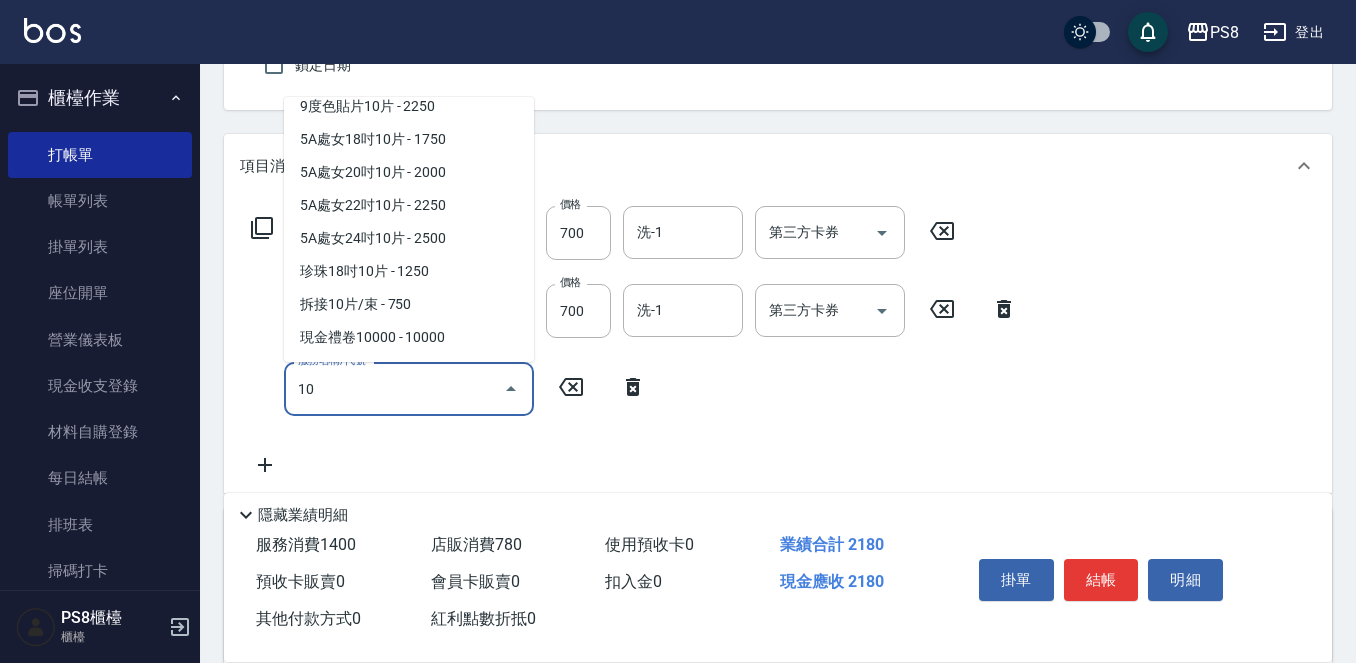 scroll, scrollTop: 0, scrollLeft: 0, axis: both 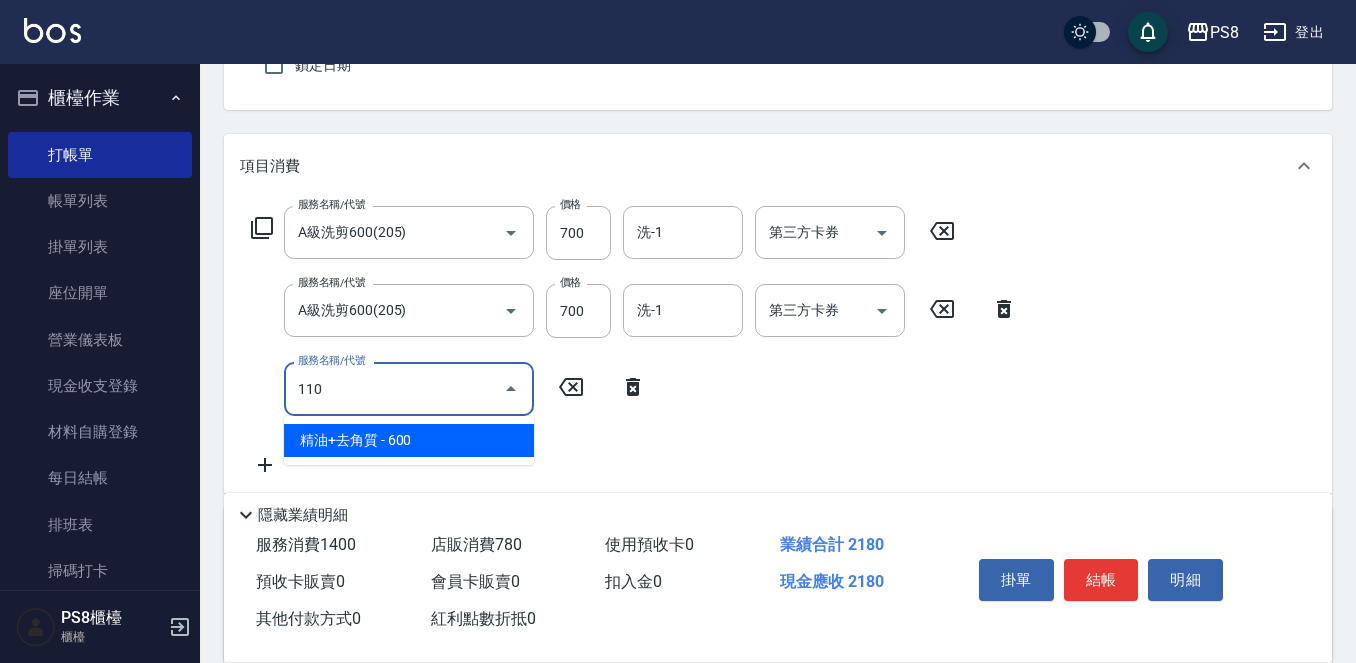 click on "精油+去角質 - 600" at bounding box center (409, 440) 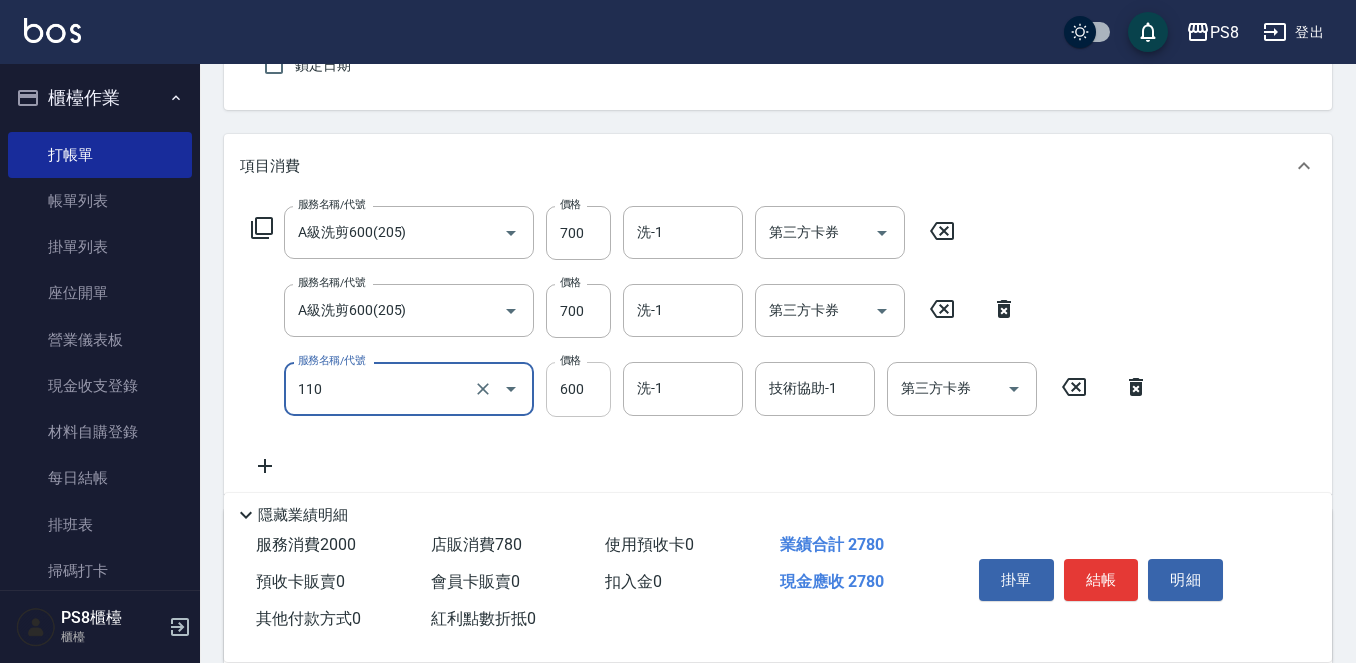 type on "精油+去角質(110)" 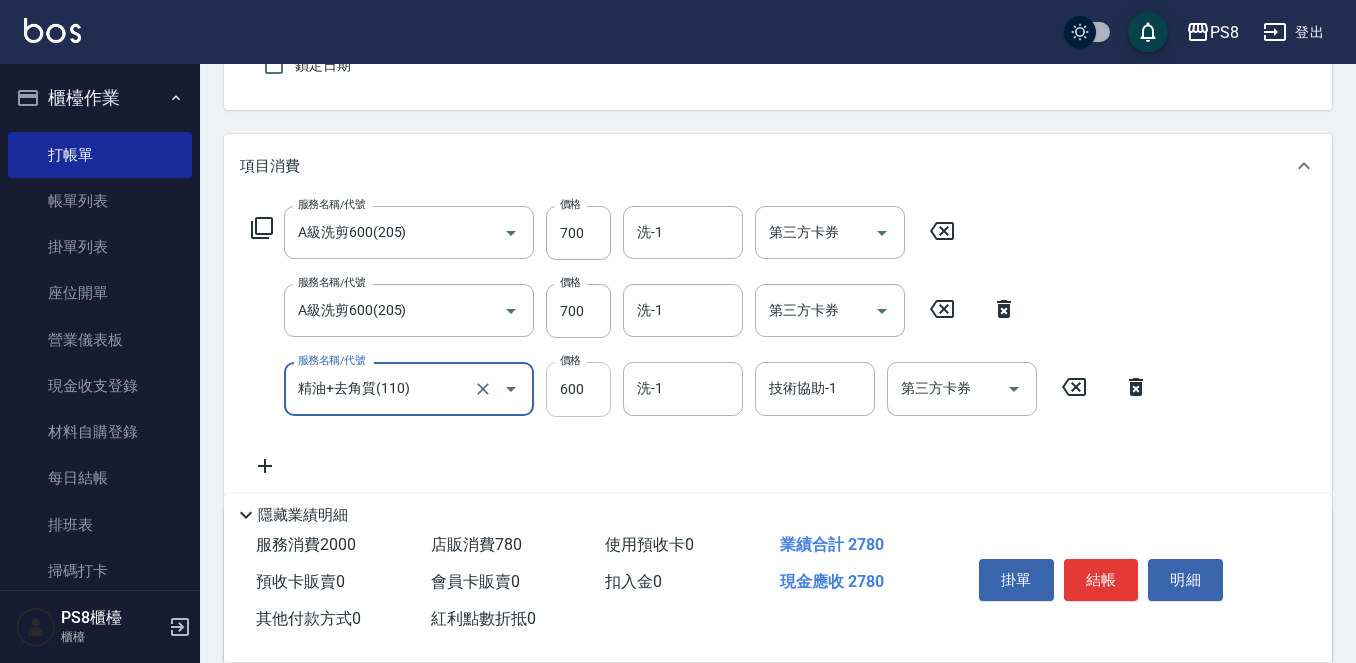 click on "600" at bounding box center [578, 389] 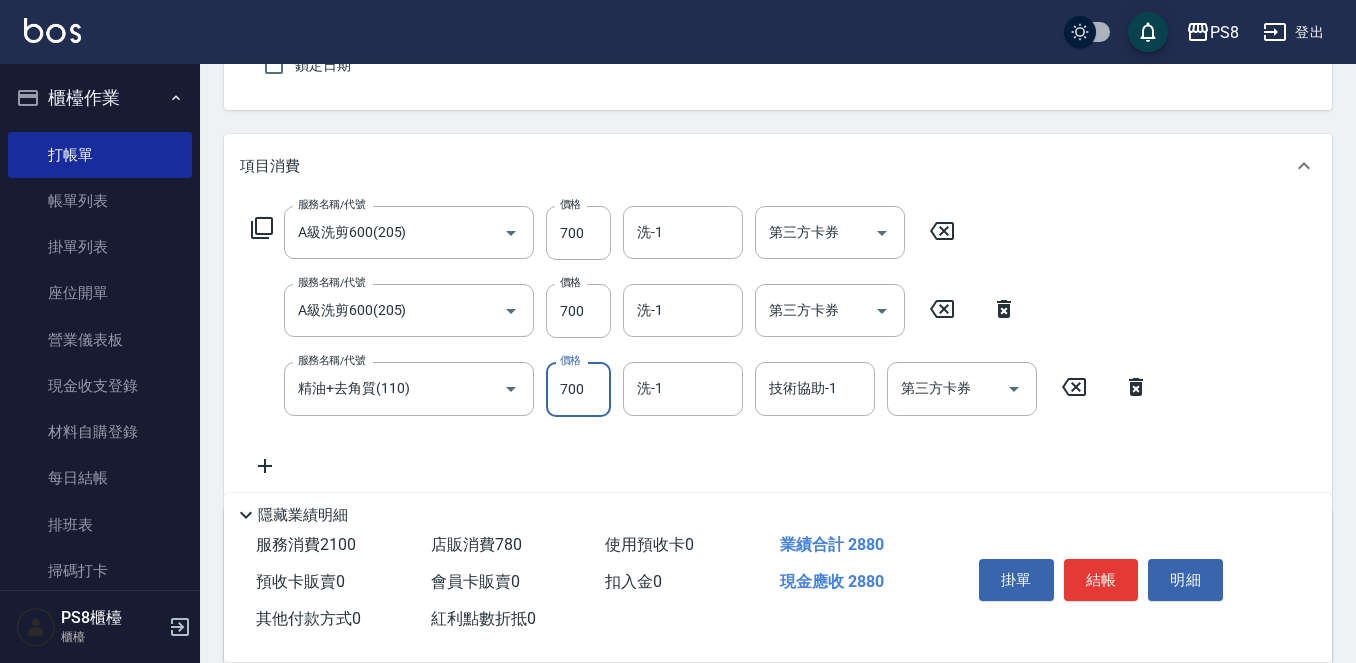 type on "700" 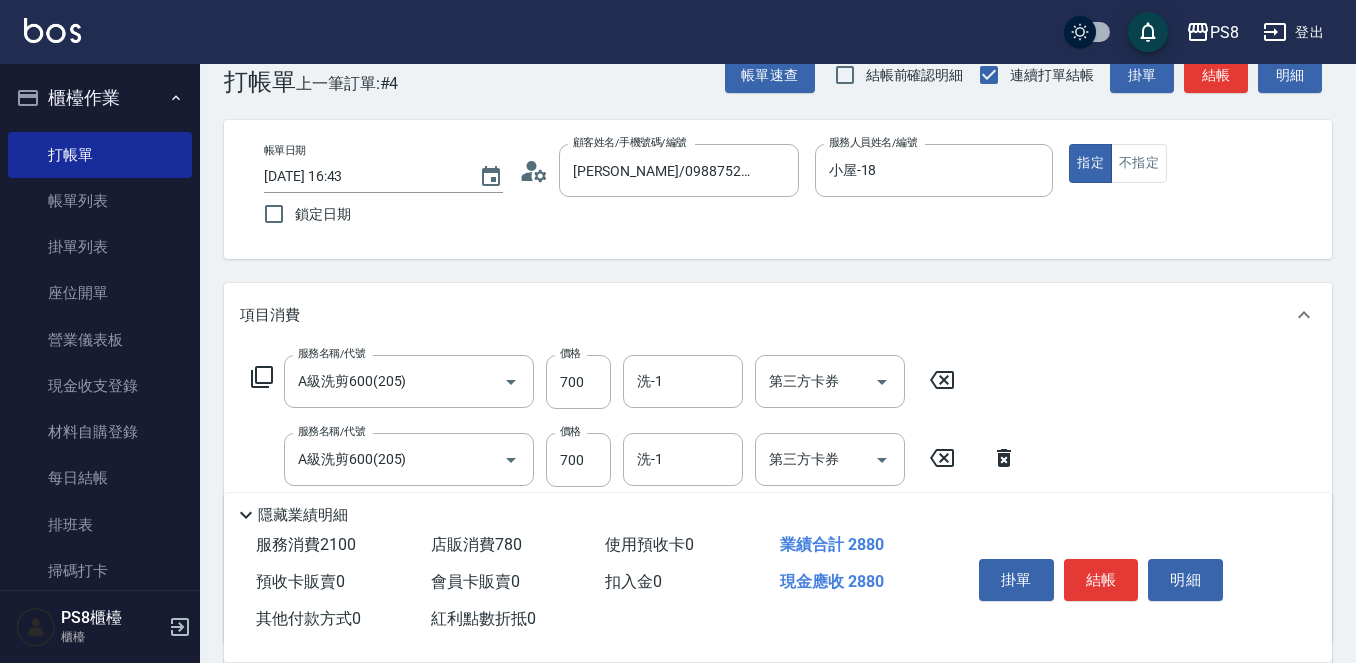 scroll, scrollTop: 0, scrollLeft: 0, axis: both 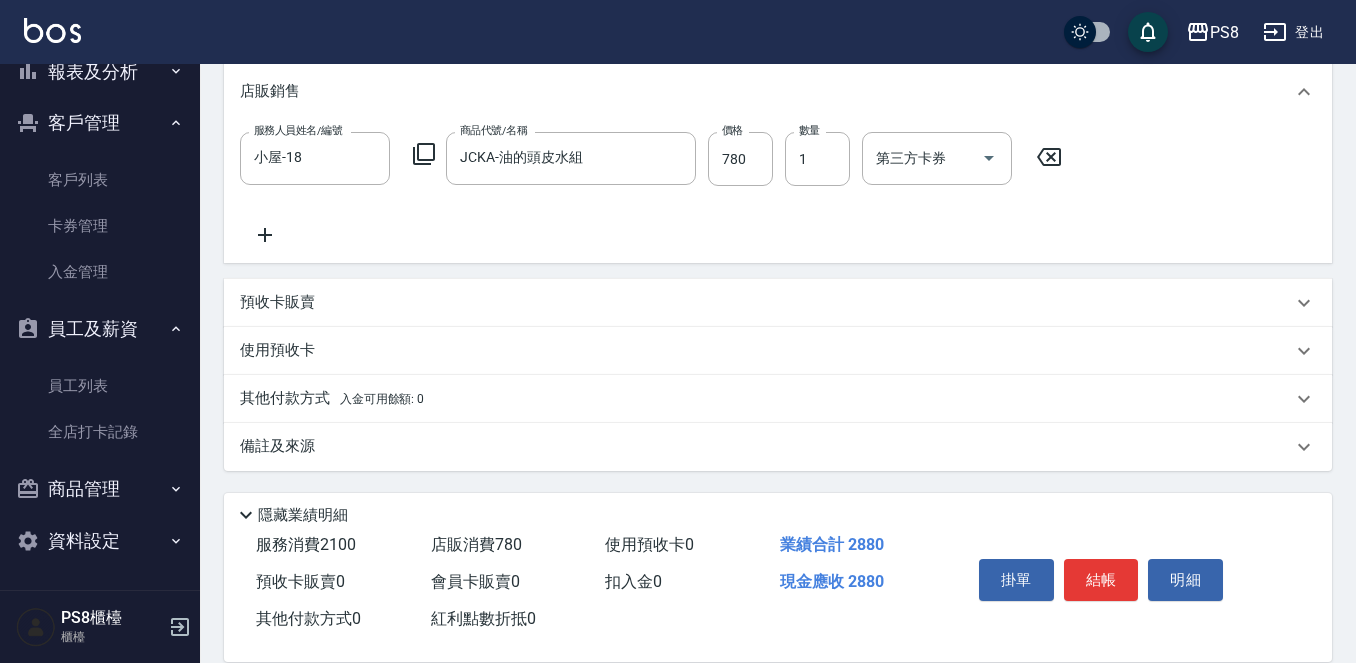 click on "其他付款方式 入金可用餘額: 0" at bounding box center [332, 399] 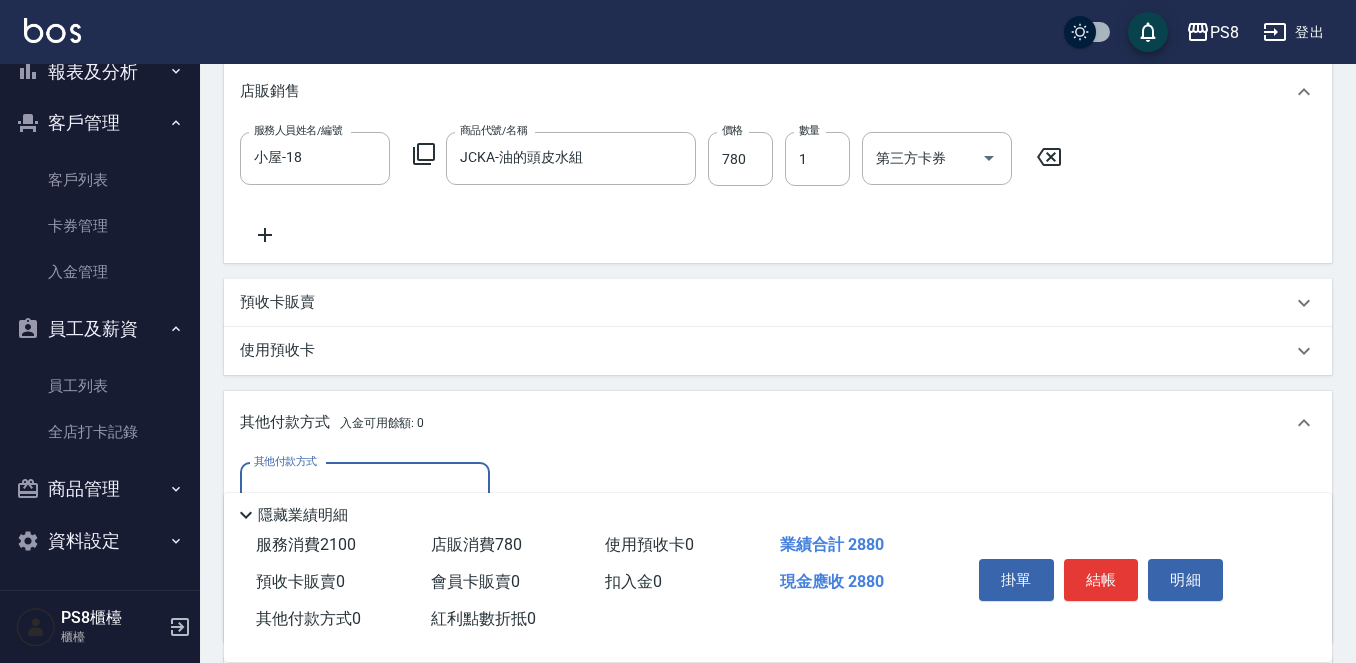 scroll, scrollTop: 0, scrollLeft: 0, axis: both 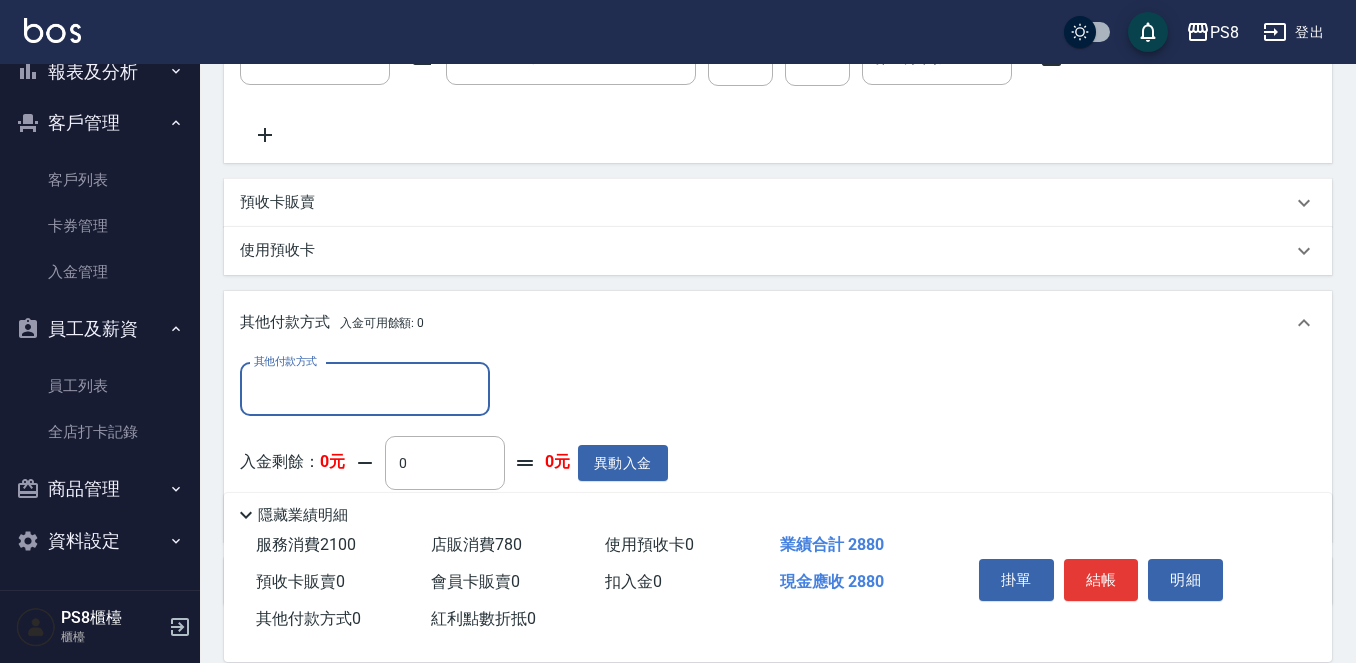 click on "其他付款方式" at bounding box center (365, 389) 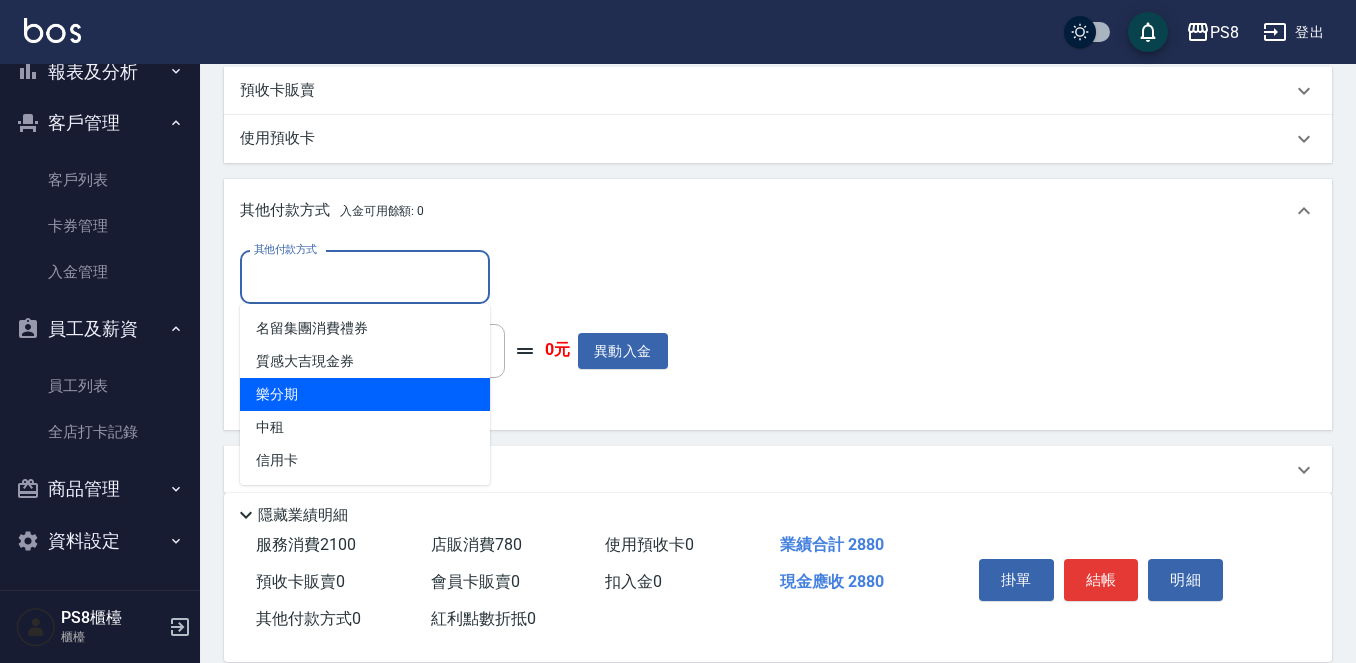 scroll, scrollTop: 875, scrollLeft: 0, axis: vertical 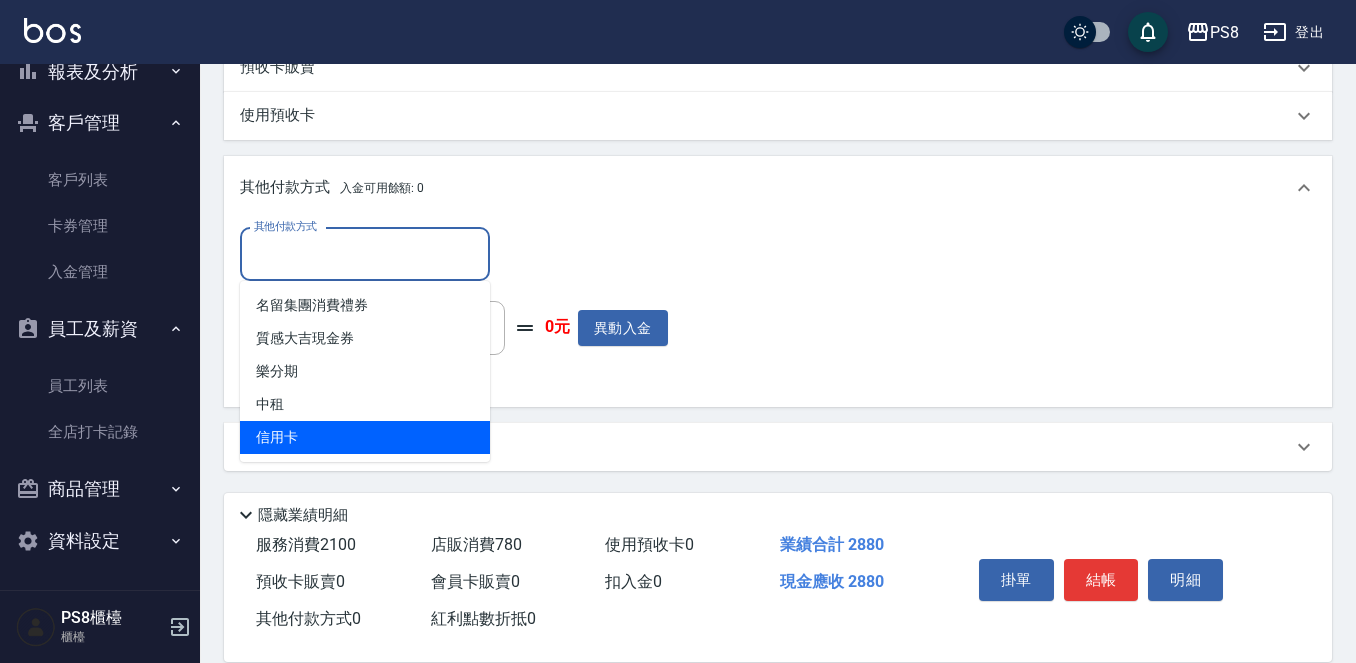 click on "信用卡" at bounding box center [365, 437] 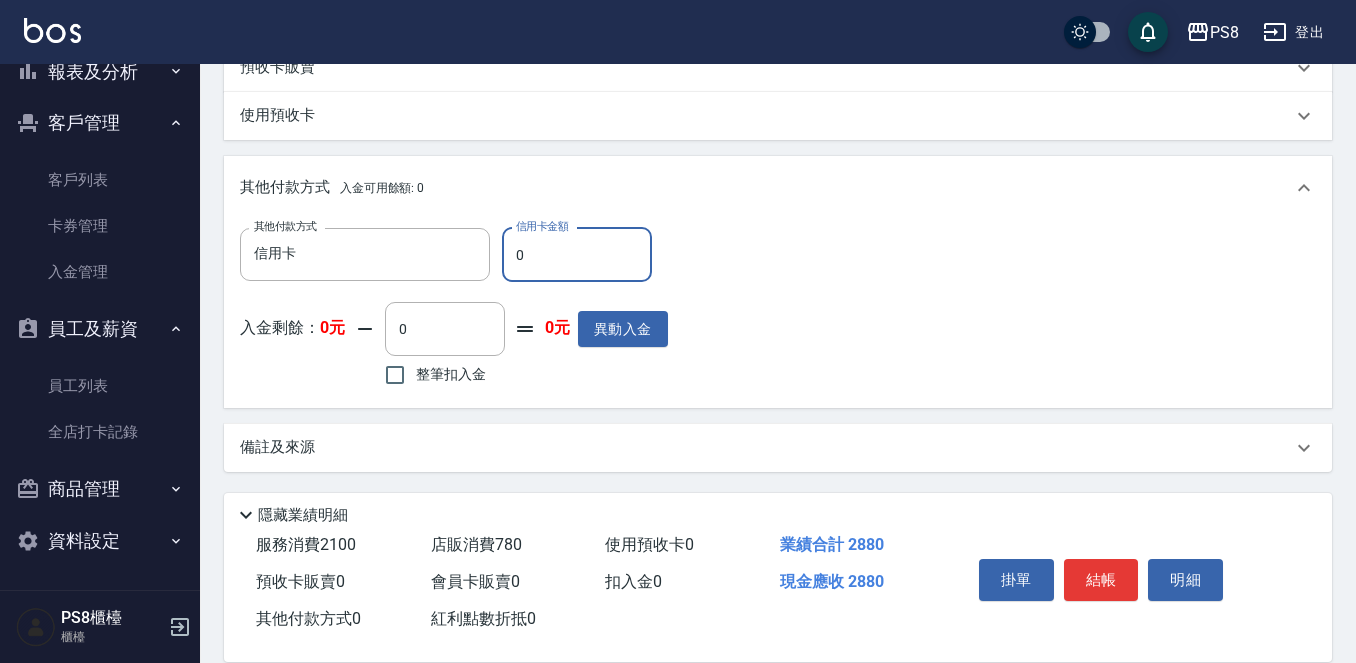 click on "0" at bounding box center (577, 255) 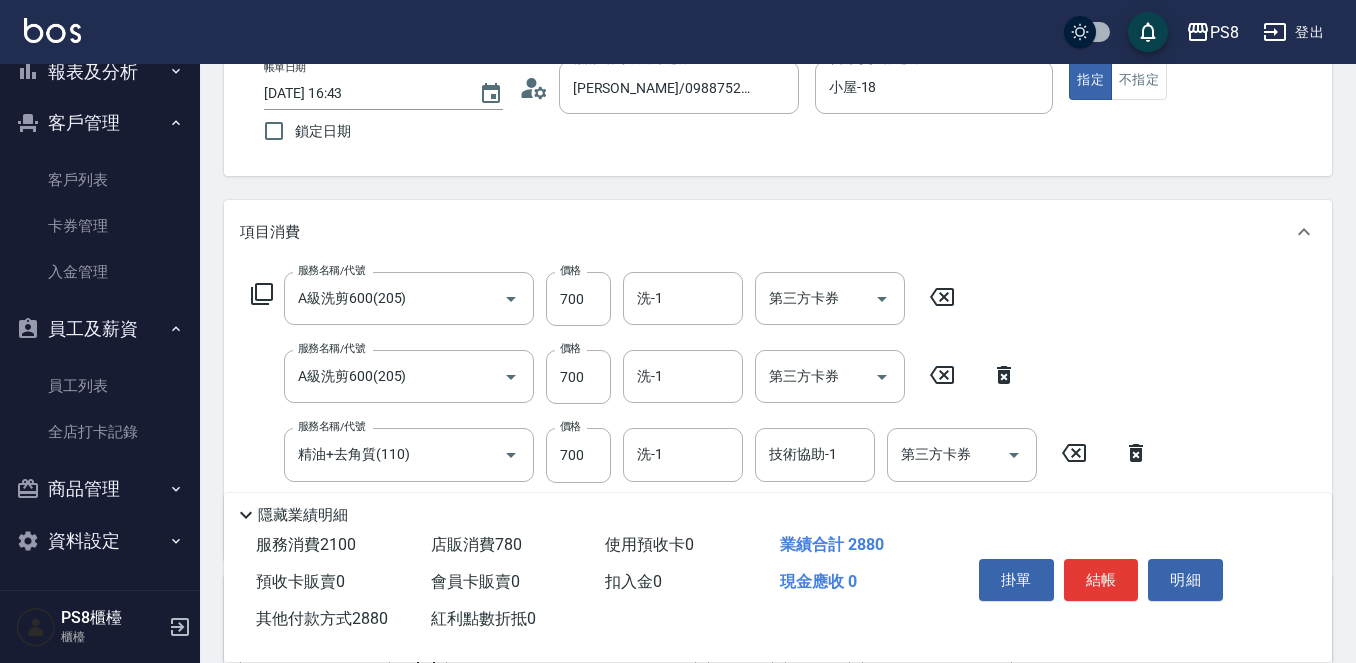 scroll, scrollTop: 200, scrollLeft: 0, axis: vertical 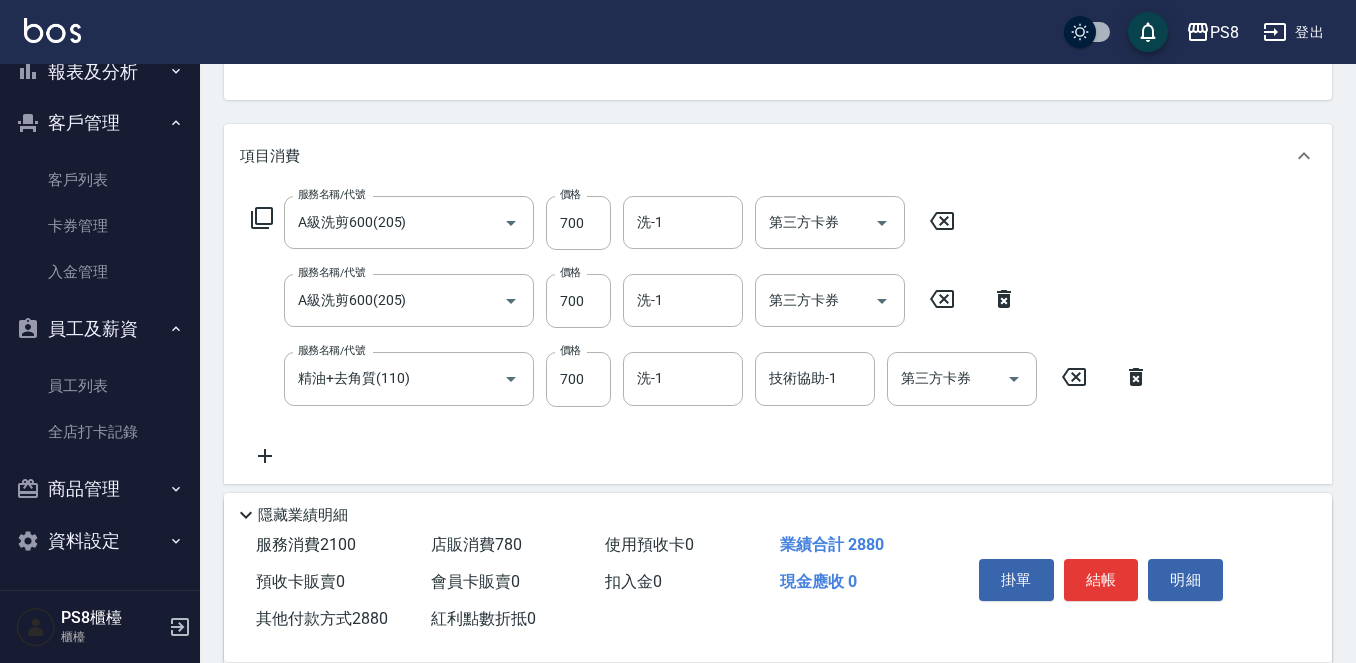 type on "2880" 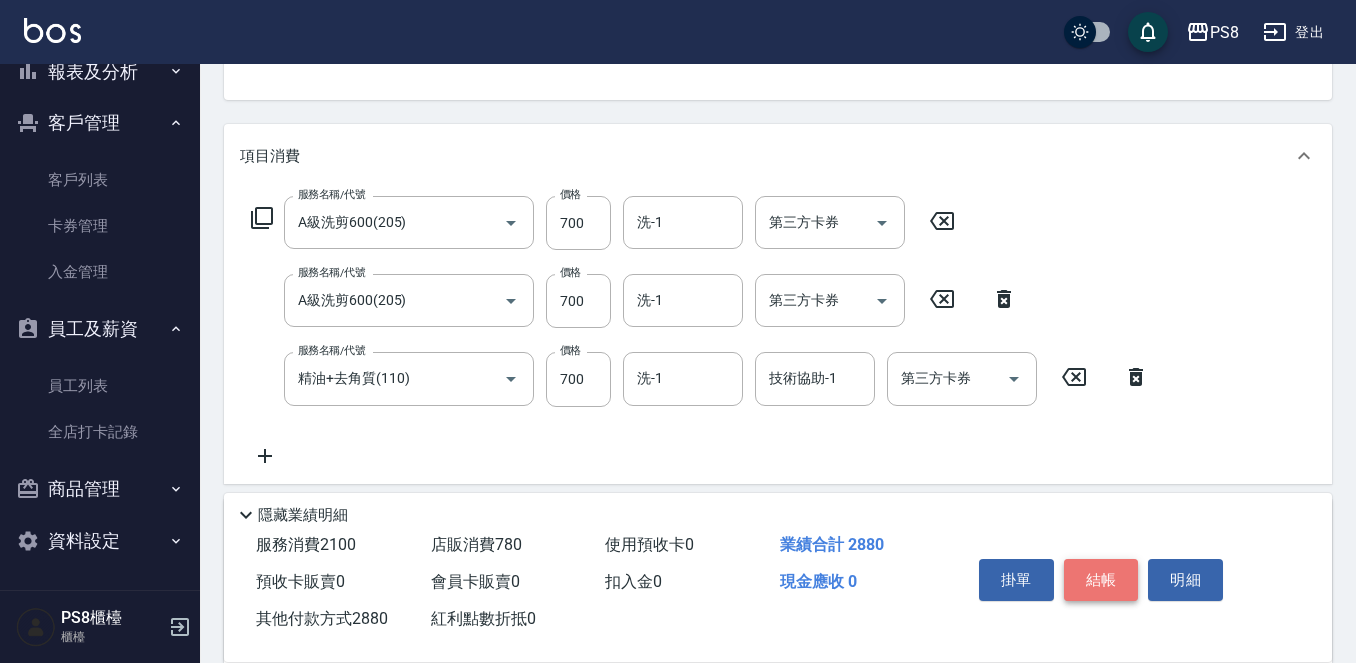 click on "結帳" at bounding box center (1101, 580) 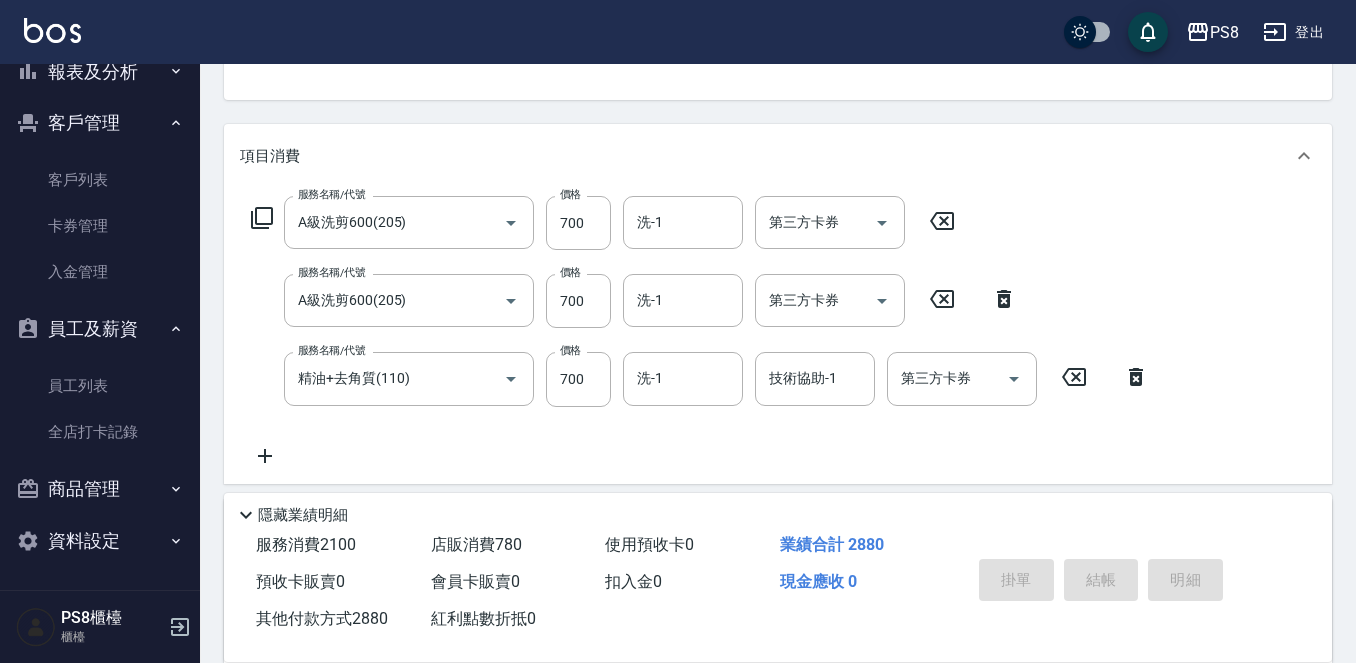 type on "2025/07/10 17:16" 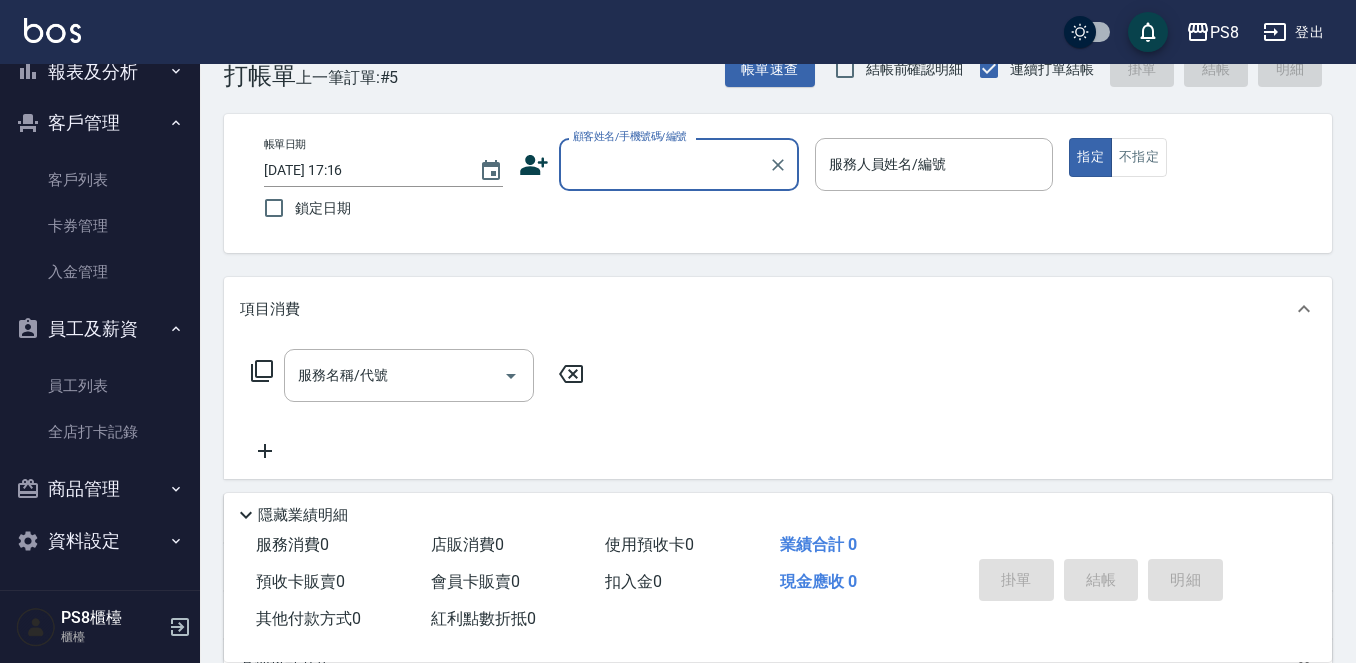 scroll, scrollTop: 0, scrollLeft: 0, axis: both 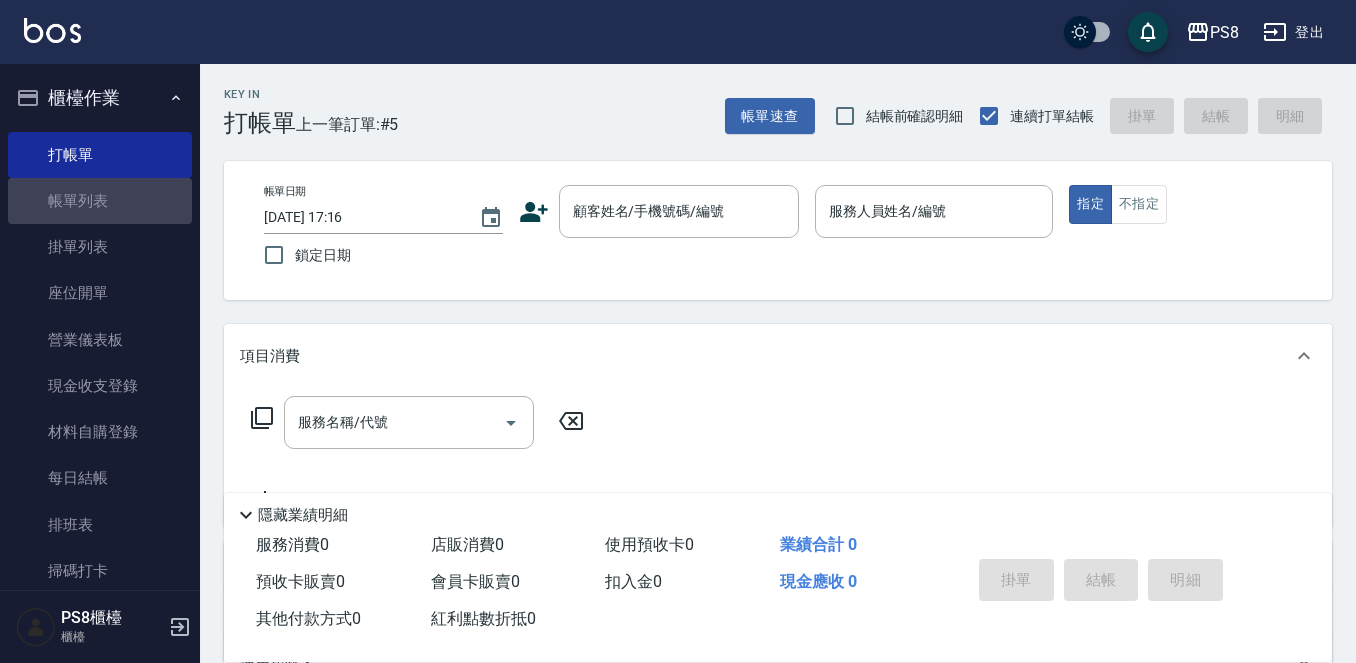 drag, startPoint x: 134, startPoint y: 208, endPoint x: 863, endPoint y: 314, distance: 736.66614 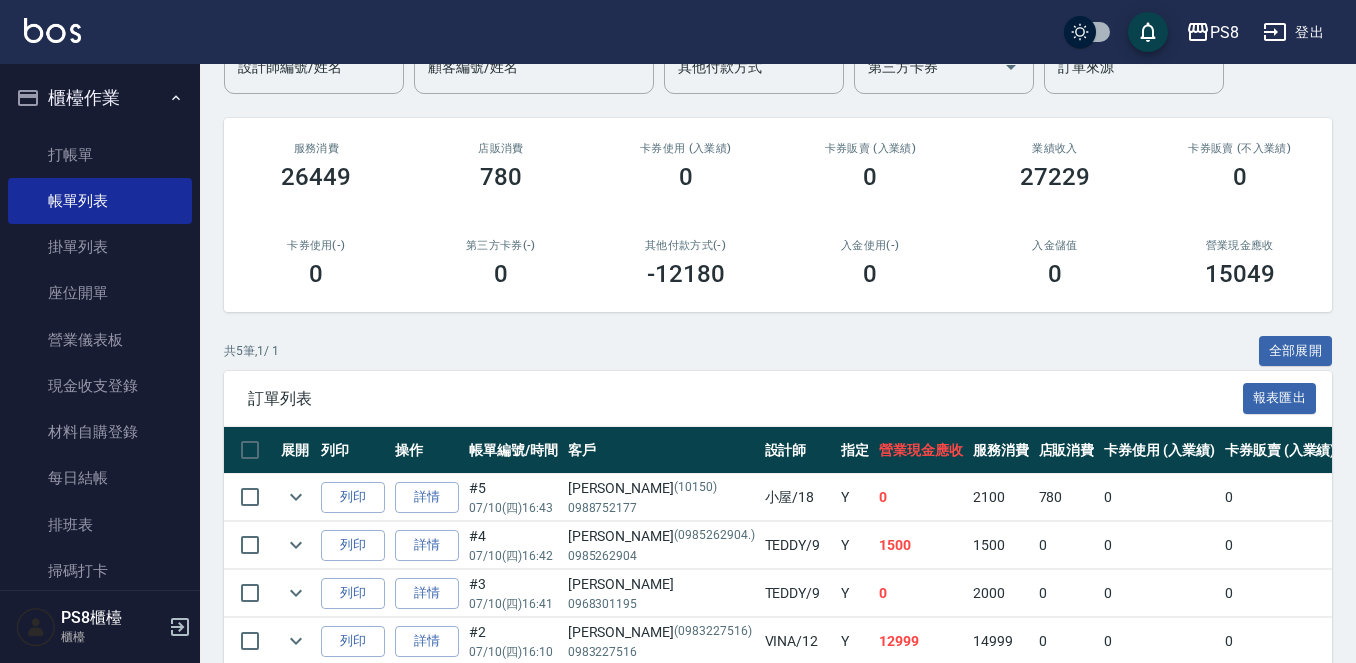 scroll, scrollTop: 337, scrollLeft: 0, axis: vertical 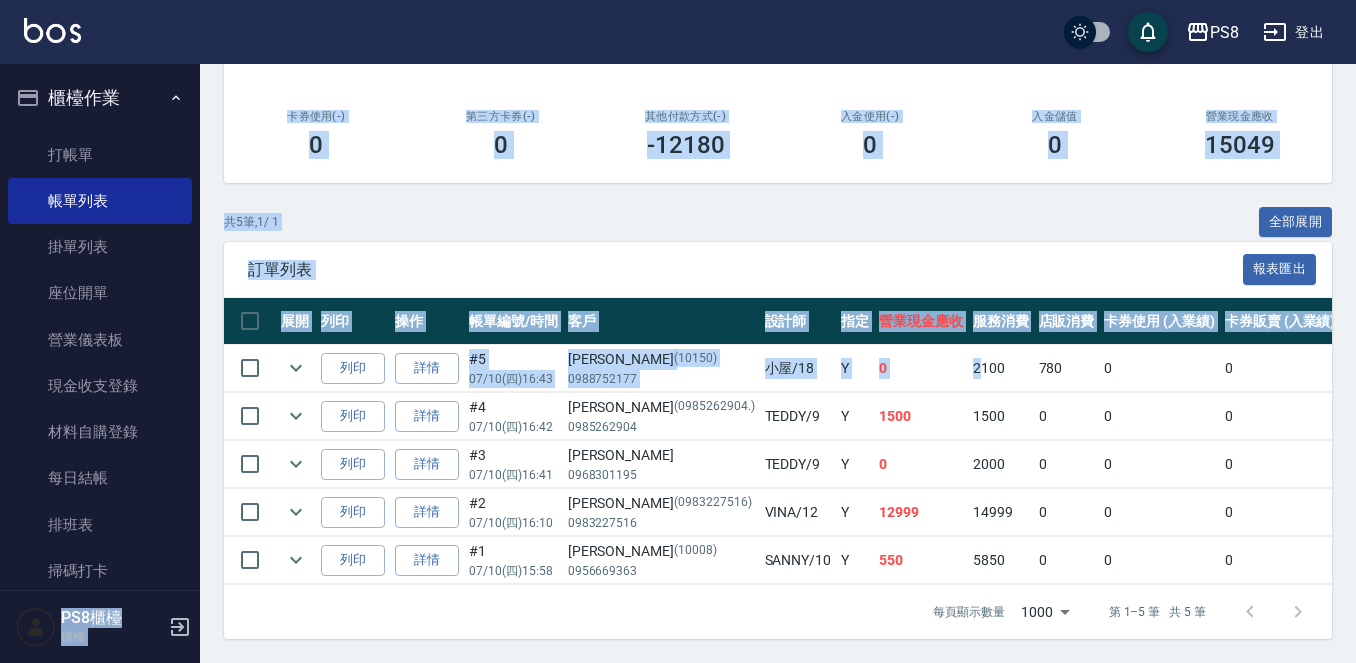 drag, startPoint x: 916, startPoint y: 345, endPoint x: 0, endPoint y: 374, distance: 916.4589 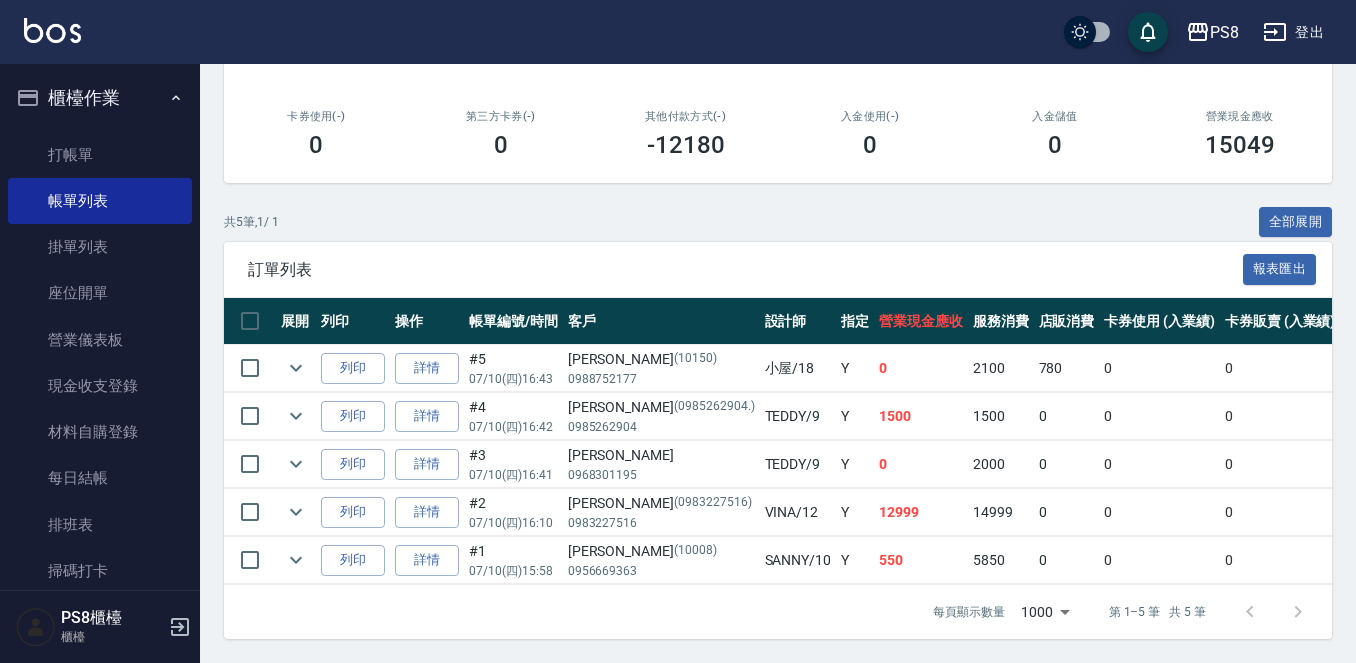 click on "Y" at bounding box center (855, 464) 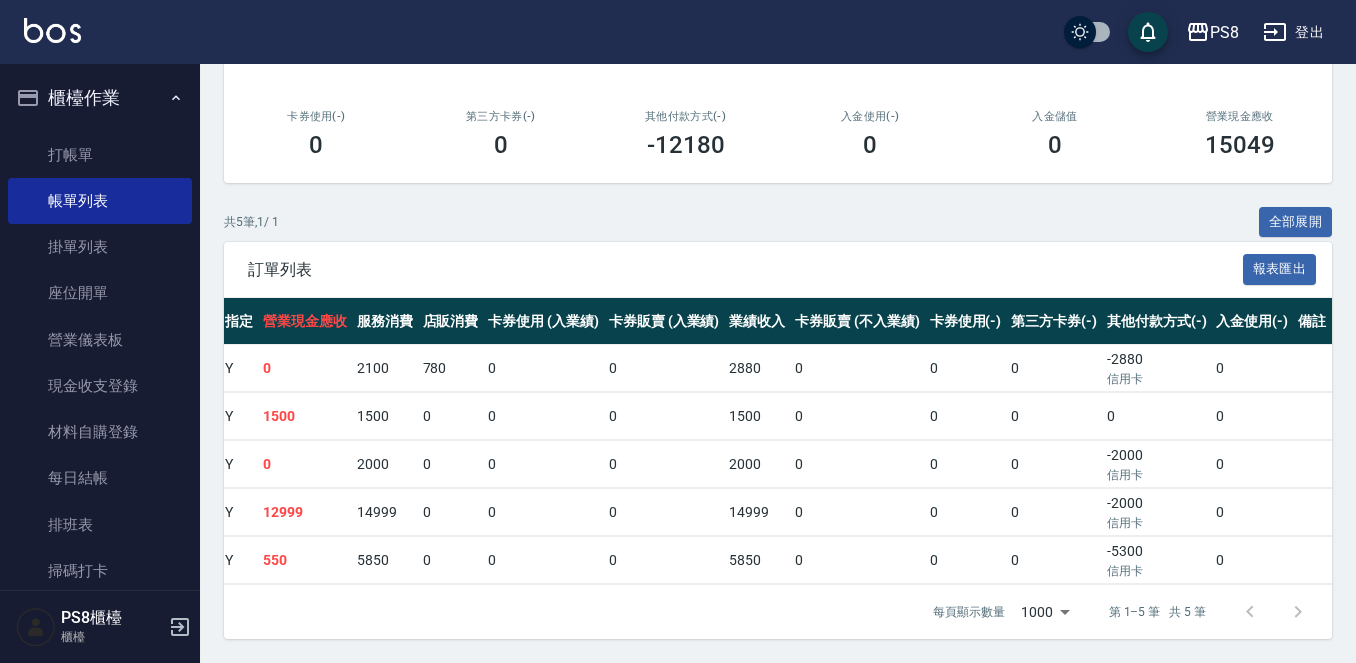 scroll, scrollTop: 0, scrollLeft: 0, axis: both 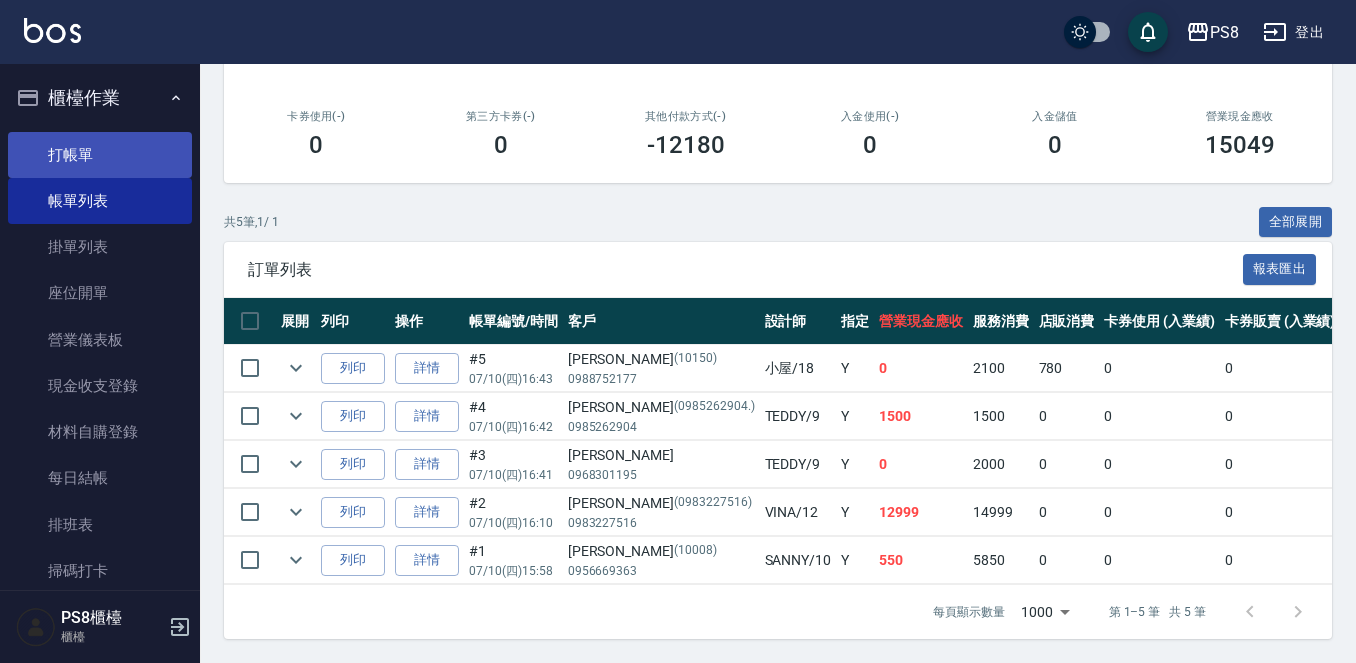 click on "打帳單" at bounding box center (100, 155) 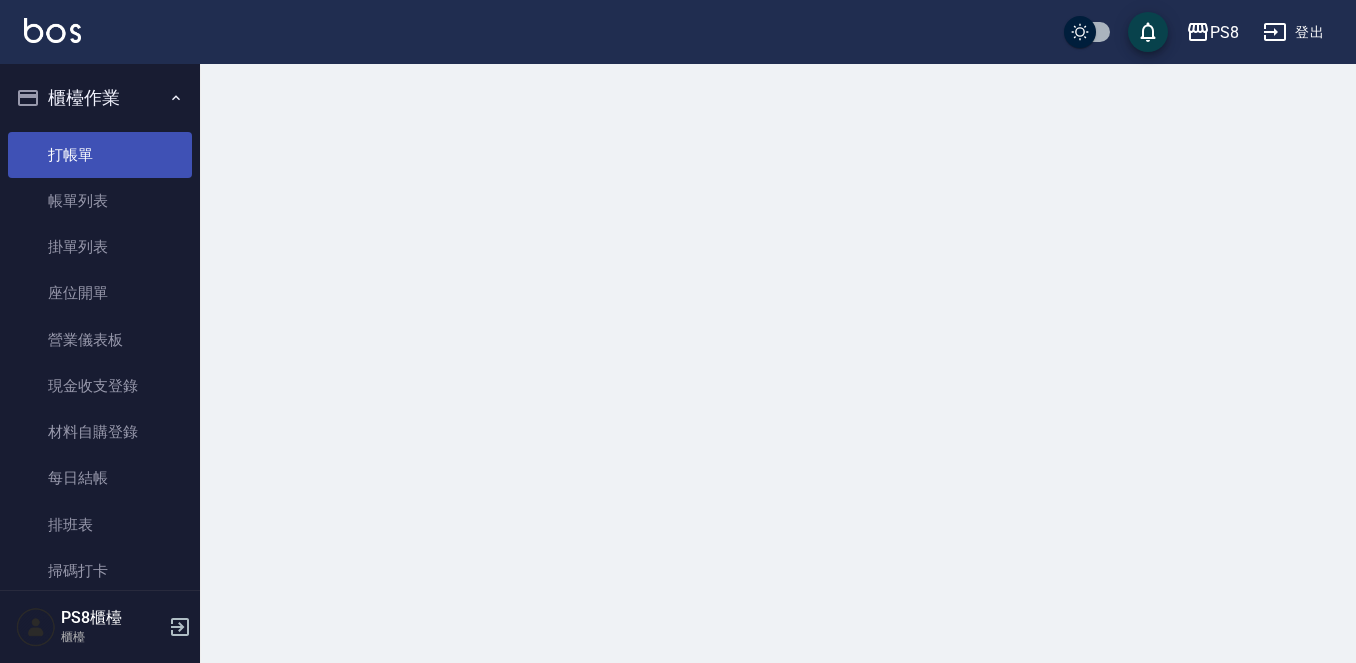 scroll, scrollTop: 0, scrollLeft: 0, axis: both 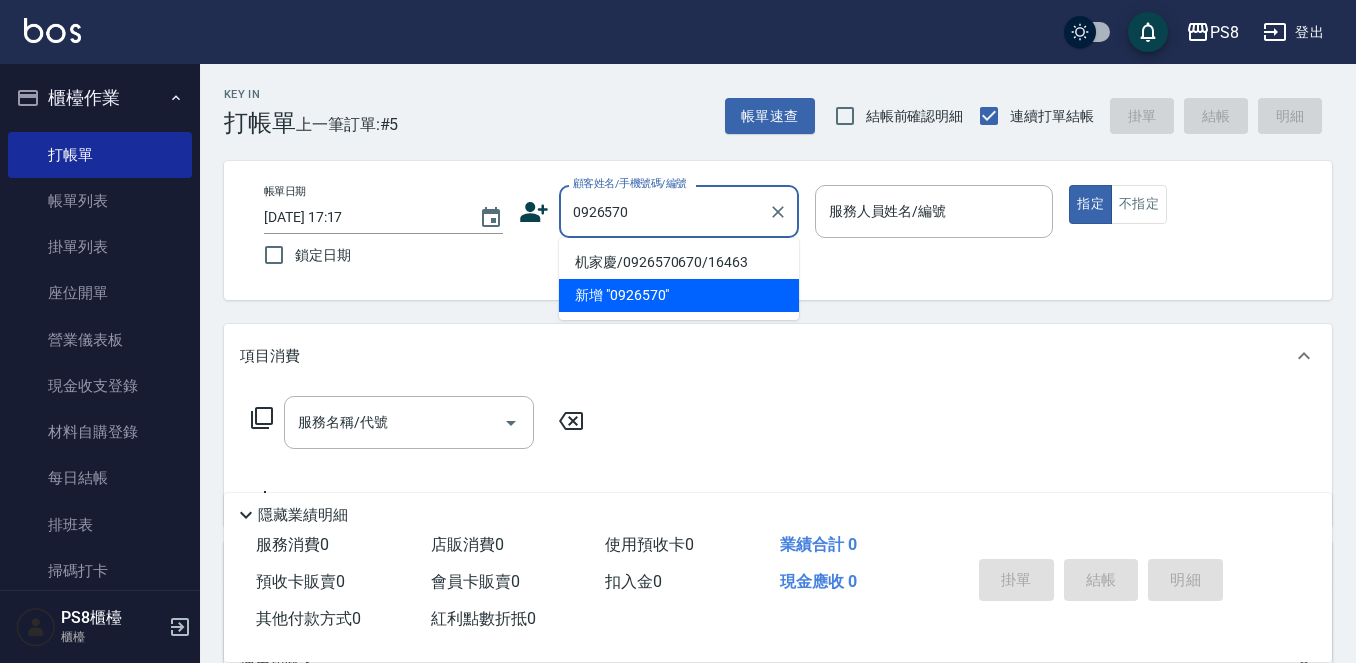 click on "机家慶/0926570670/16463" at bounding box center (679, 262) 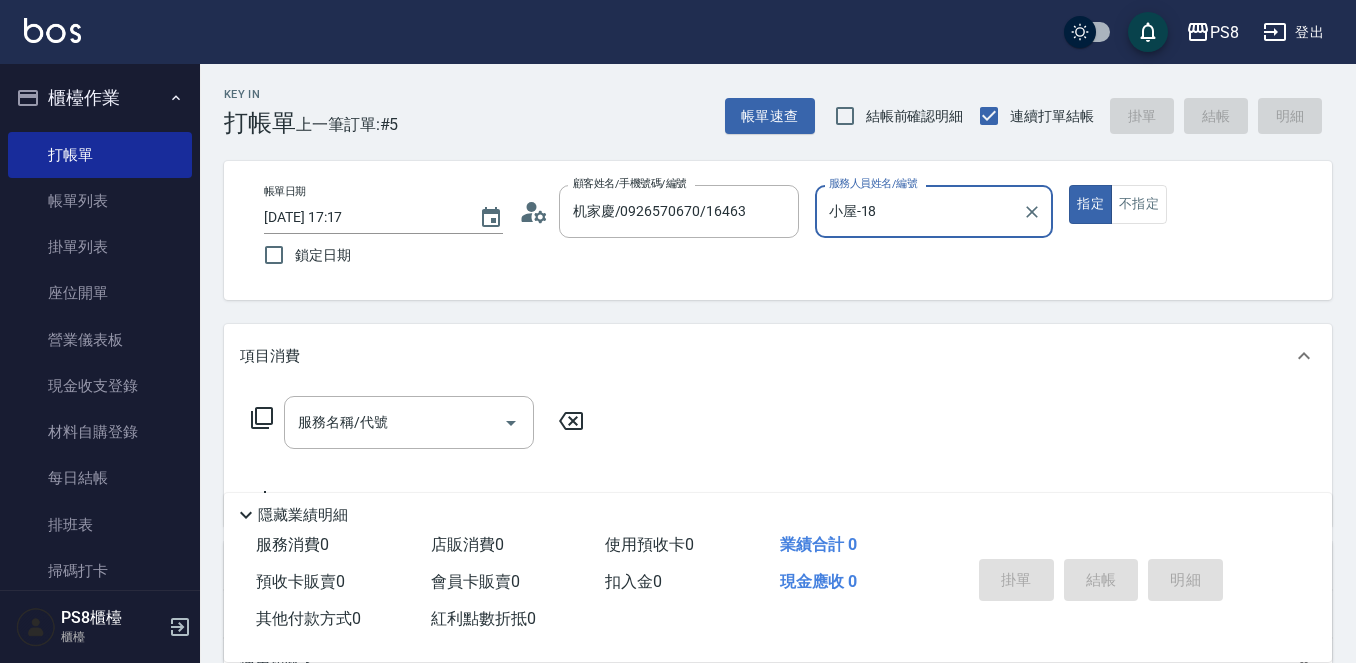 type on "小屋-18" 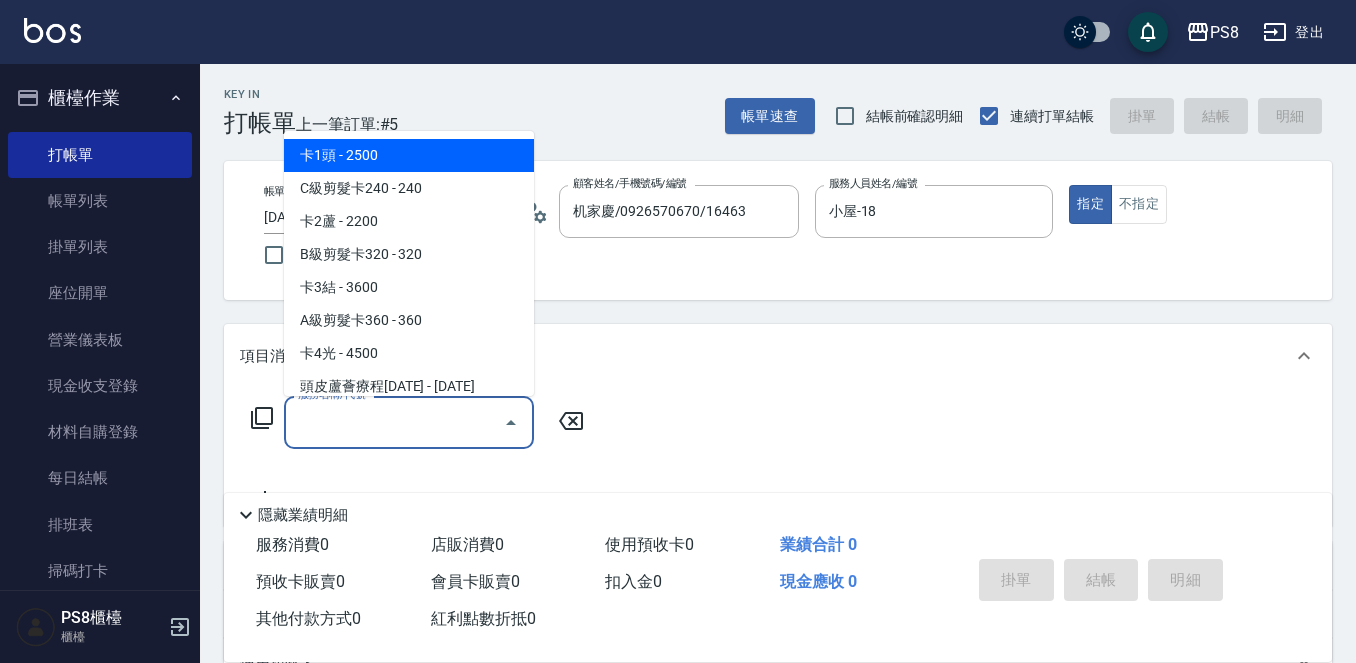 click on "服務名稱/代號" at bounding box center (394, 422) 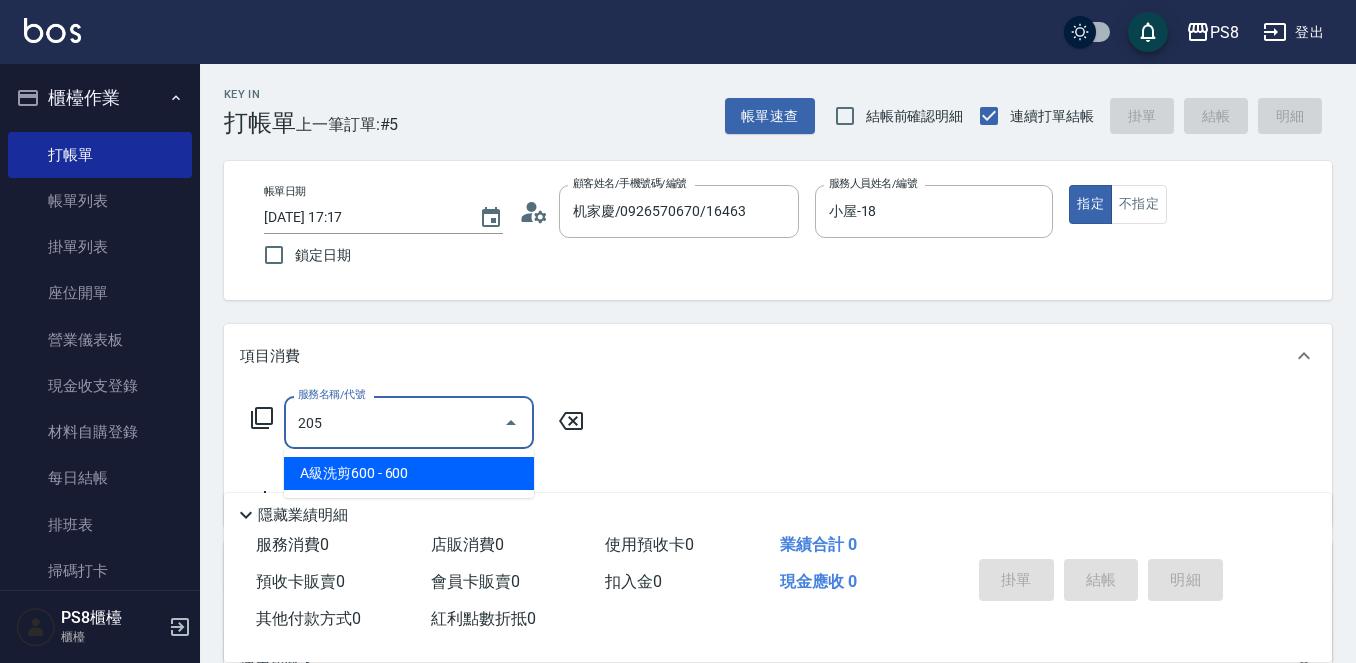 click on "A級洗剪600 - 600" at bounding box center [409, 473] 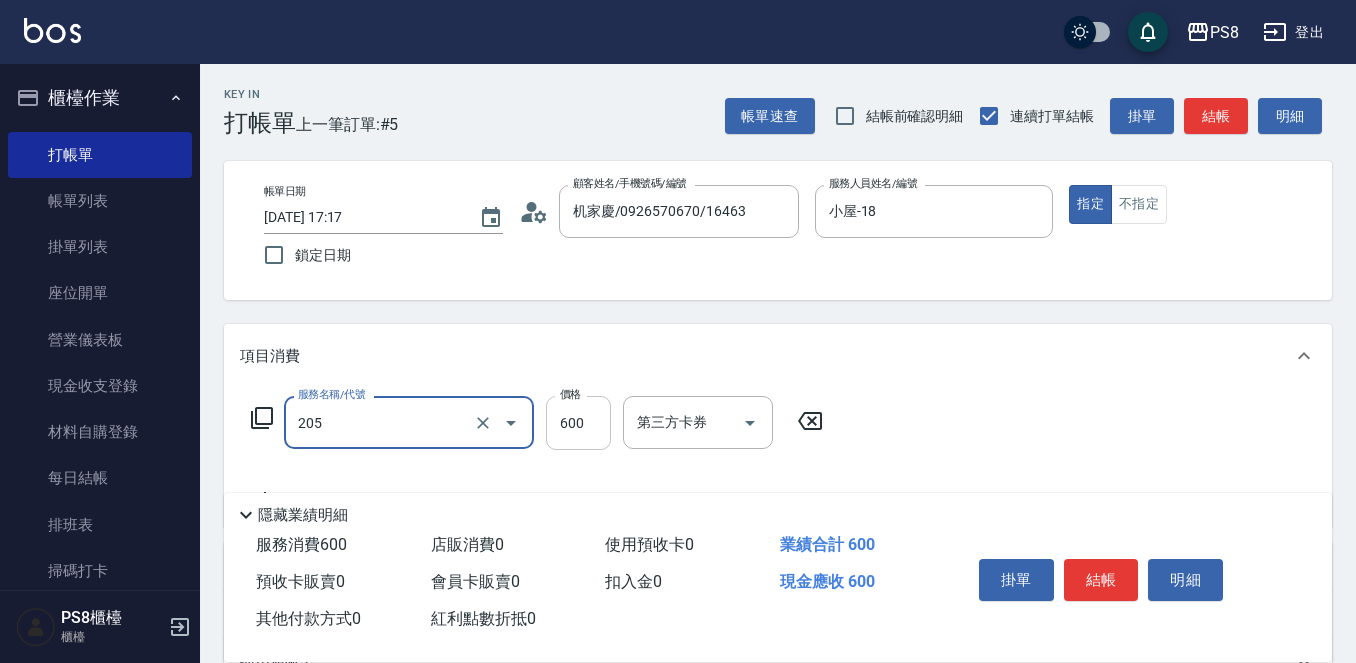type on "A級洗剪600(205)" 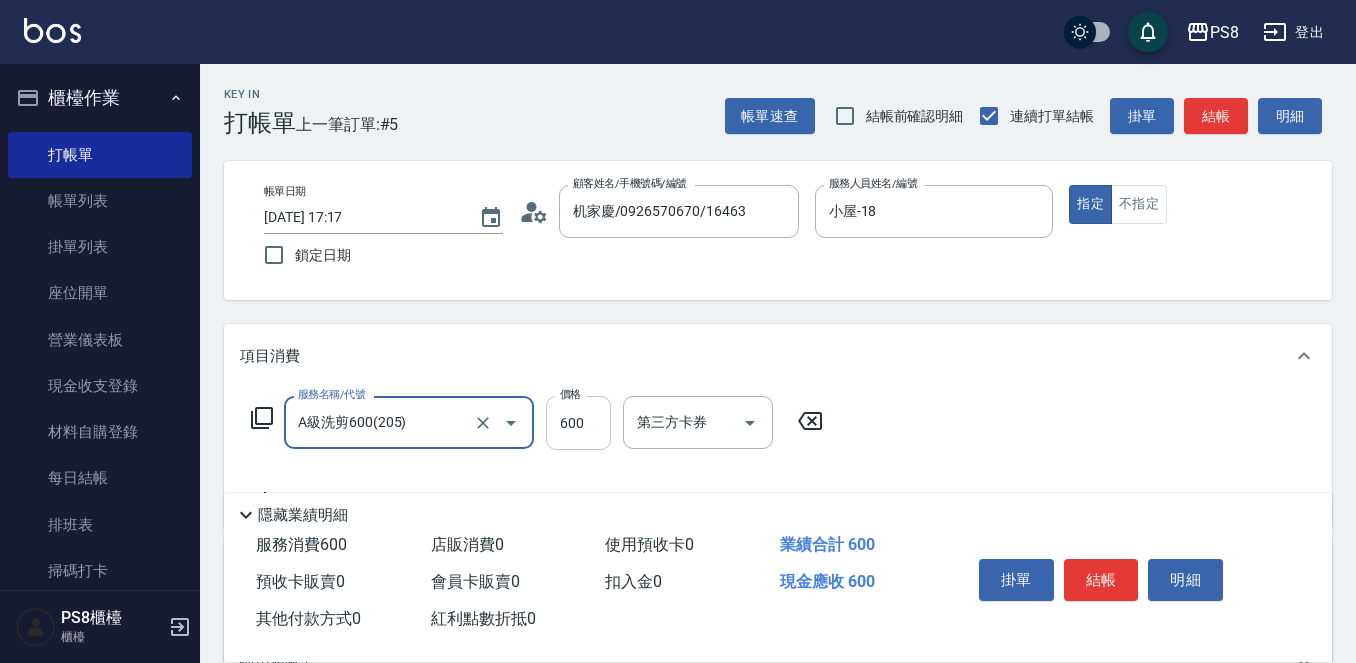 click on "600" at bounding box center [578, 423] 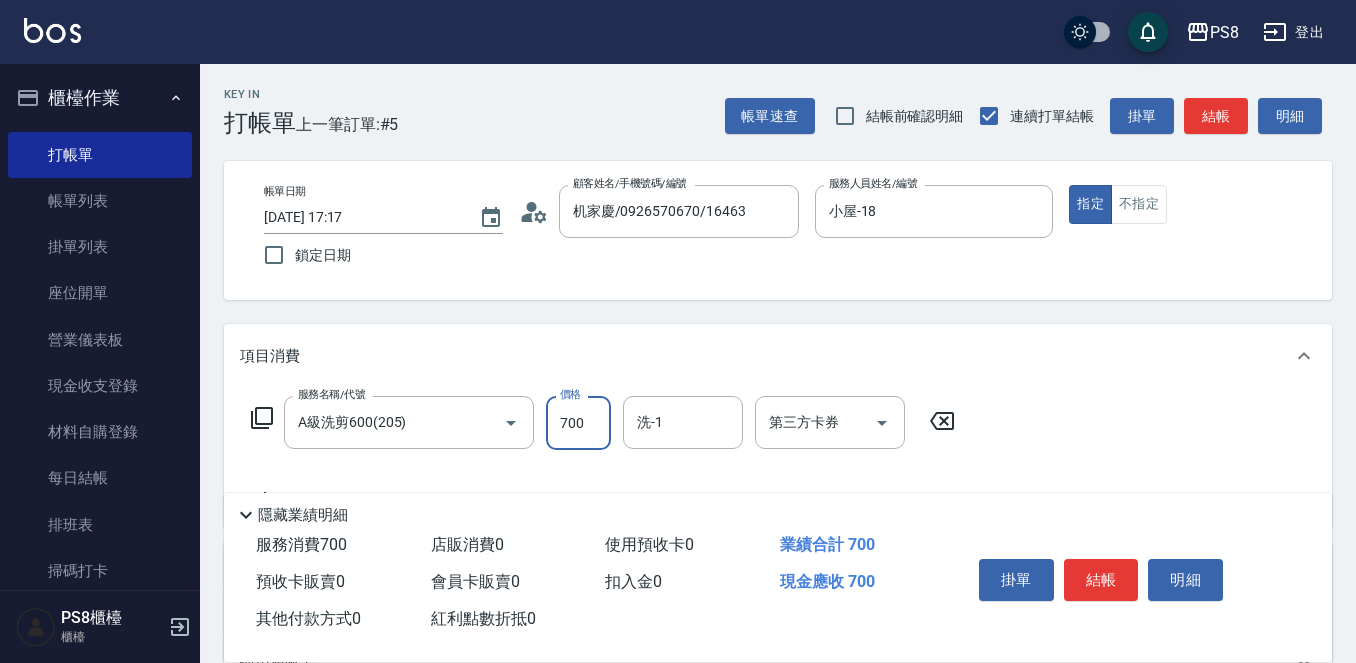 scroll, scrollTop: 100, scrollLeft: 0, axis: vertical 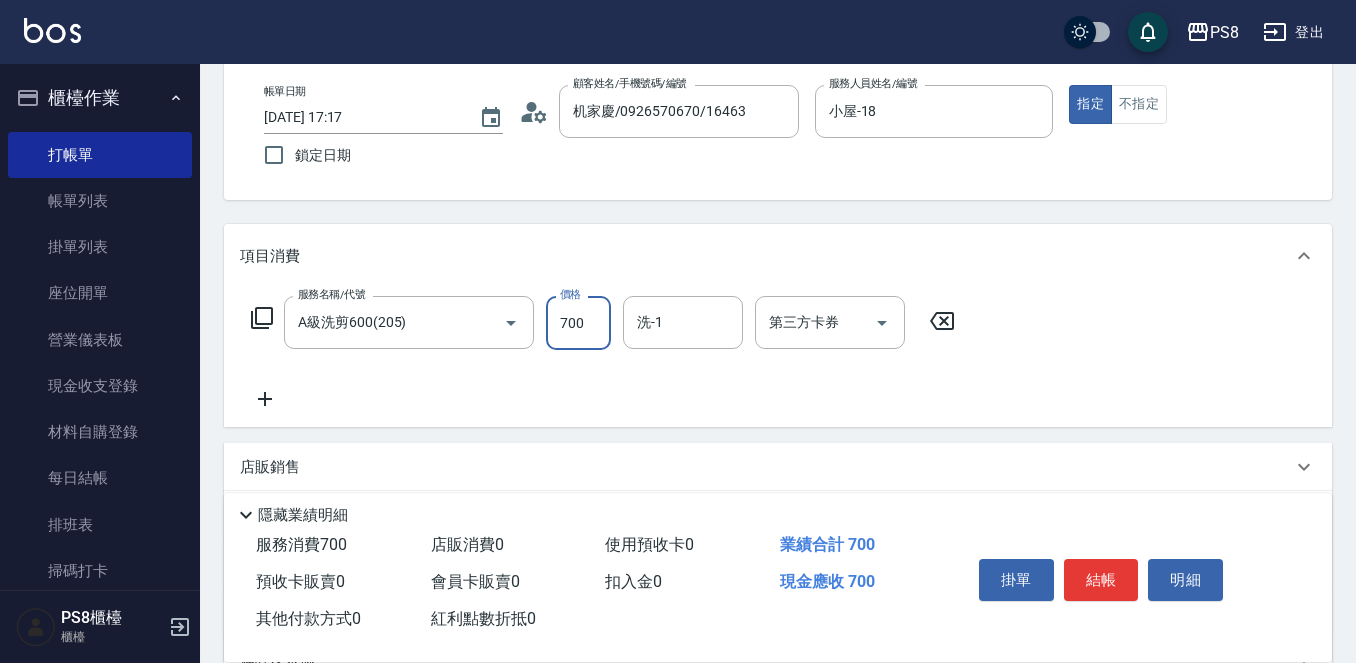 type on "700" 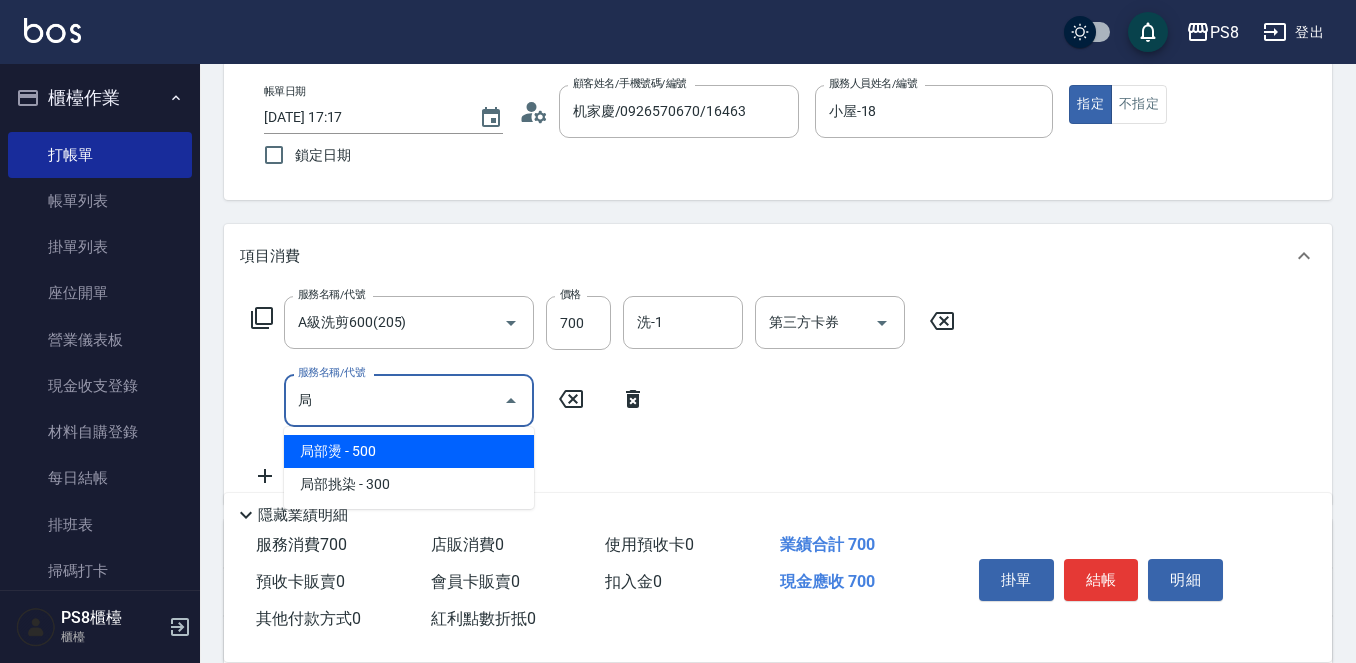 click on "局部燙 - 500" at bounding box center [409, 451] 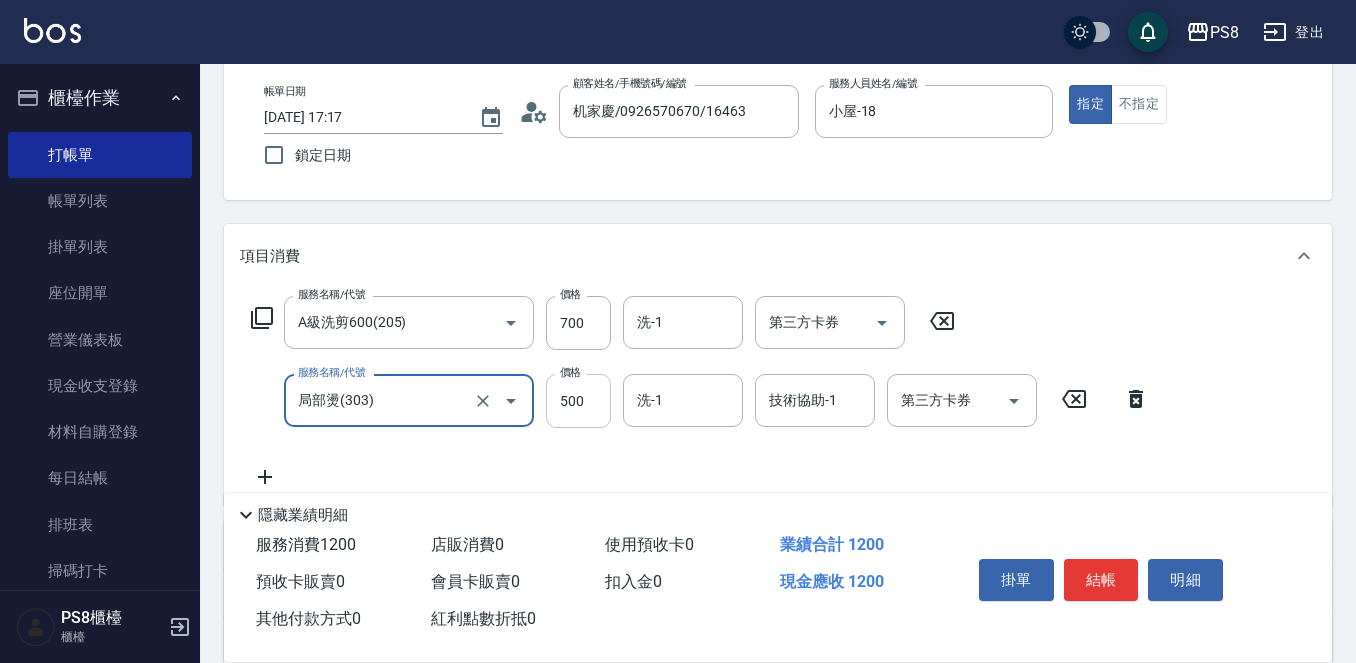 type on "局部燙(303)" 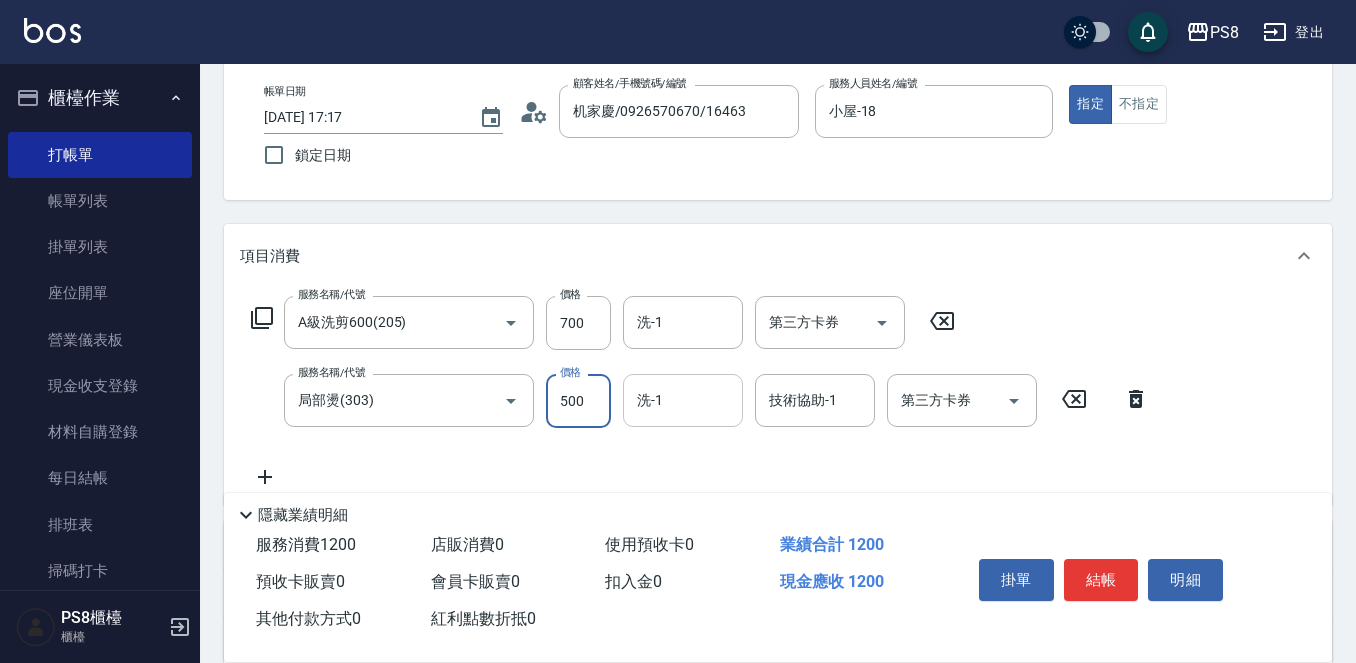 click on "洗-1 洗-1" at bounding box center [683, 400] 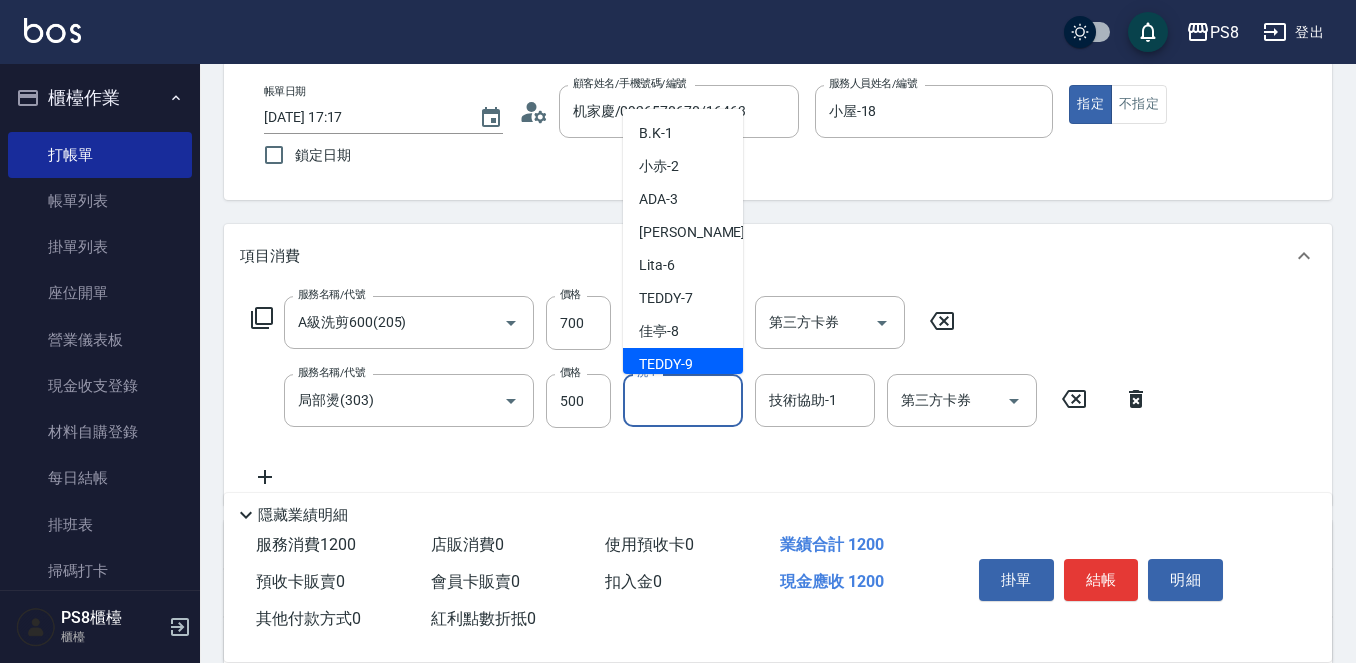 click on "項目消費" at bounding box center (778, 256) 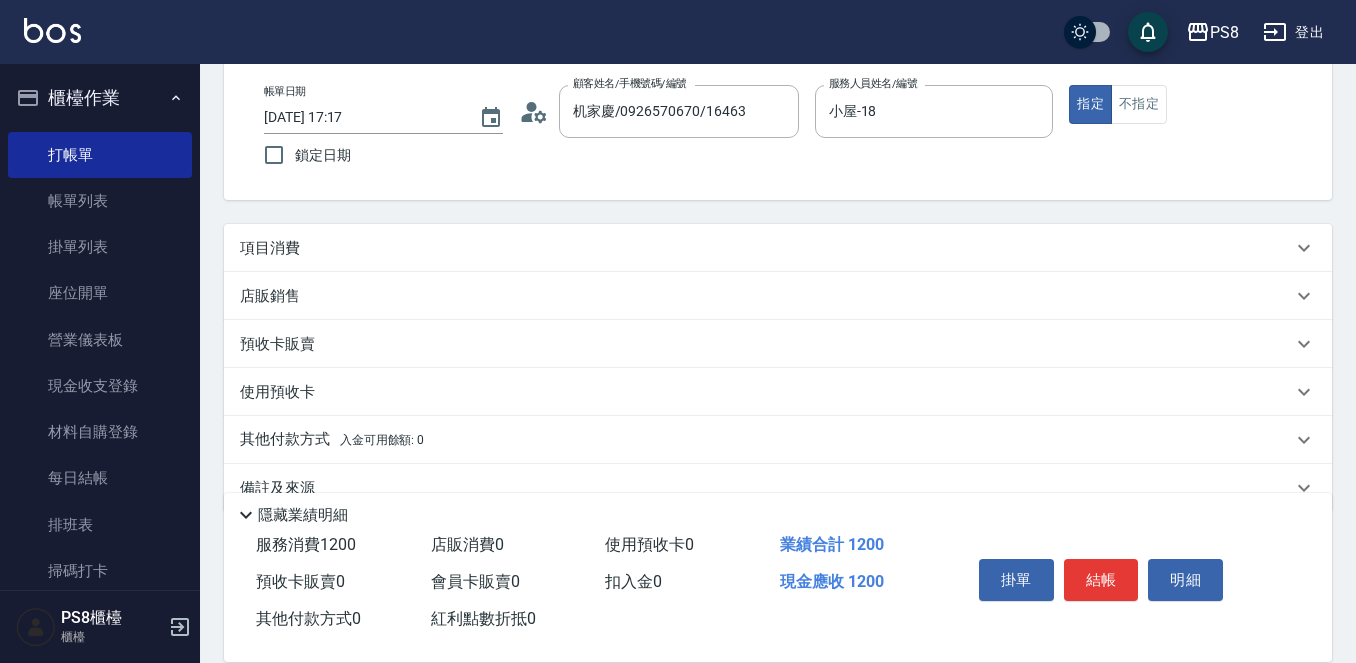 click on "項目消費" at bounding box center [766, 248] 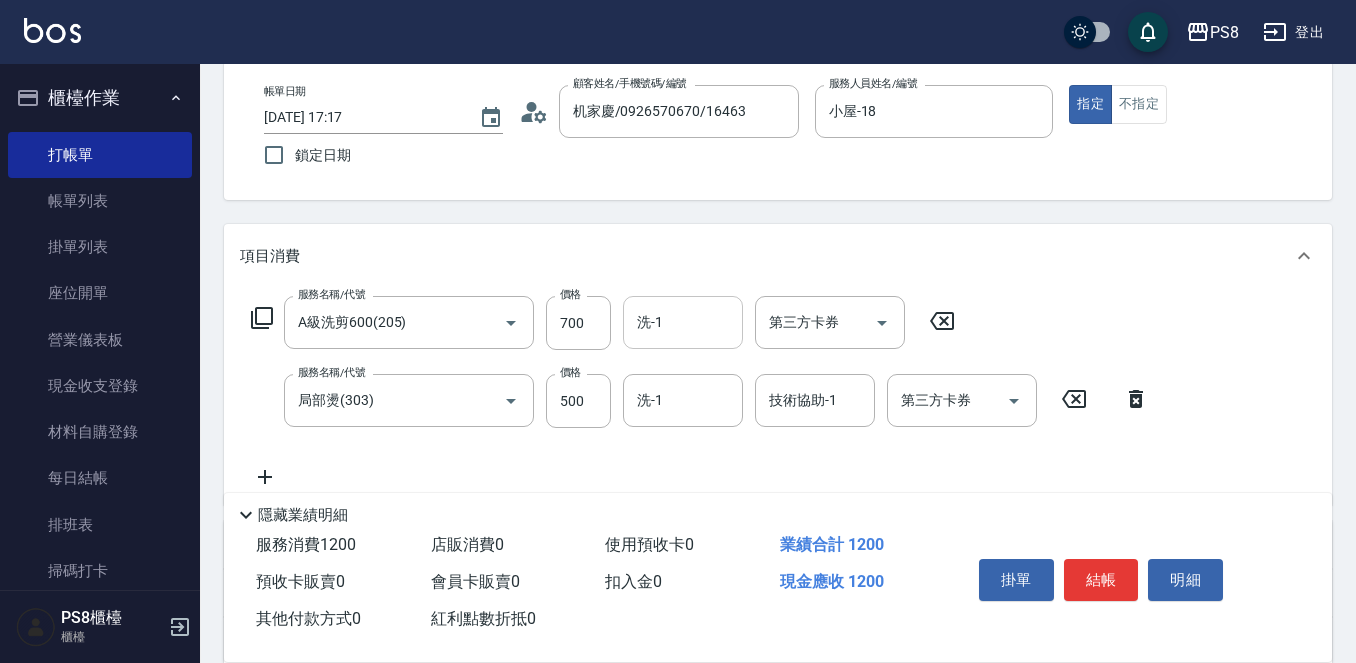 click on "洗-1" at bounding box center (683, 322) 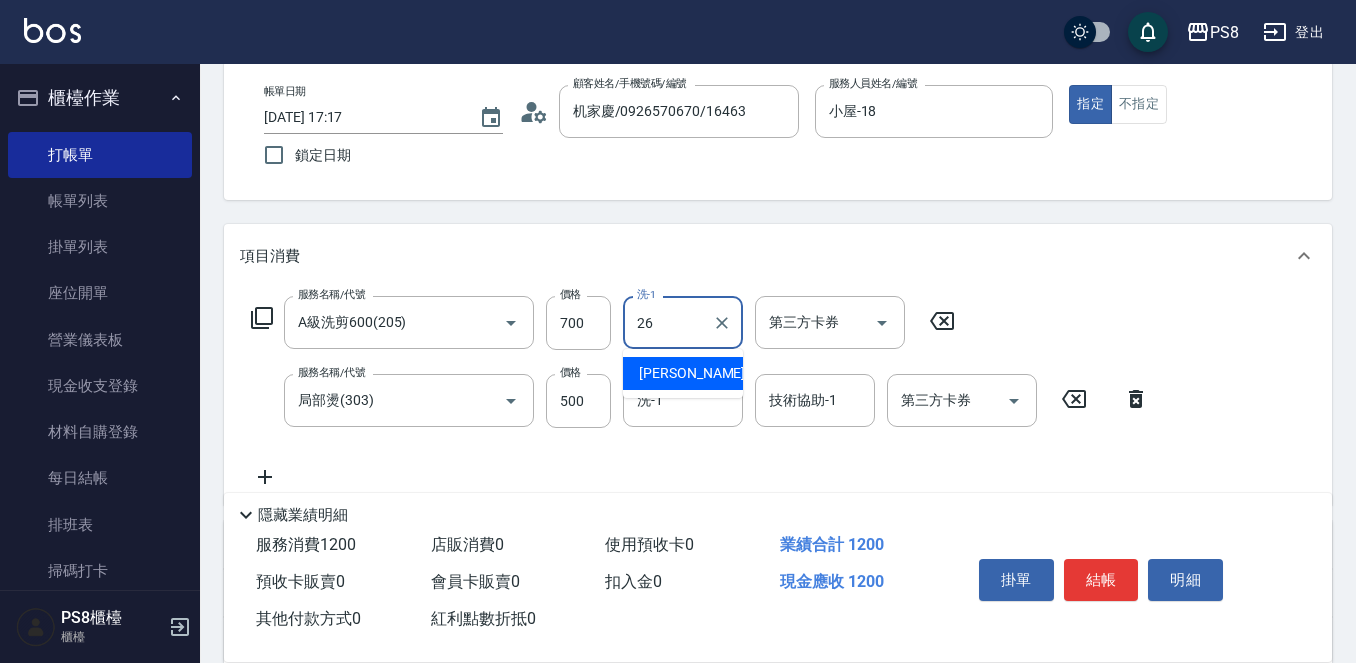 type on "苡真-26" 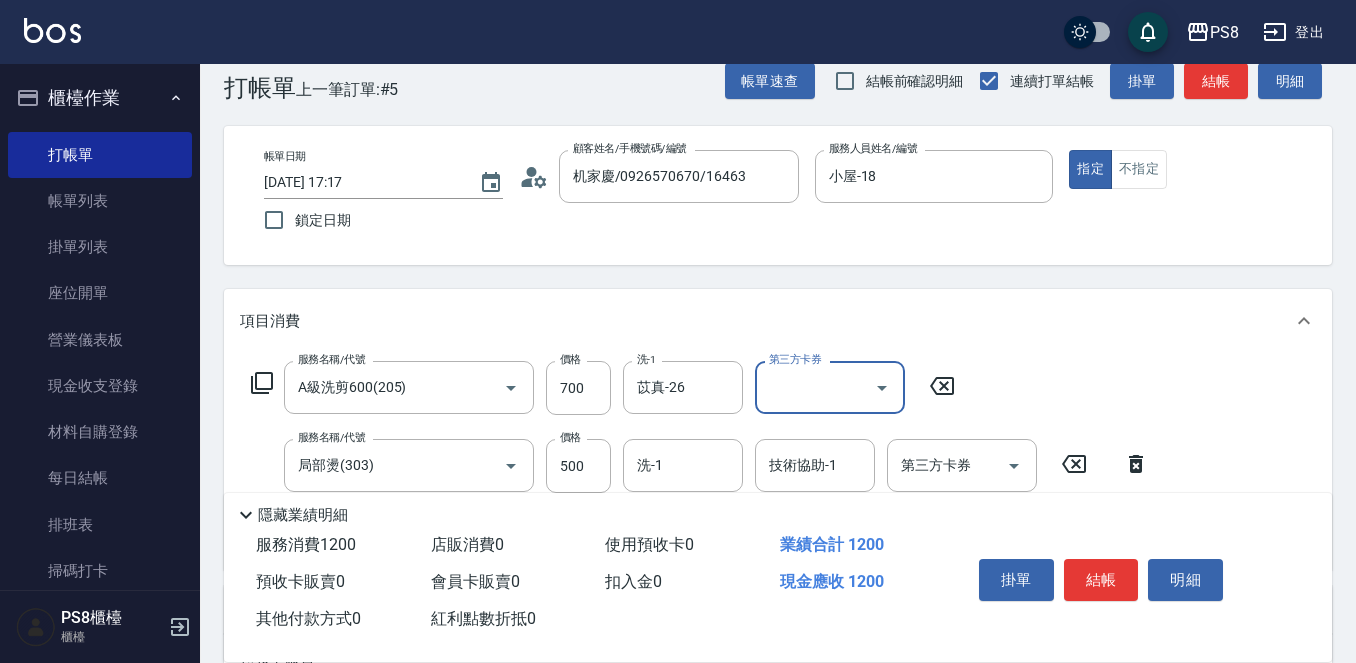 scroll, scrollTop: 0, scrollLeft: 0, axis: both 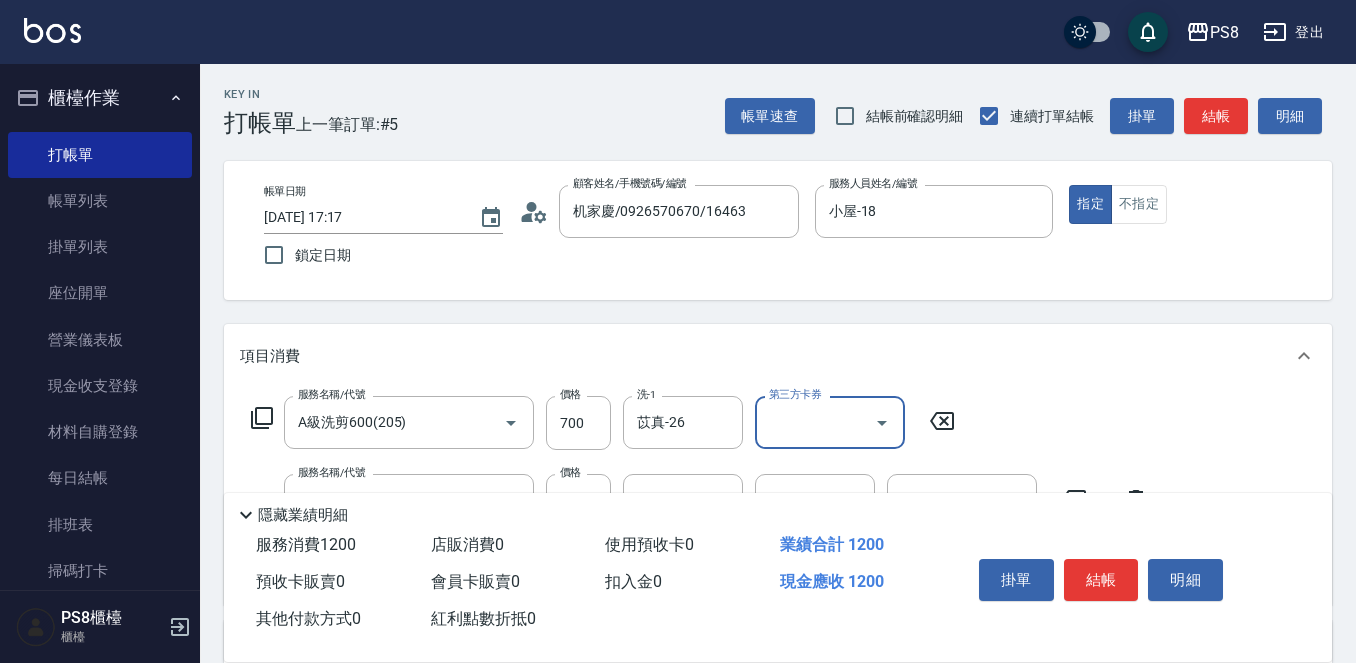 click on "掛單 結帳 明細" at bounding box center [1101, 582] 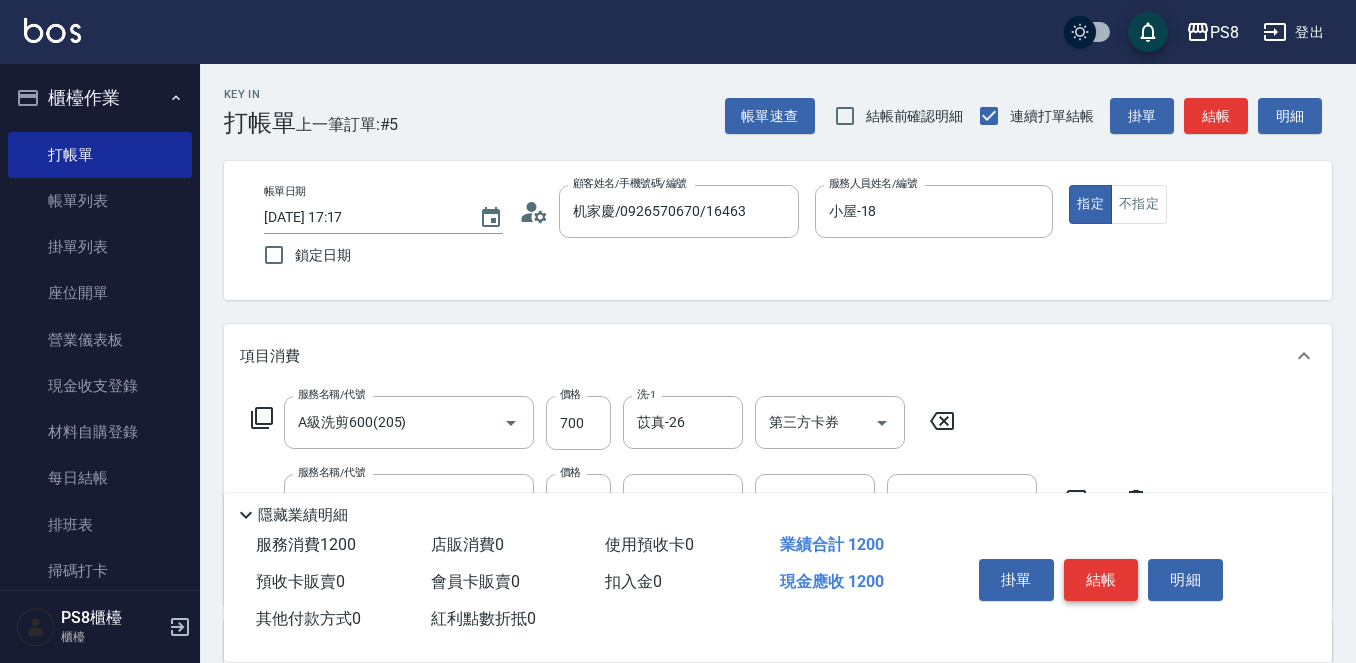 click on "結帳" at bounding box center (1101, 580) 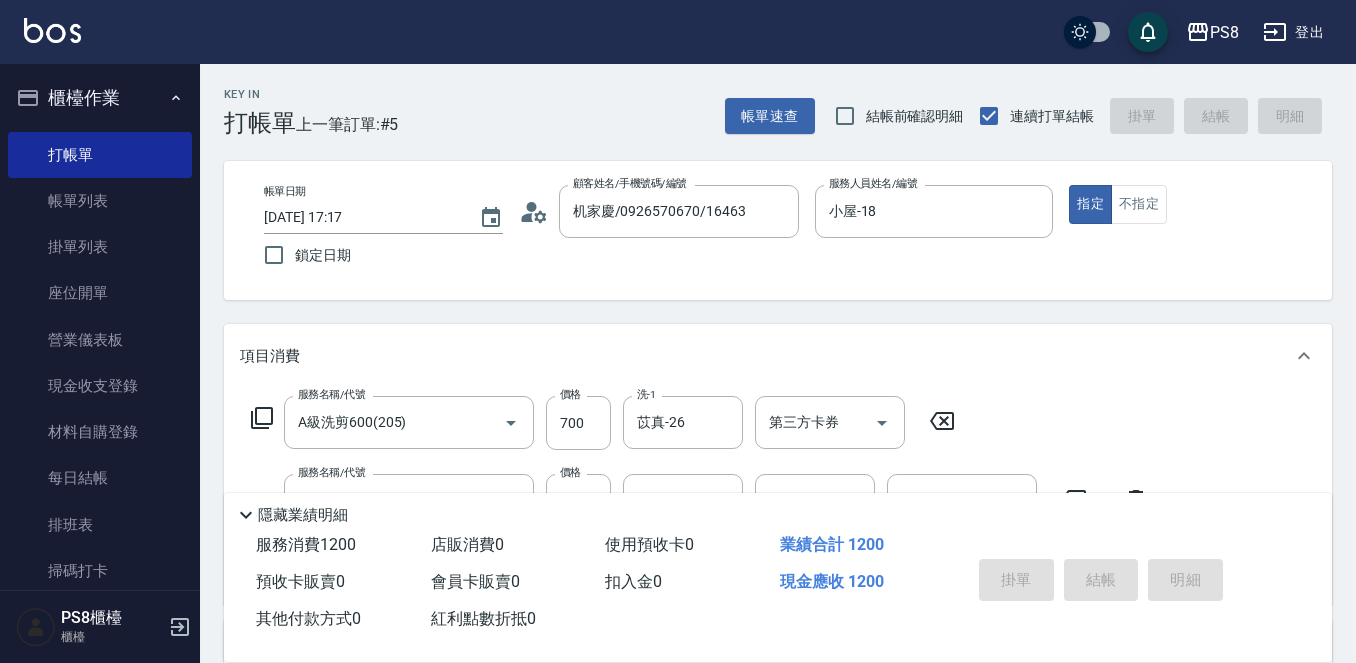 type 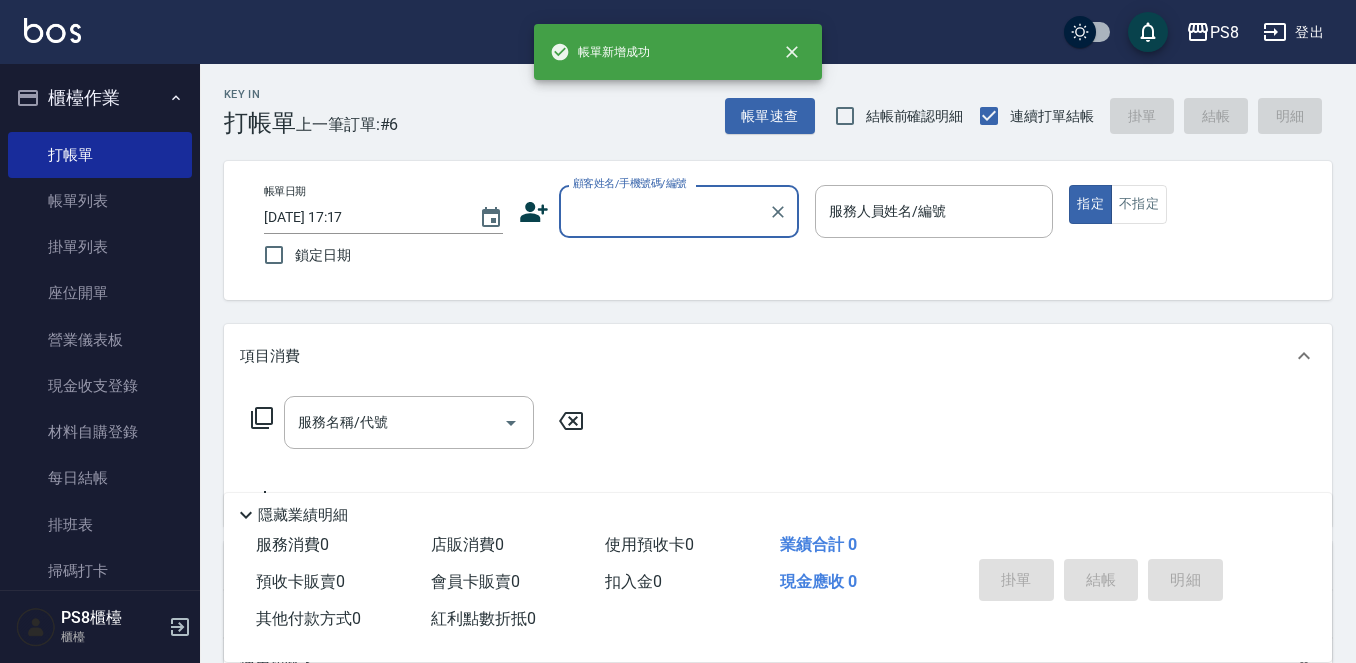 click on "顧客姓名/手機號碼/編號" at bounding box center (679, 211) 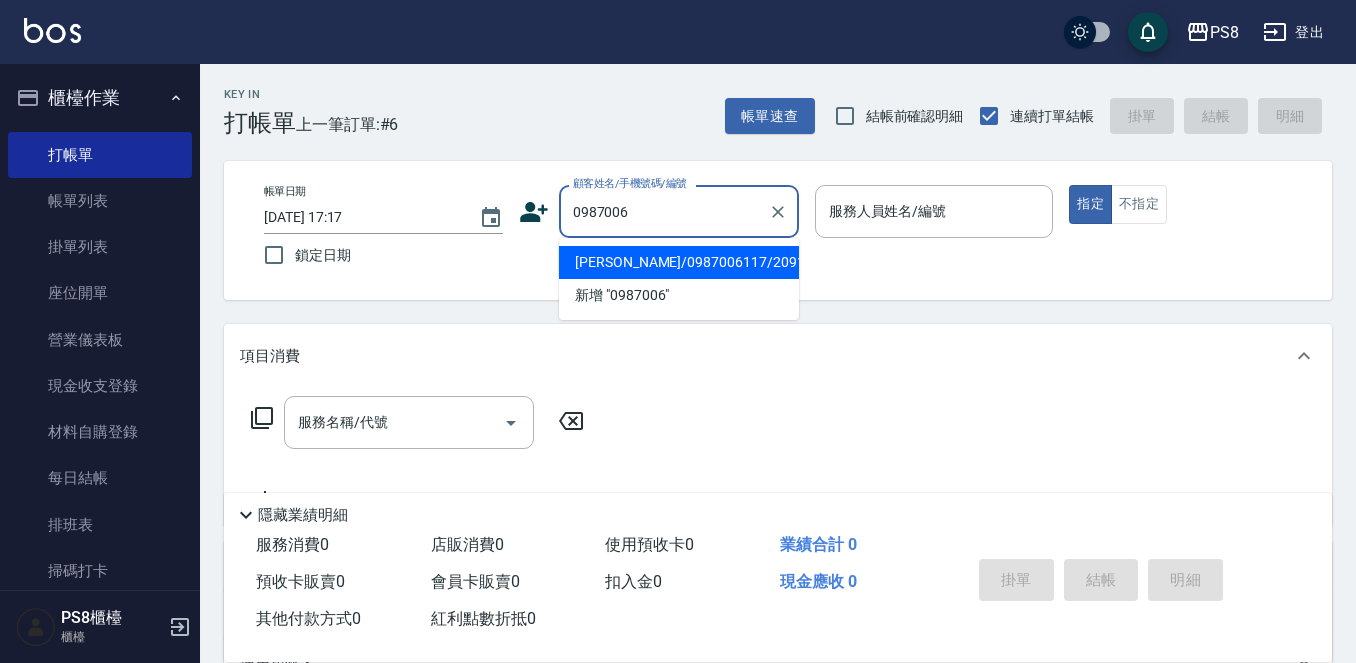 click on "童品中/0987006117/20918" at bounding box center (679, 262) 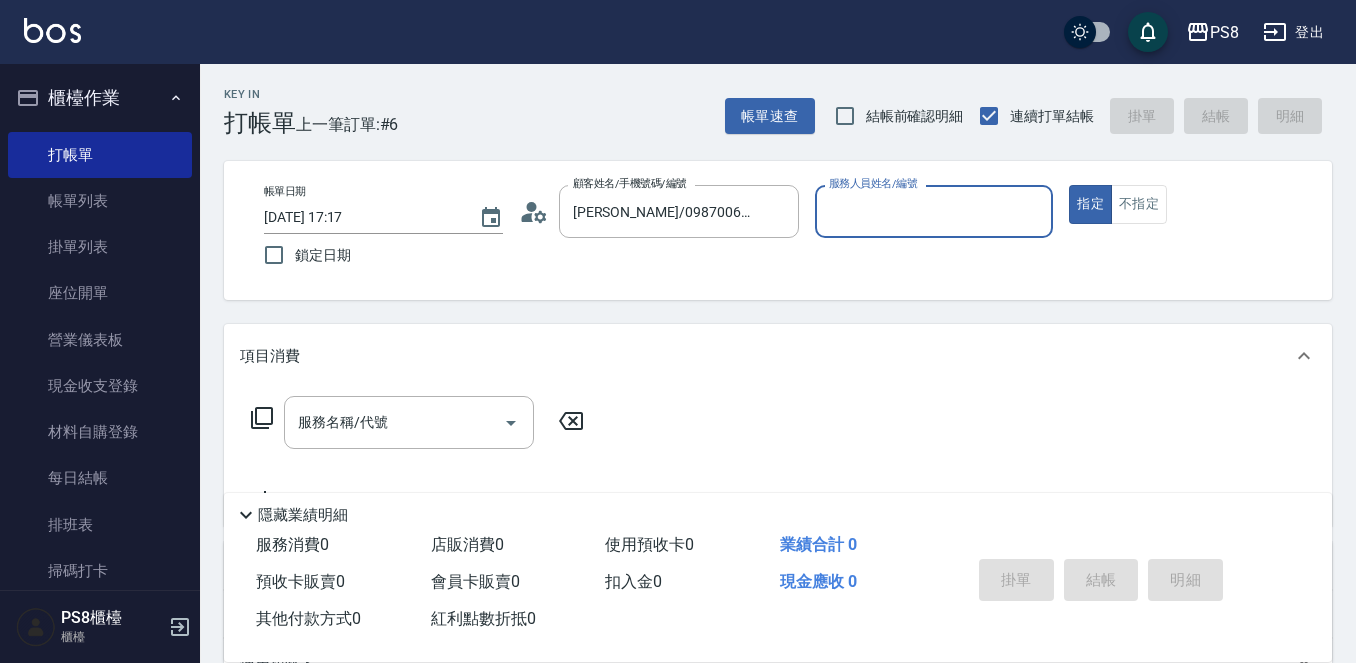 type on "小屋-18" 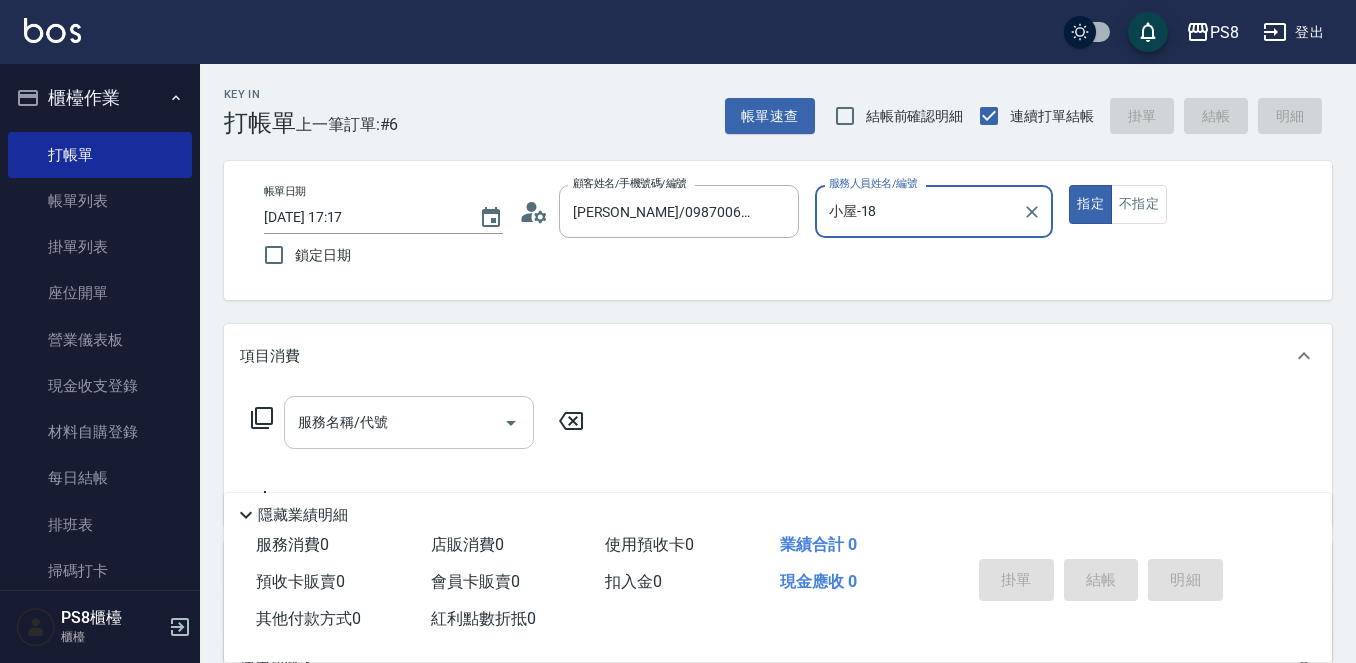 click on "服務名稱/代號" at bounding box center (394, 422) 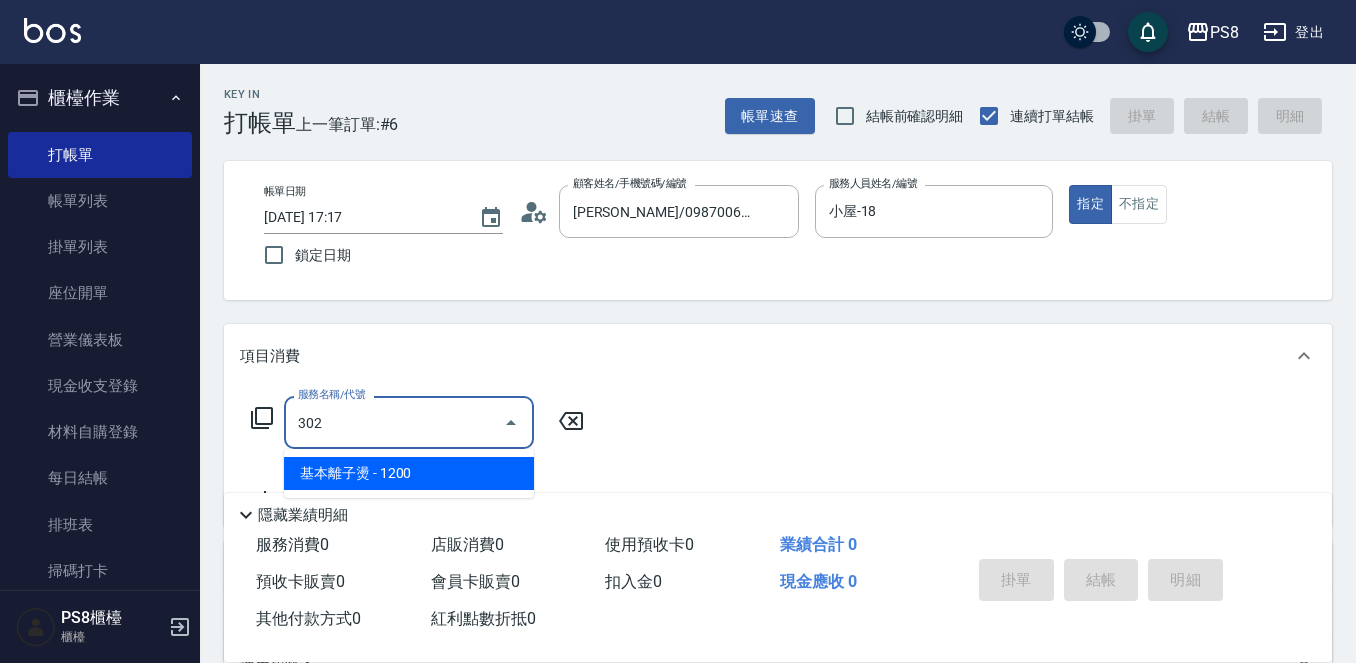 click on "基本離子燙 - 1200" at bounding box center [409, 473] 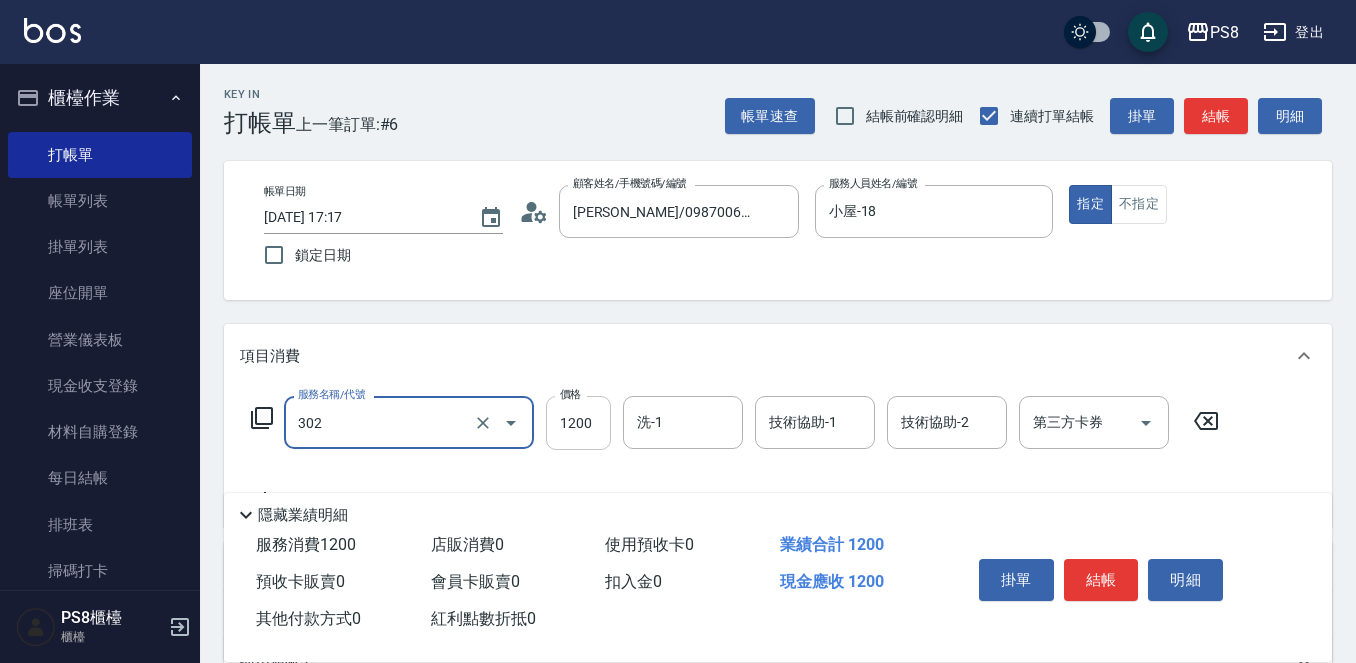 type on "基本離子燙(302)" 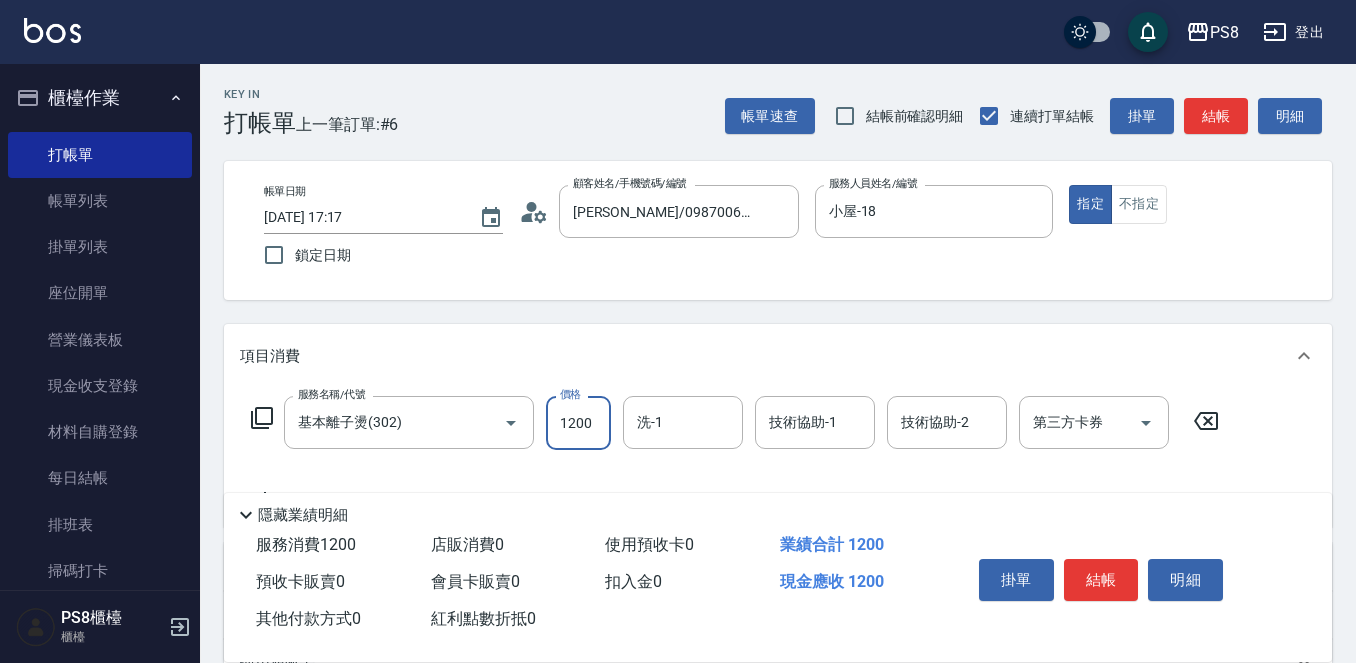 click on "1200" at bounding box center [578, 423] 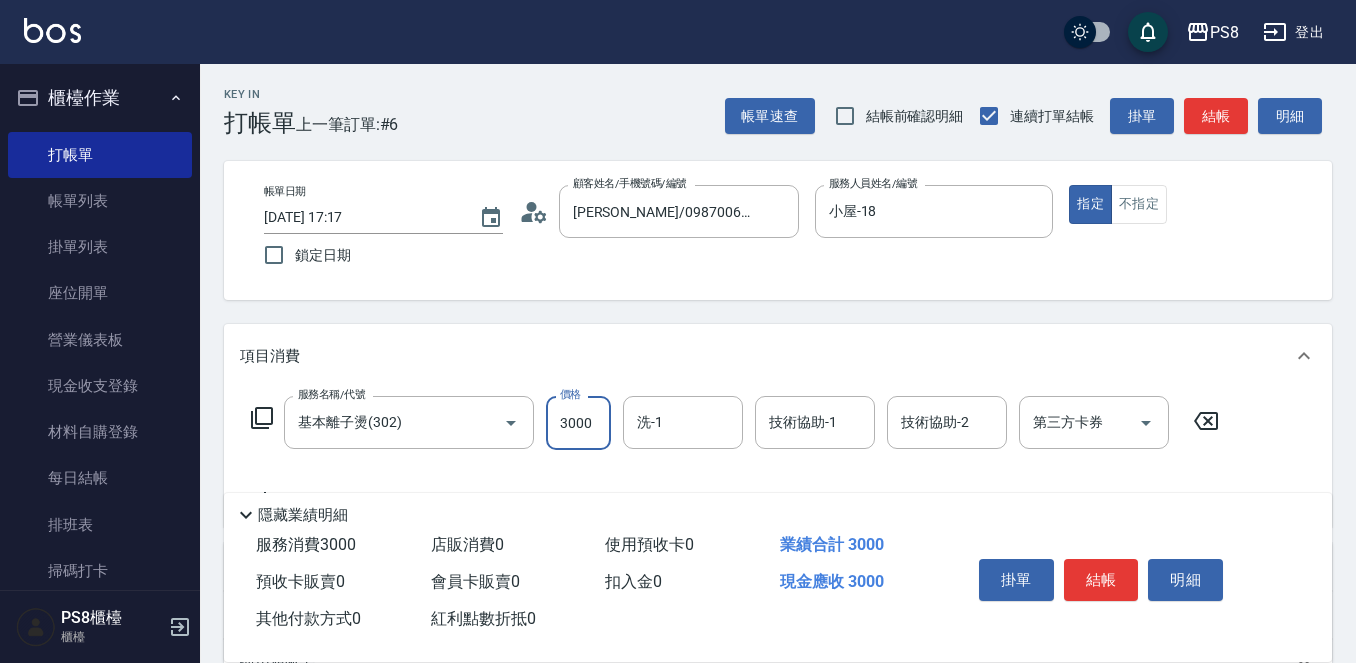 type on "3000" 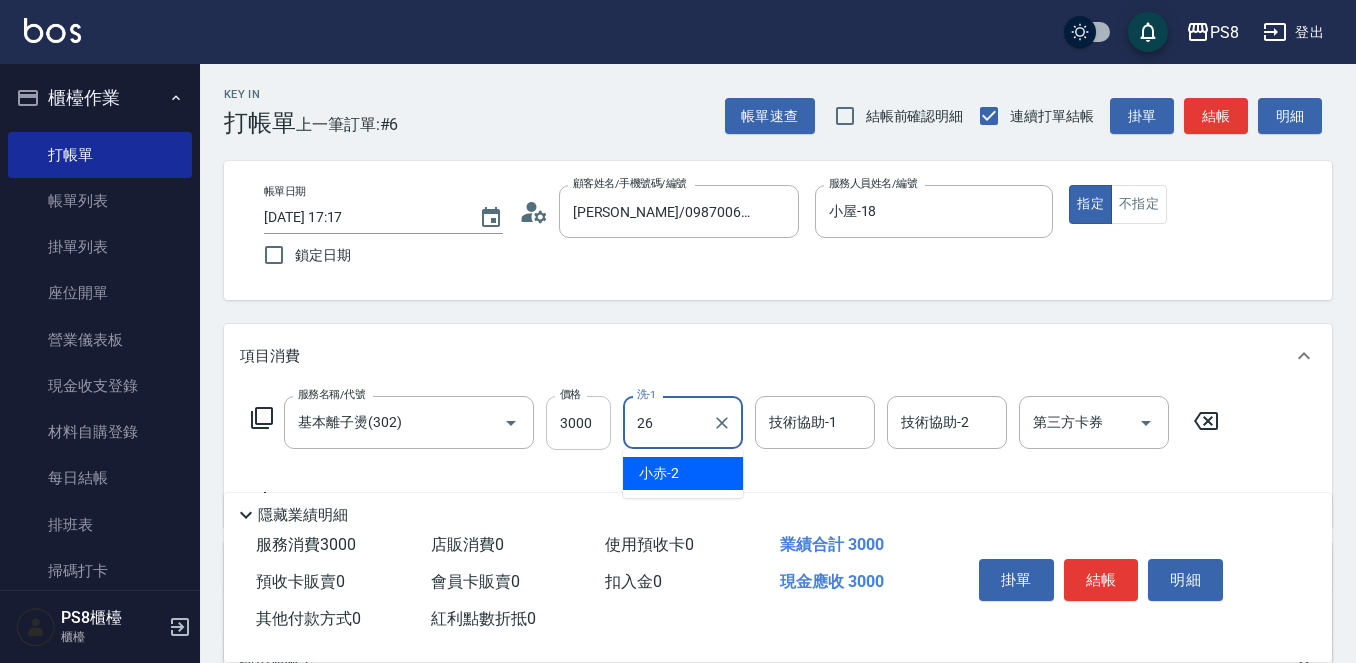 type on "苡真-26" 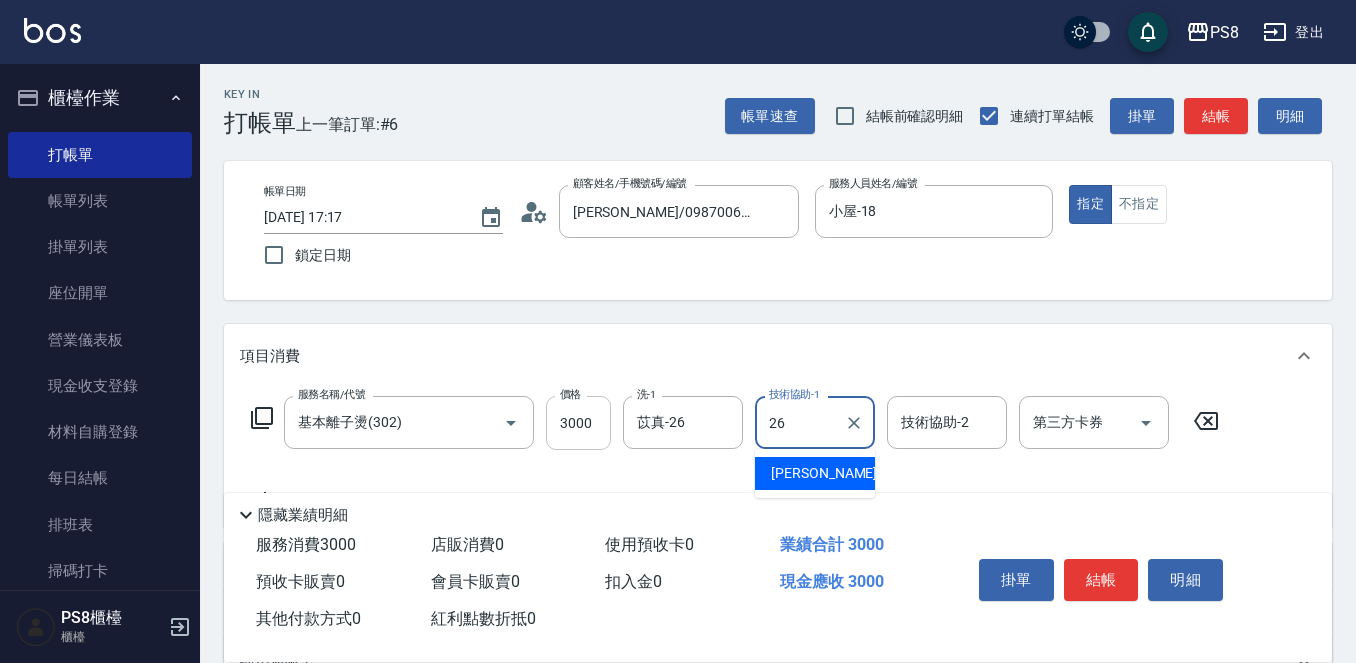 type on "苡真-26" 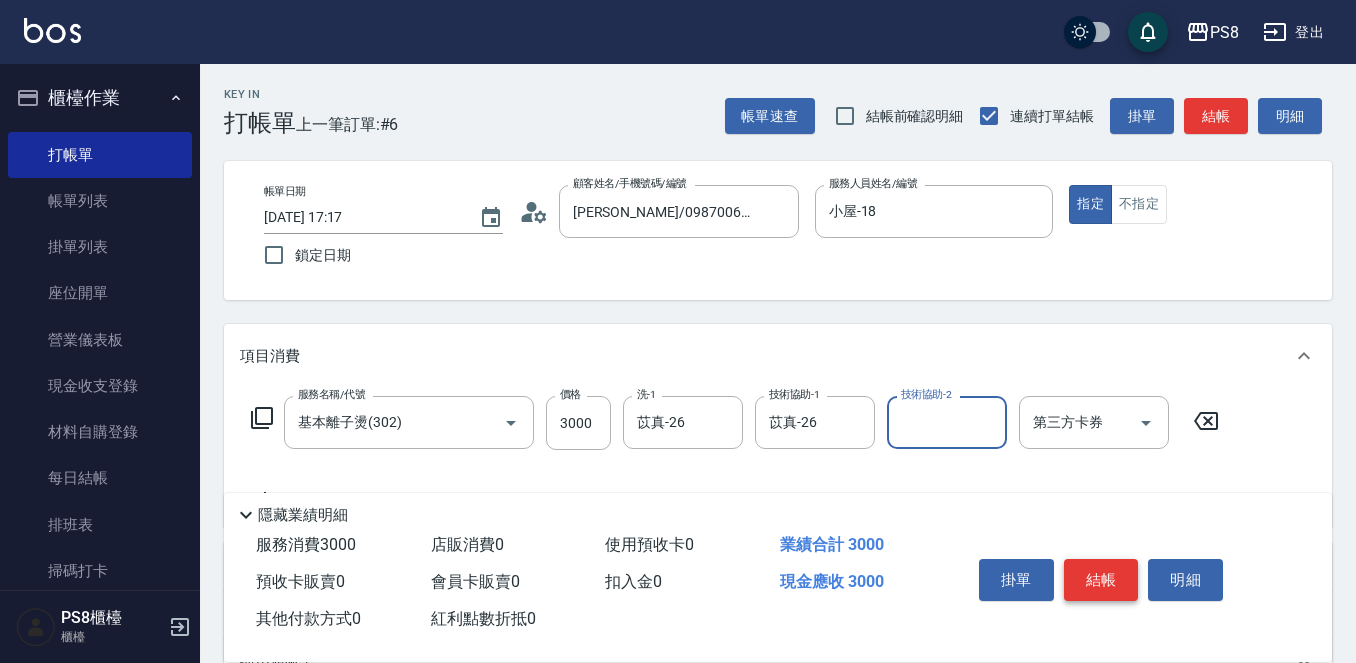 click on "結帳" at bounding box center [1101, 580] 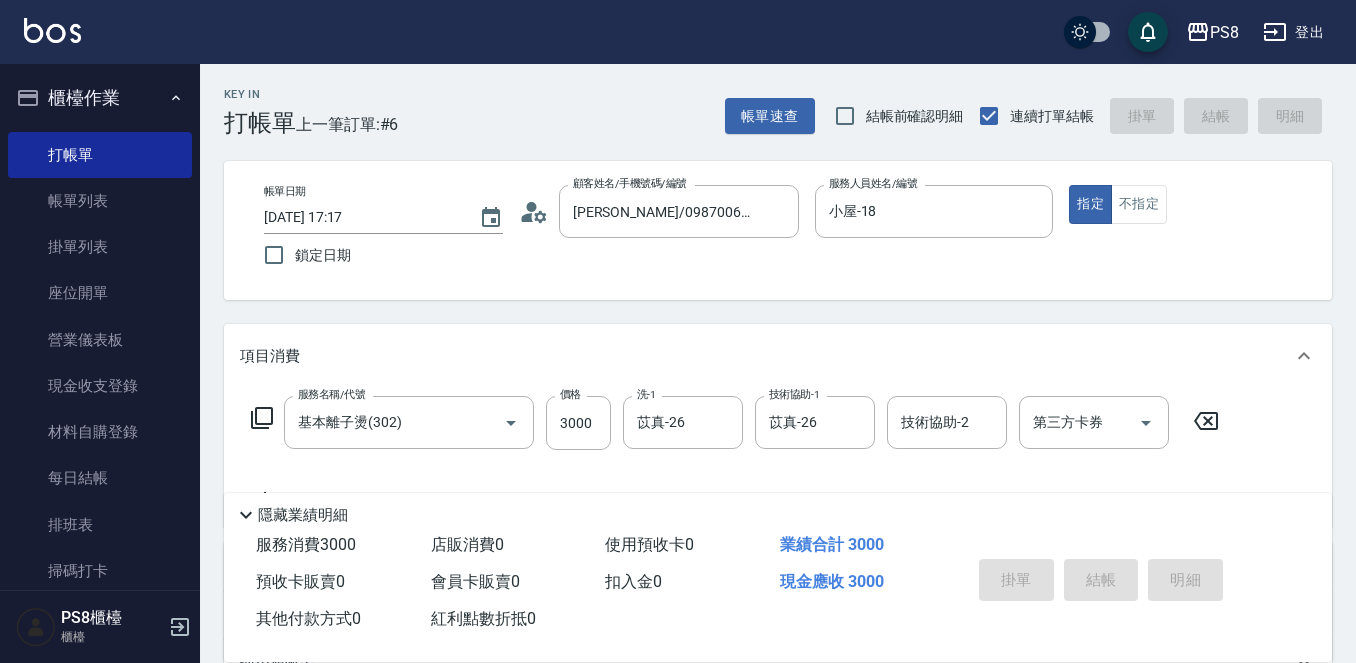 type 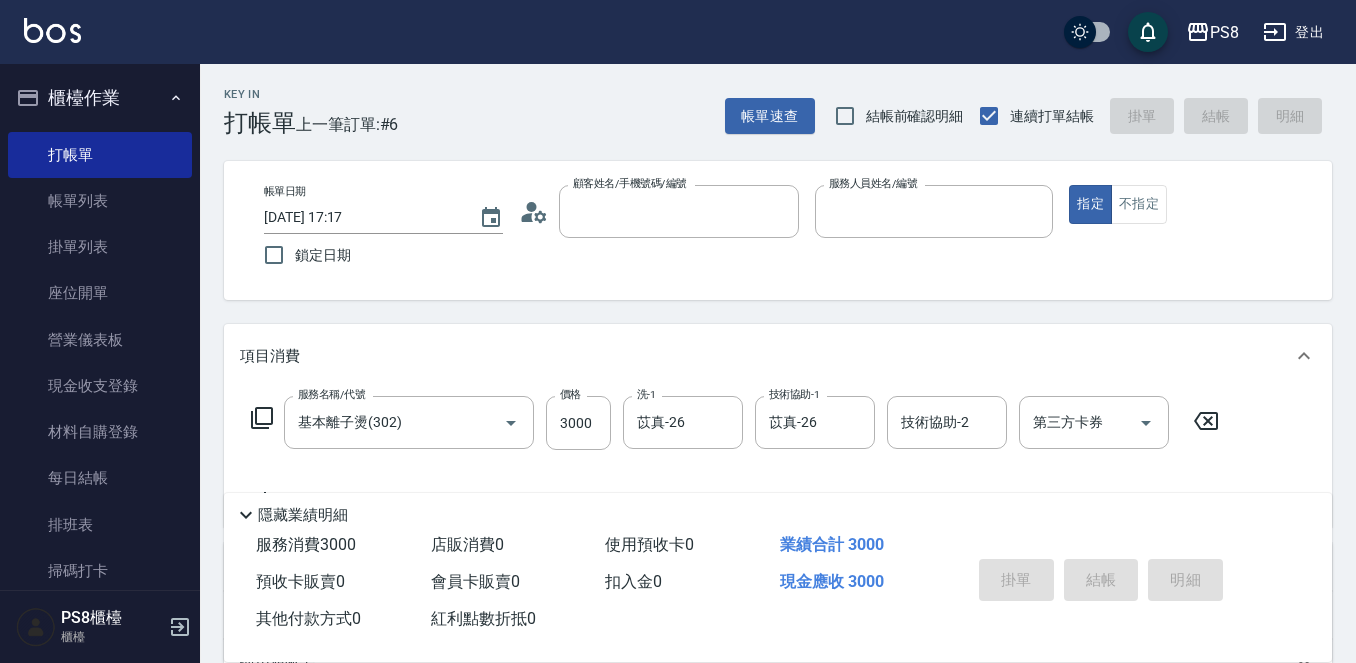 type 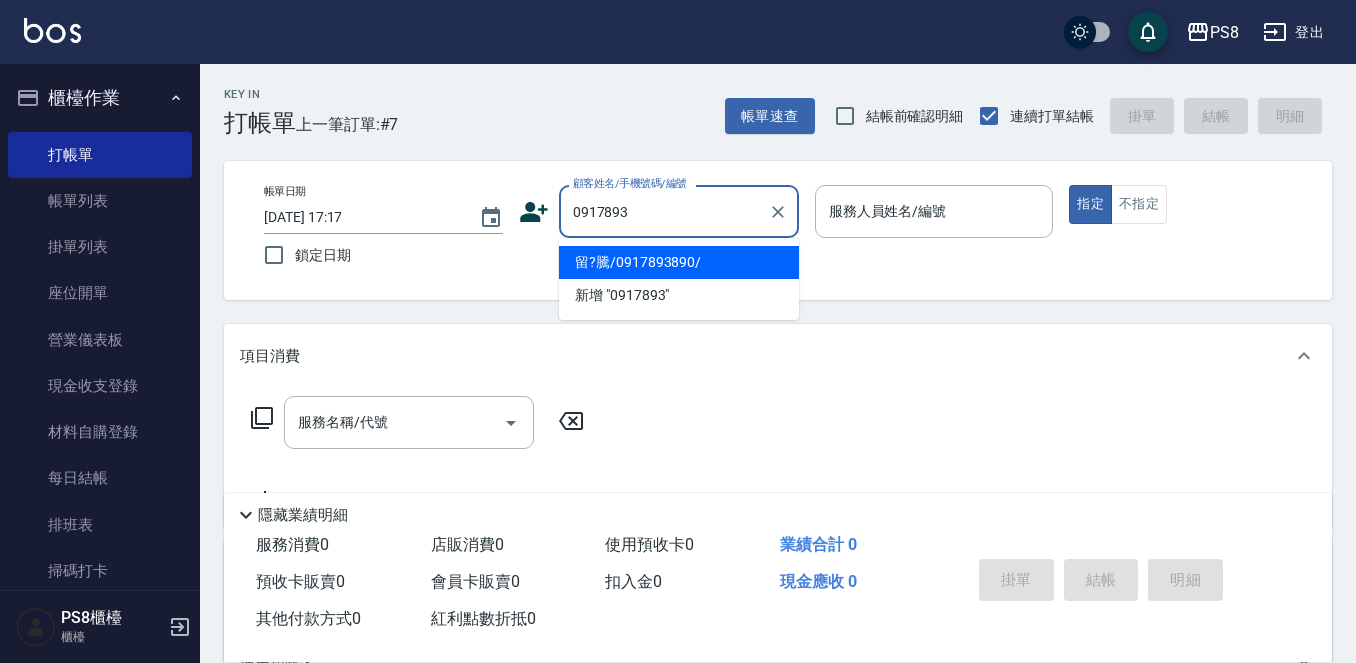 click on "留?騰/0917893890/" at bounding box center [679, 262] 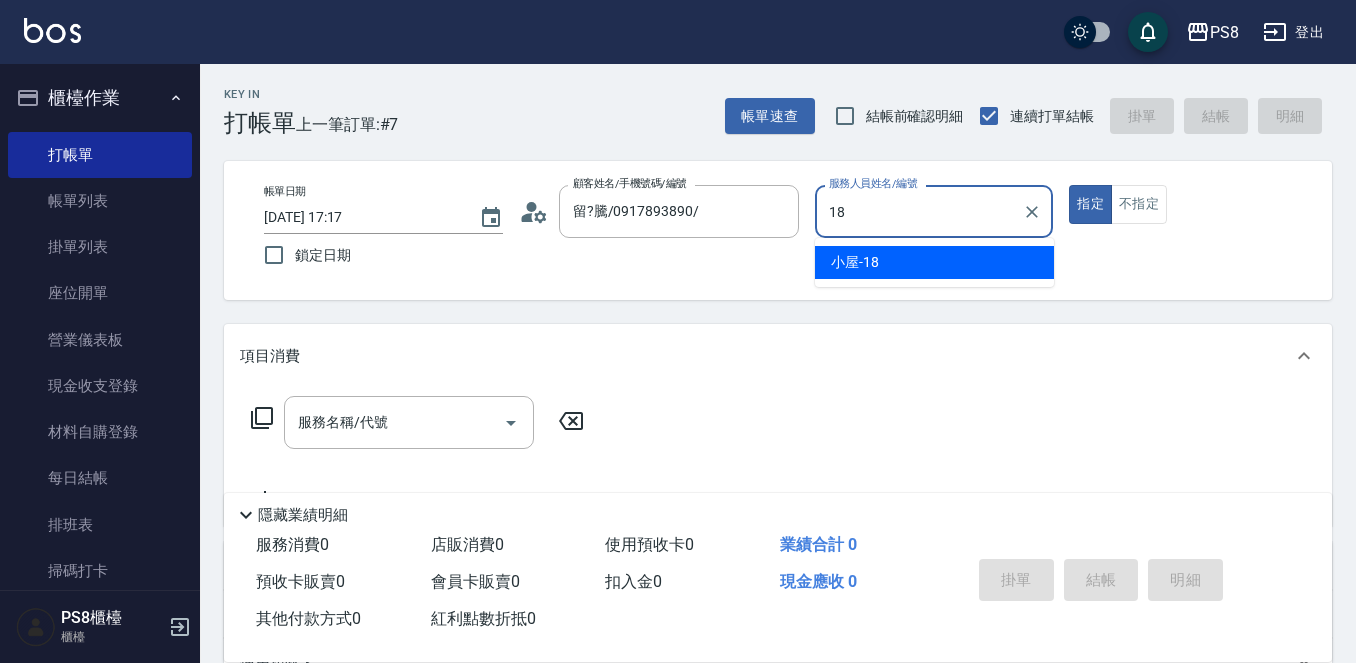 type on "小屋-18" 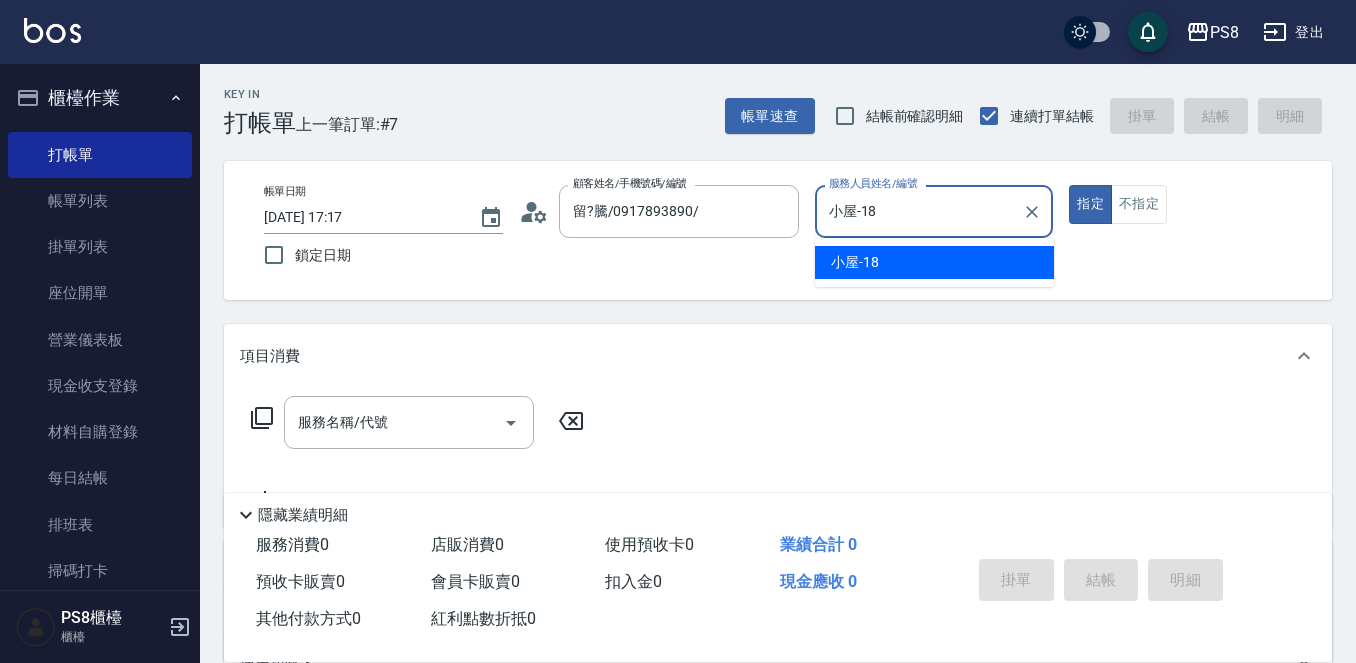 type on "true" 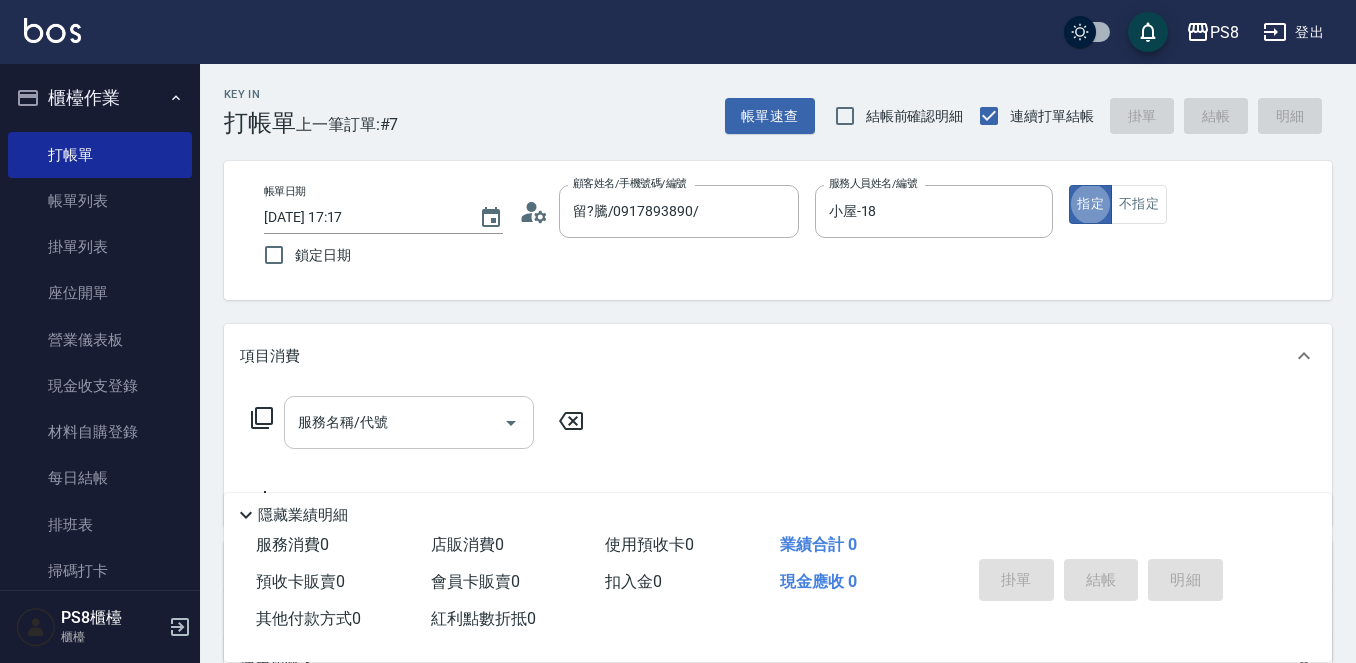 click on "服務名稱/代號 服務名稱/代號" at bounding box center [409, 422] 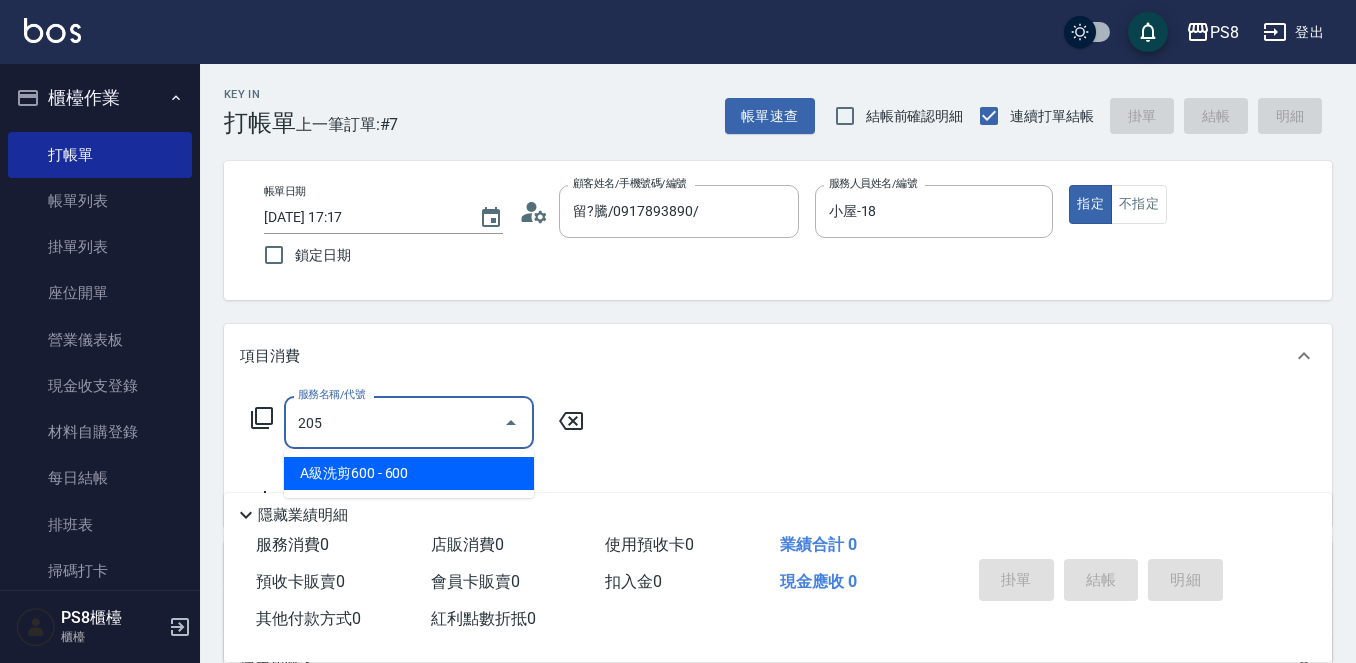 click on "A級洗剪600 - 600" at bounding box center (409, 473) 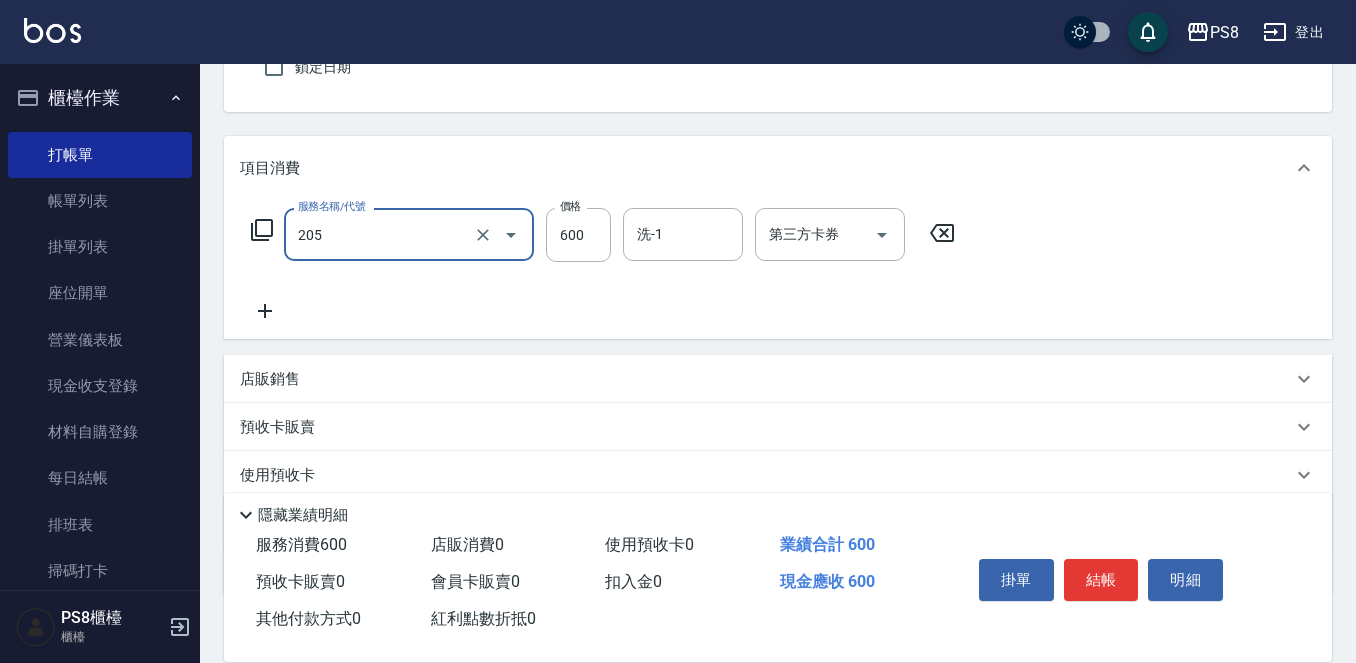 scroll, scrollTop: 200, scrollLeft: 0, axis: vertical 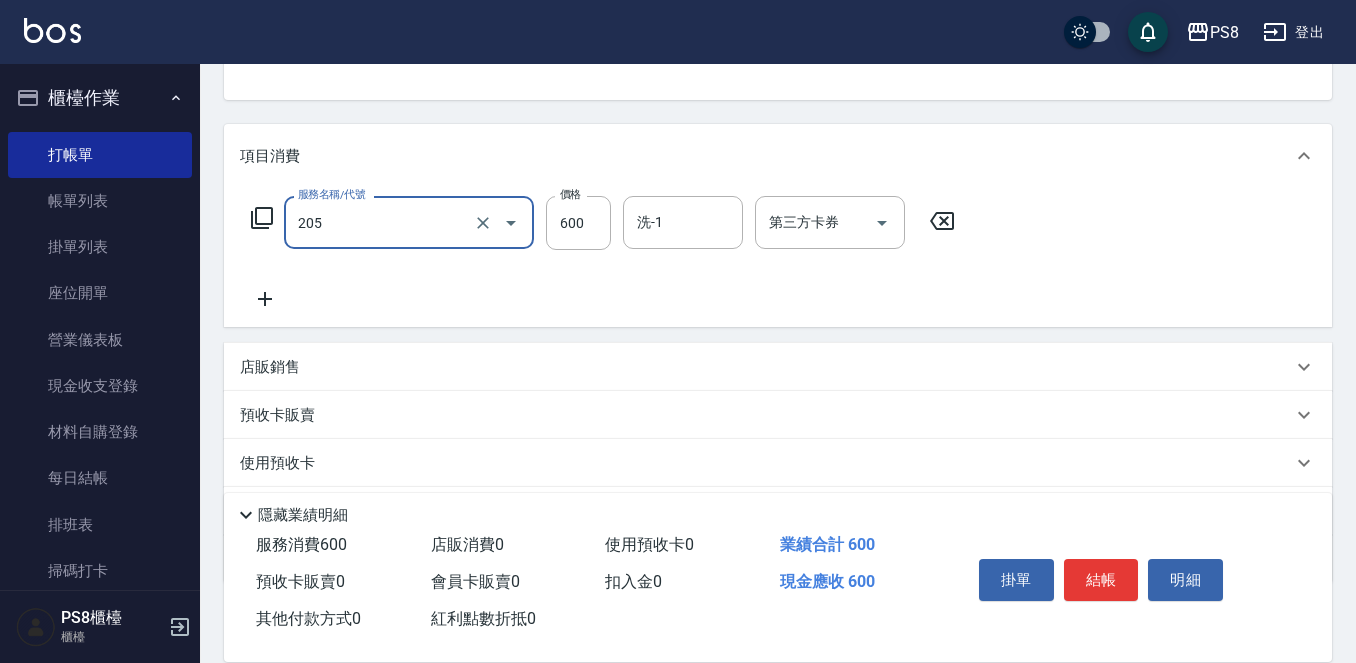 type on "A級洗剪600(205)" 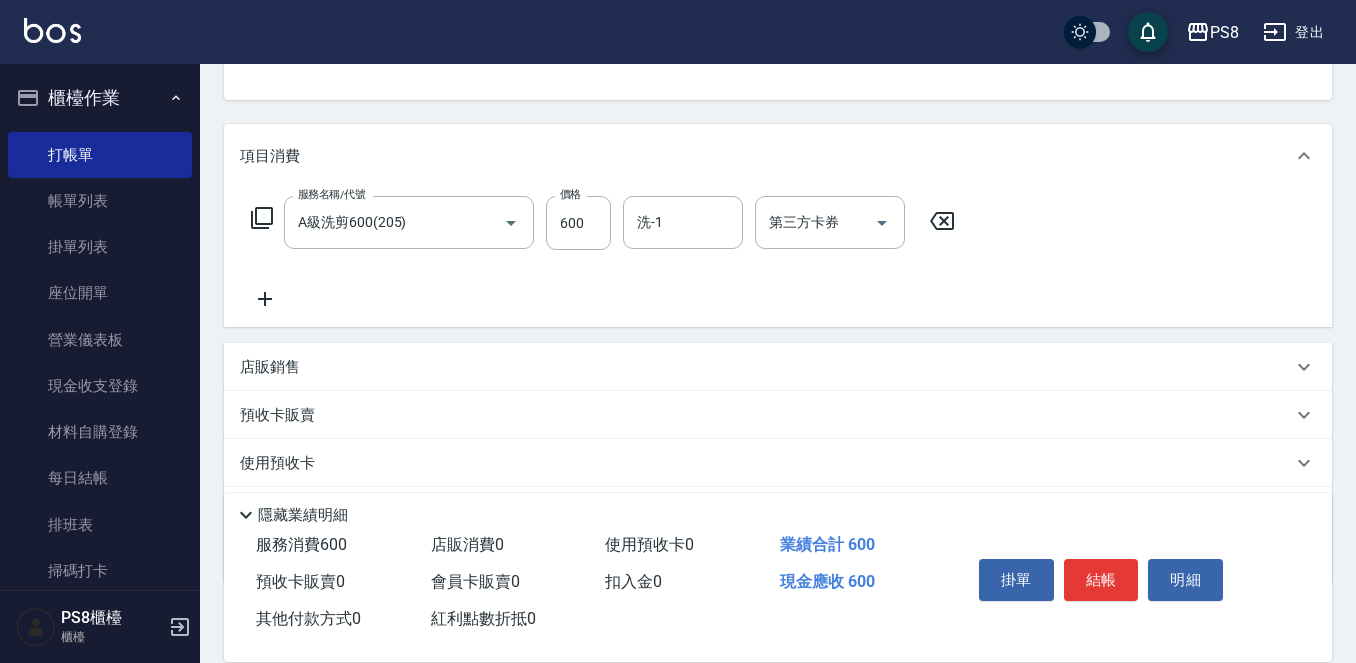 click 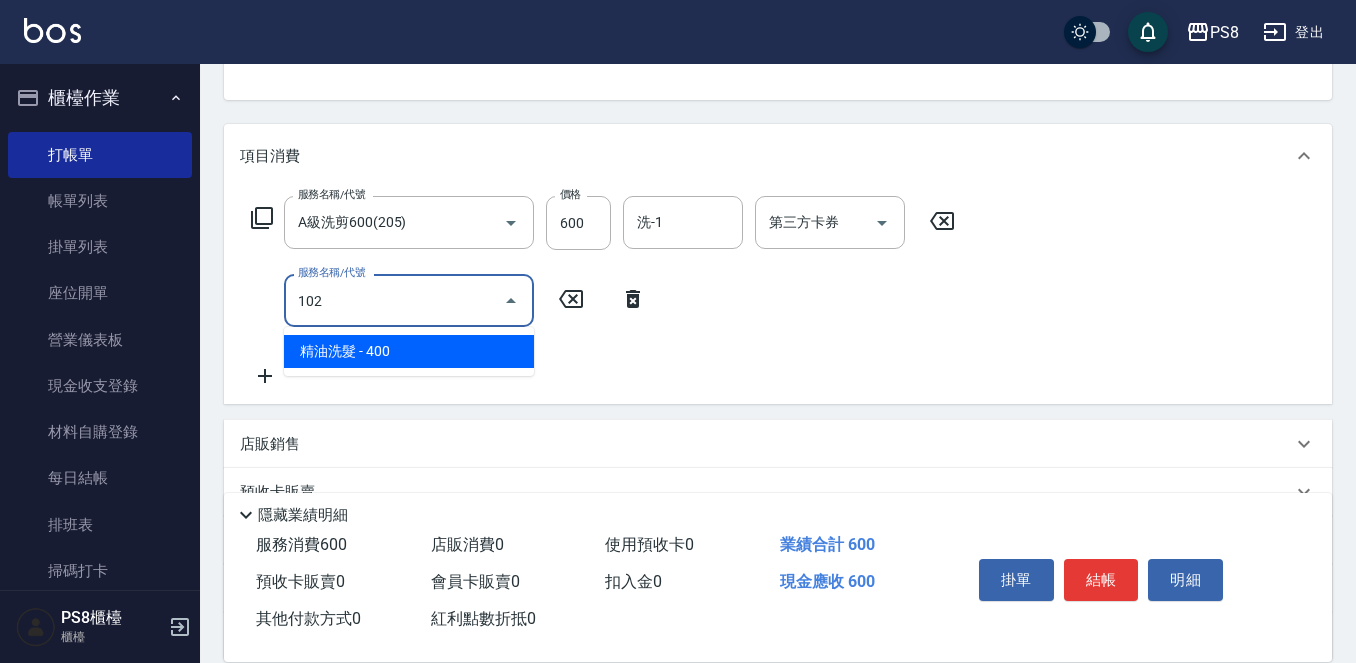 click on "精油洗髮 - 400" at bounding box center [409, 351] 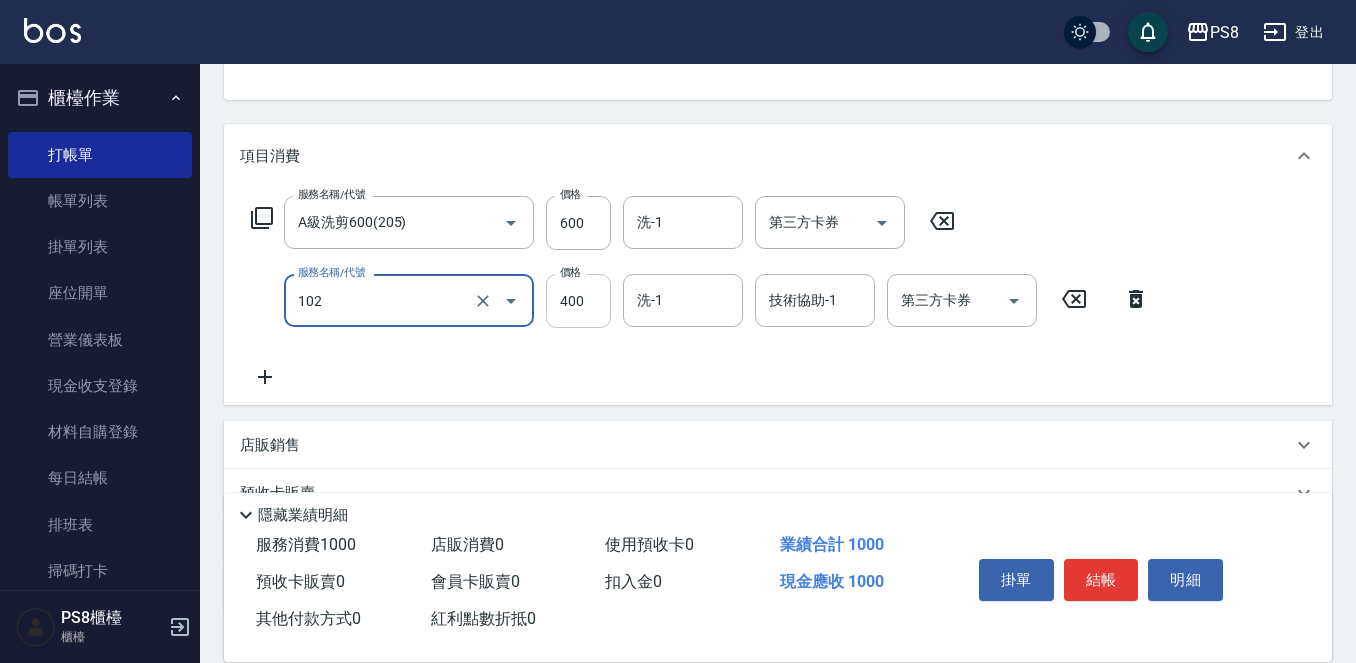 type on "精油洗髮(102)" 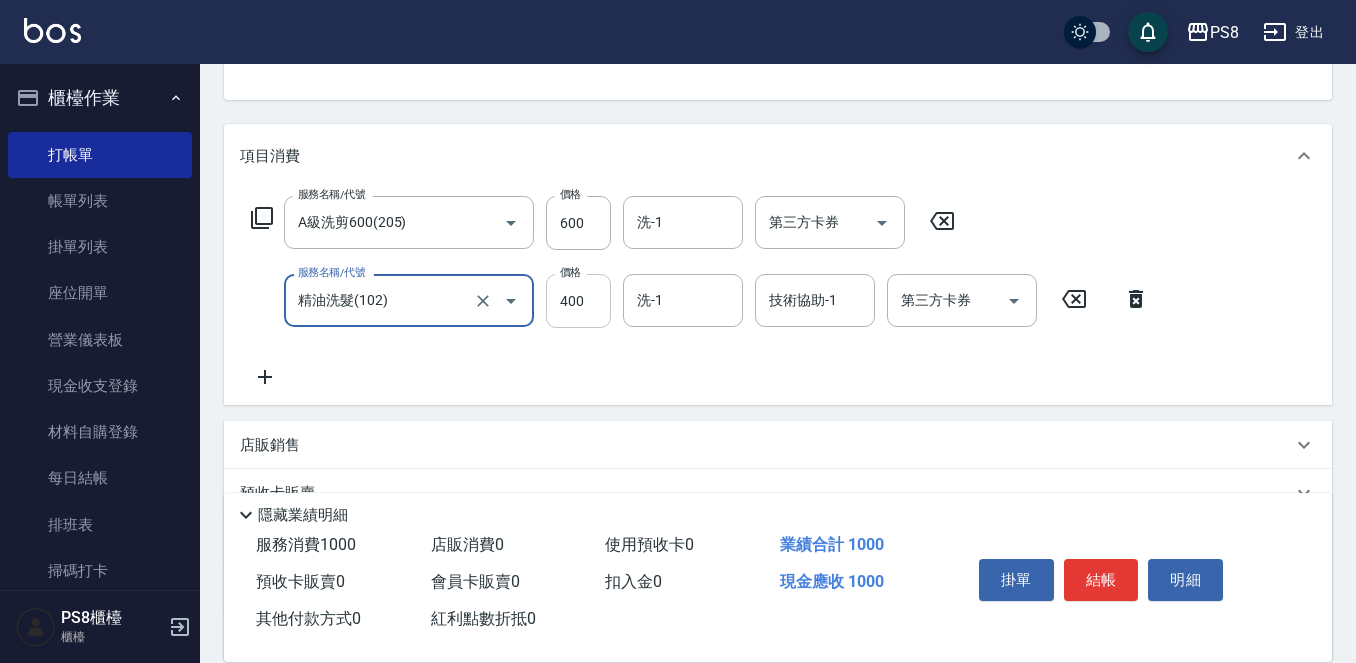 click on "400" at bounding box center [578, 301] 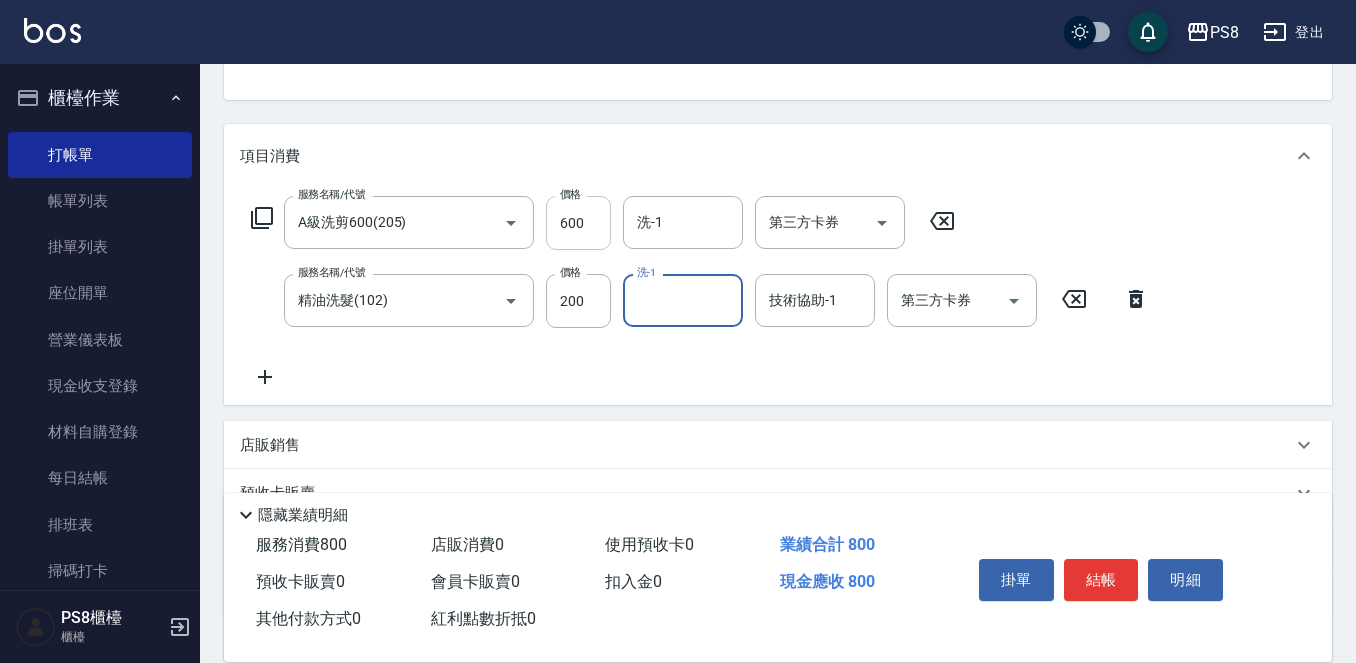 click on "600" at bounding box center (578, 223) 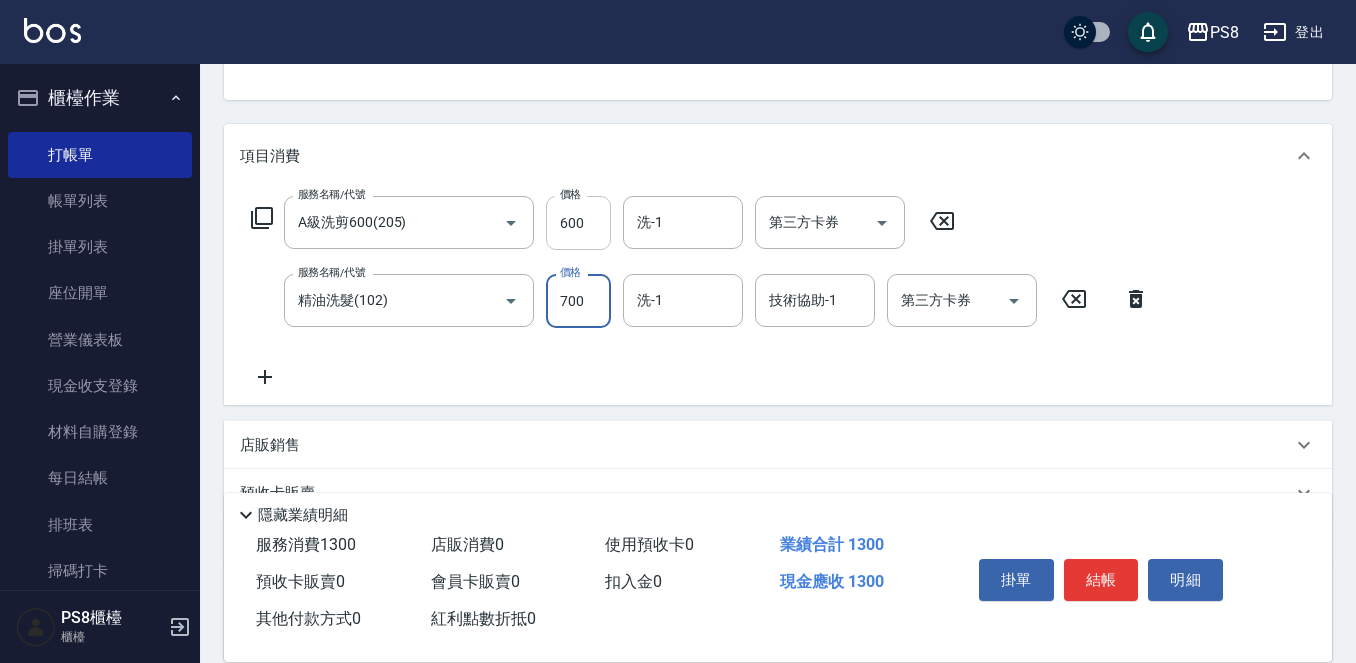 type on "700" 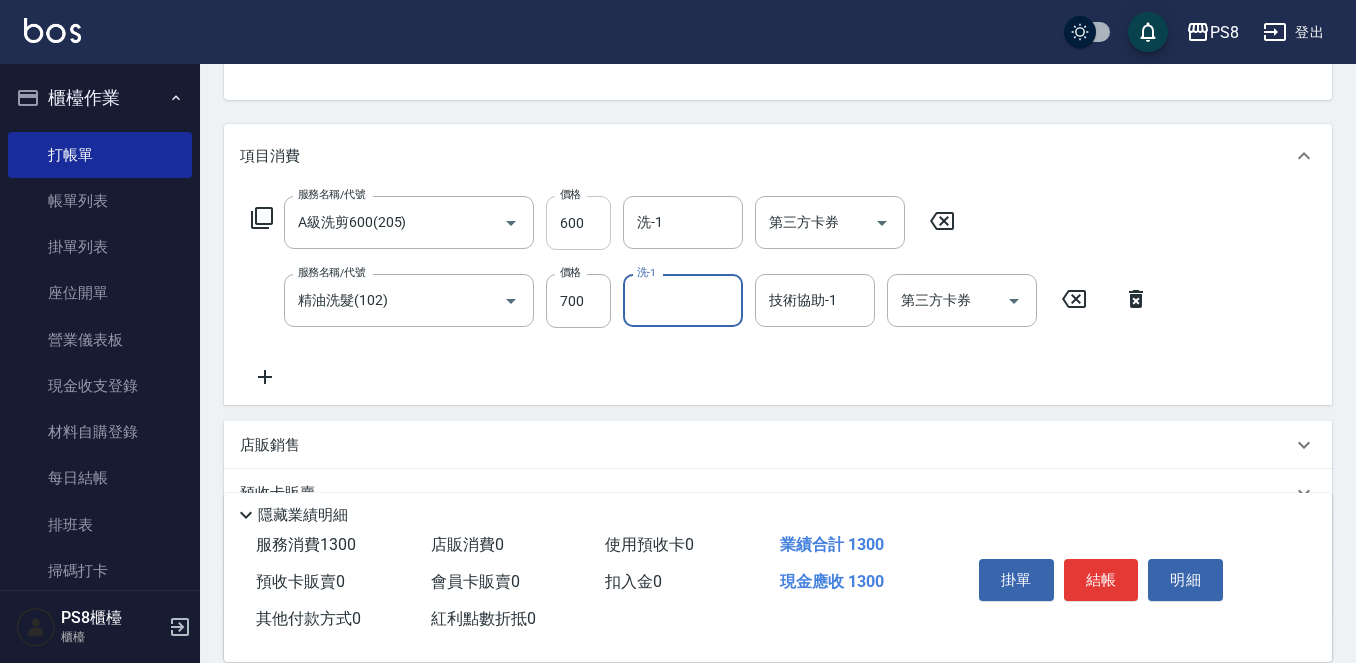 click on "600" at bounding box center [578, 223] 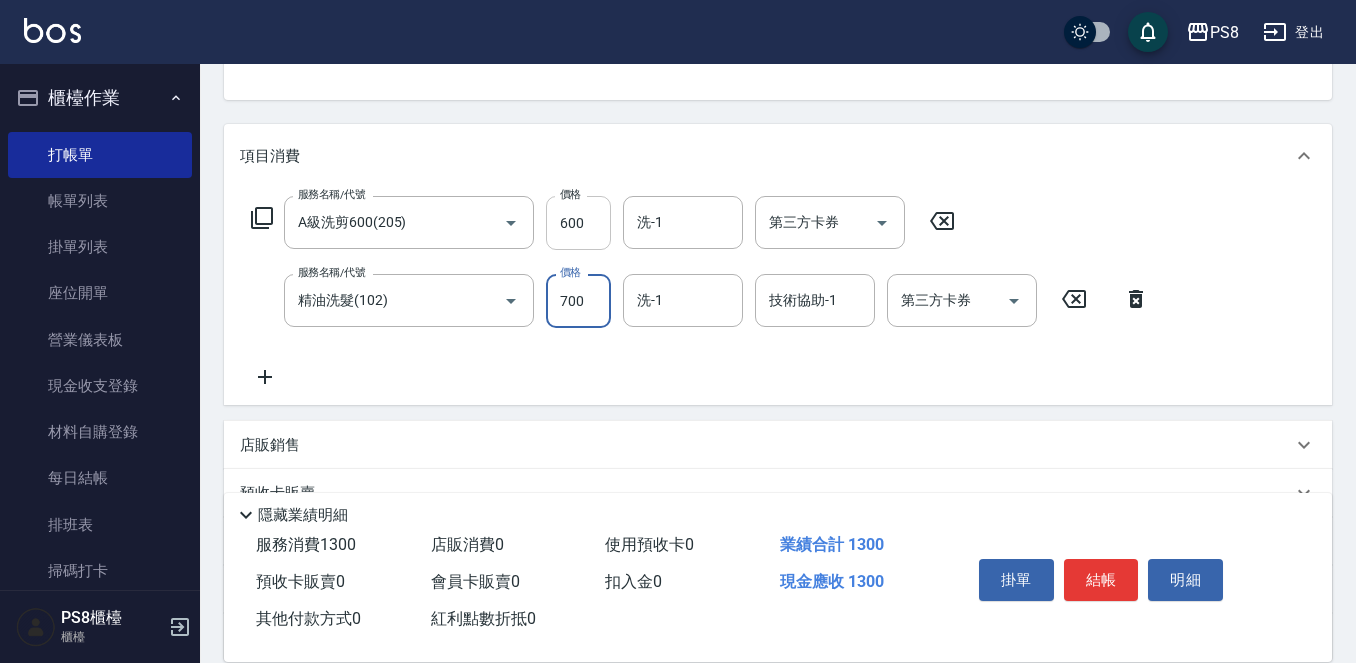 click on "600" at bounding box center (578, 223) 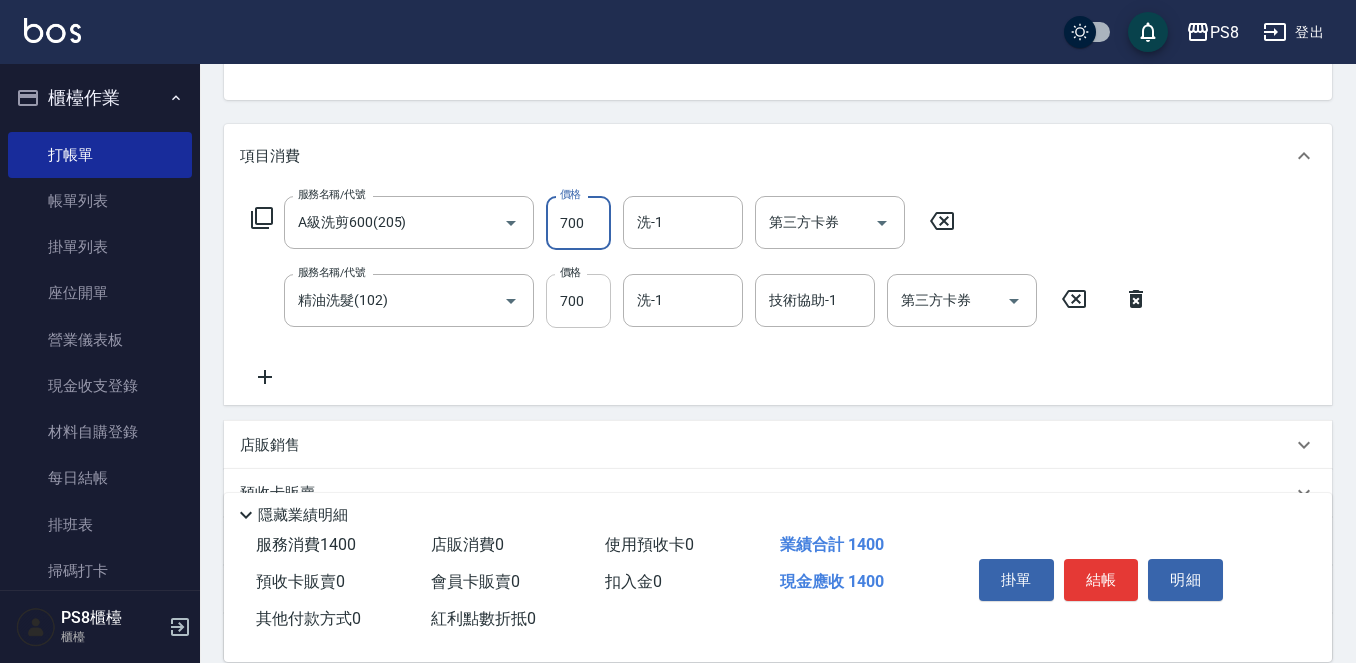 type on "700" 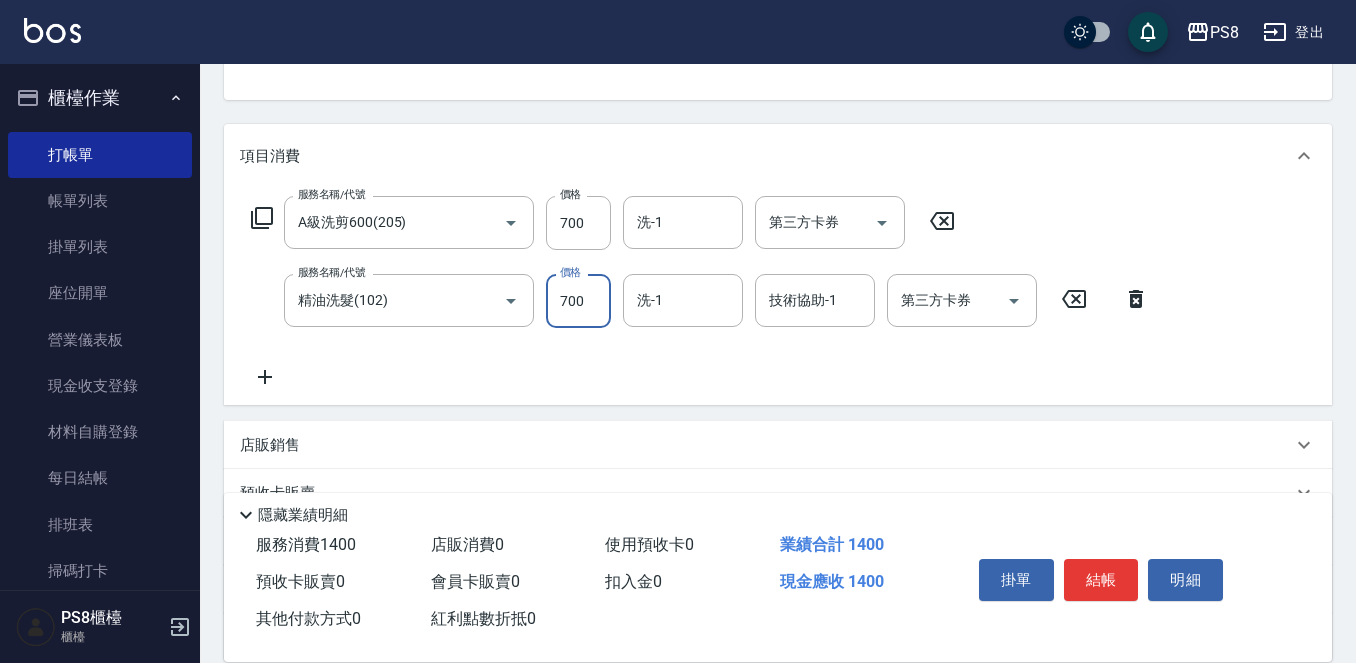 click on "700" at bounding box center (578, 301) 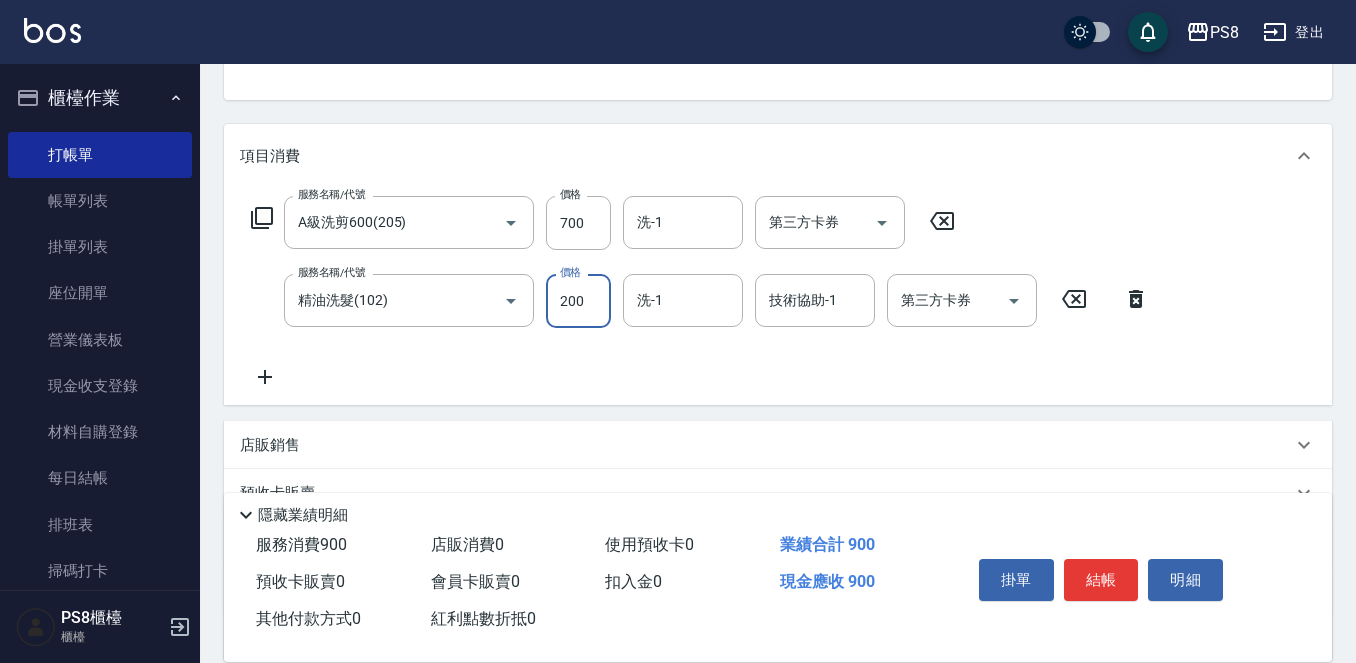 type on "200" 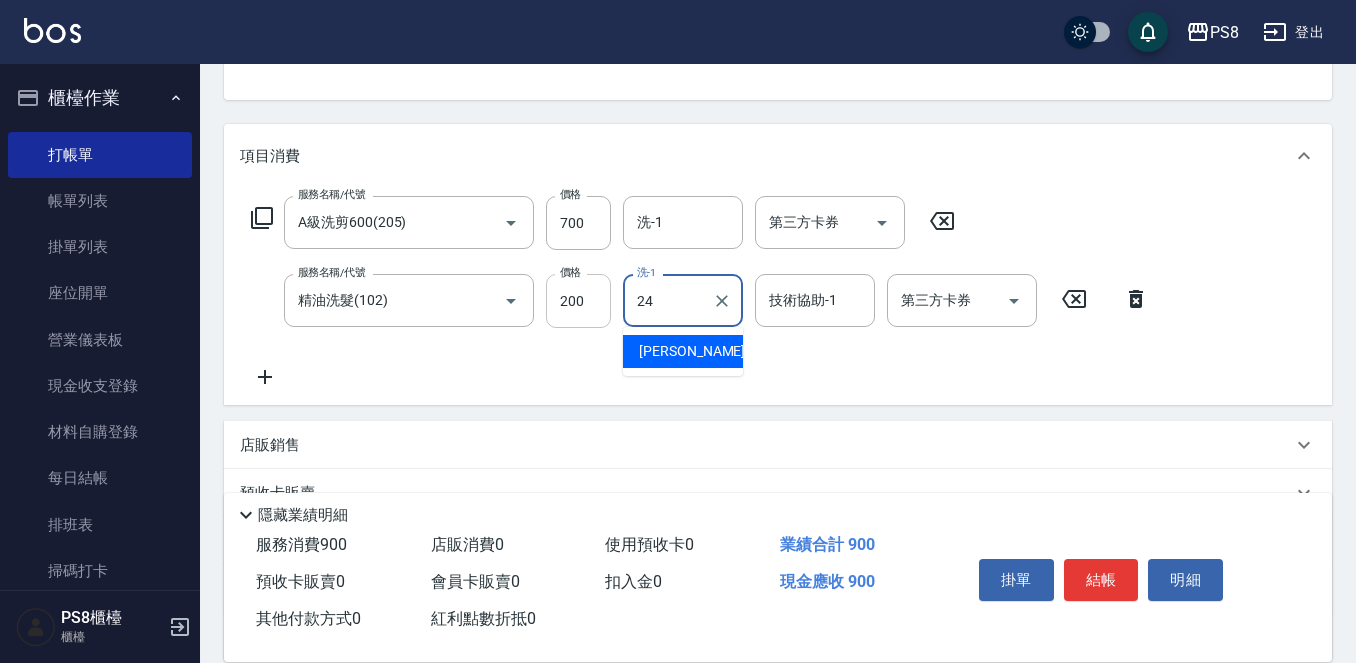 type on "婷婷-24" 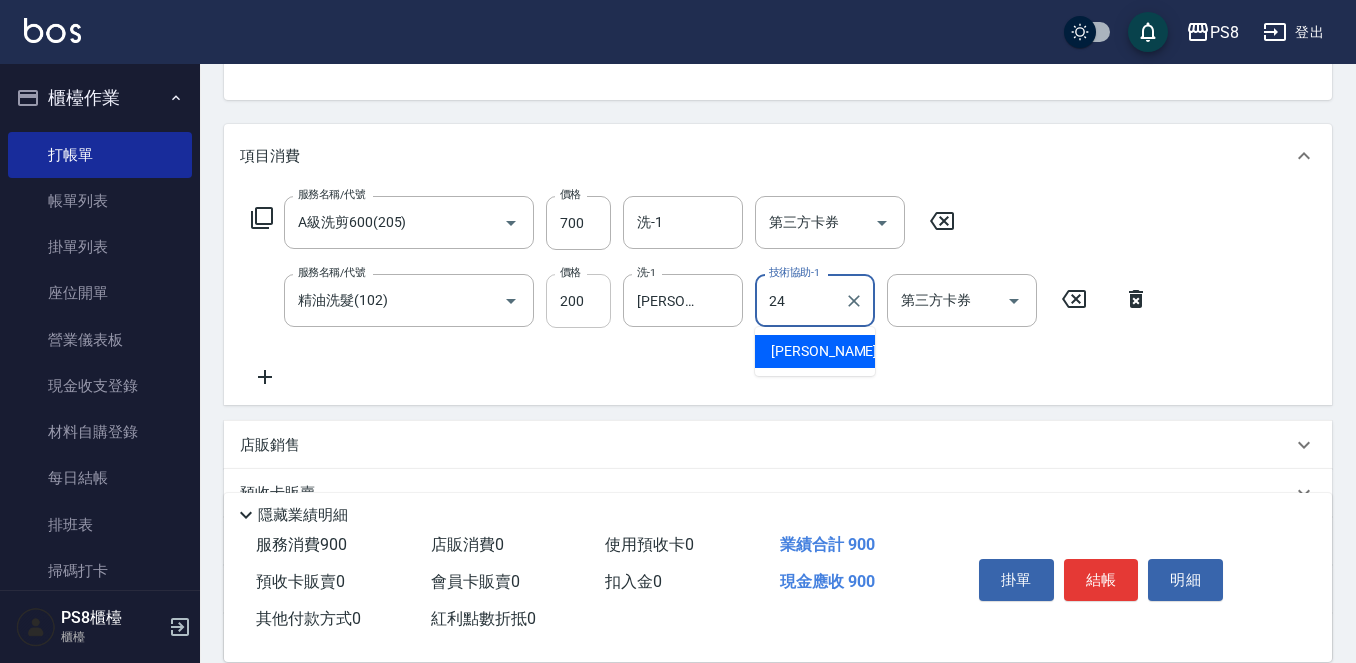 type on "婷婷-24" 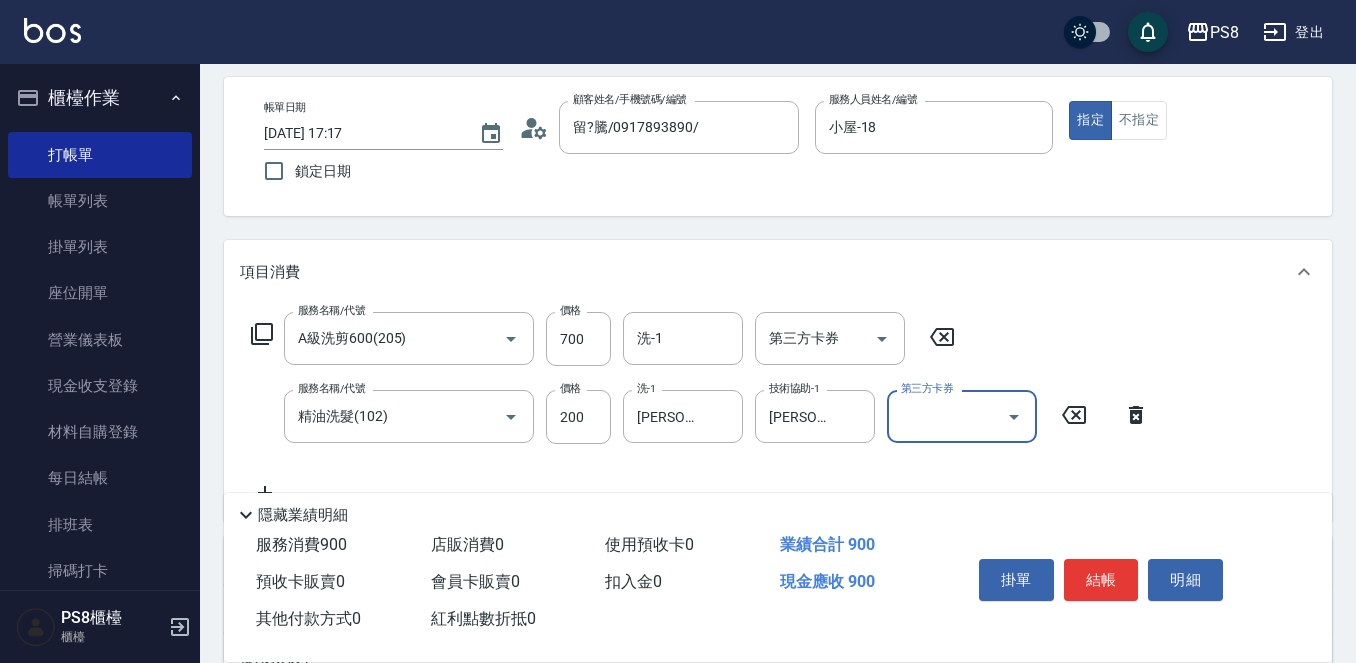 scroll, scrollTop: 0, scrollLeft: 0, axis: both 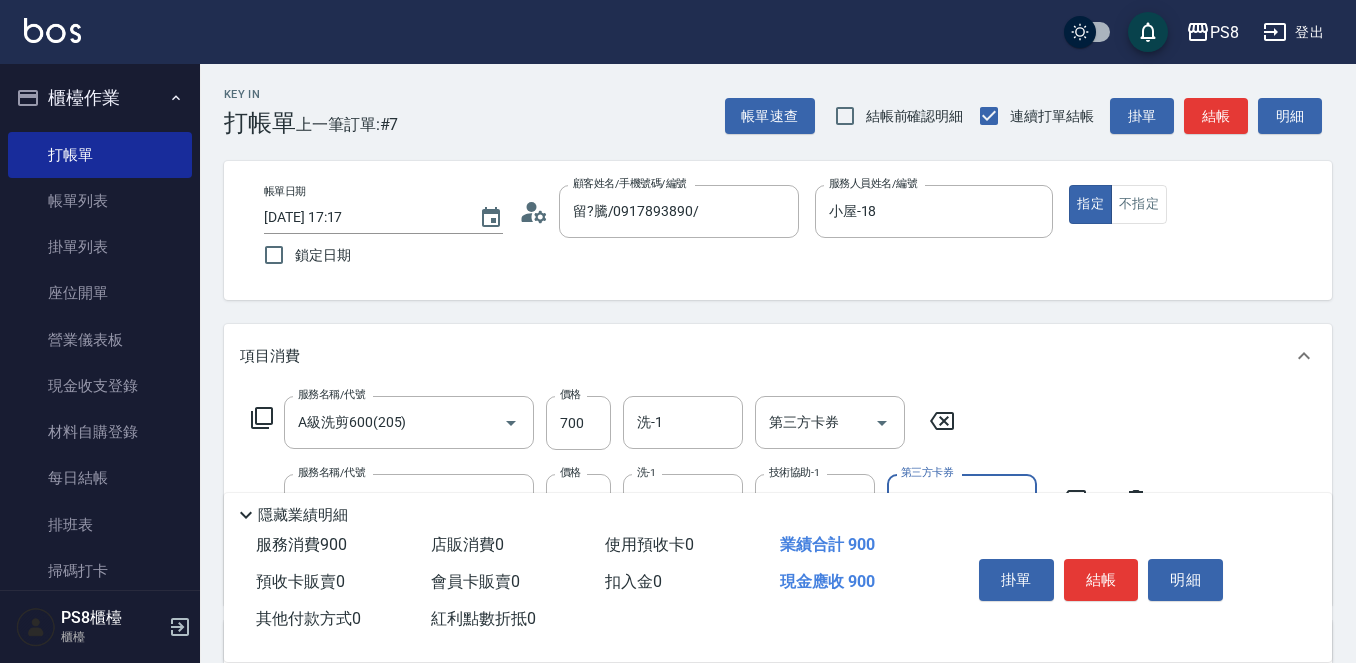 click on "結帳" at bounding box center (1101, 580) 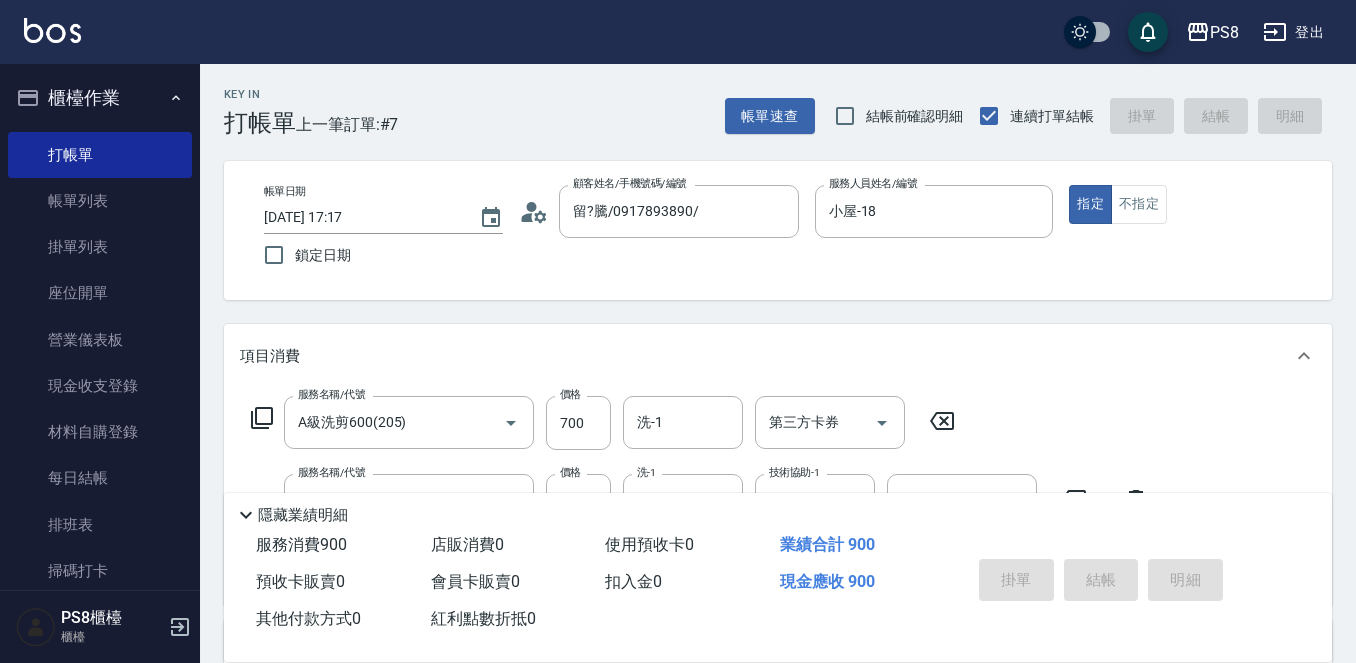 type on "2025/07/10 17:18" 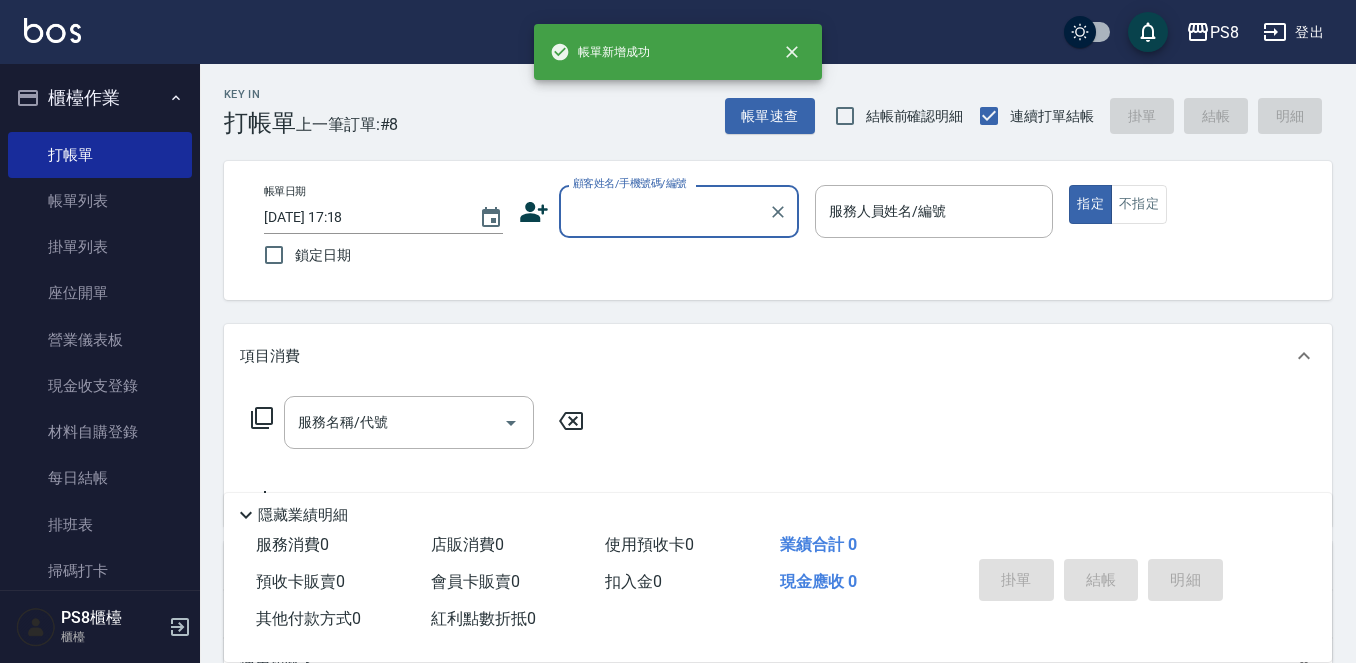 click on "顧客姓名/手機號碼/編號" at bounding box center [664, 211] 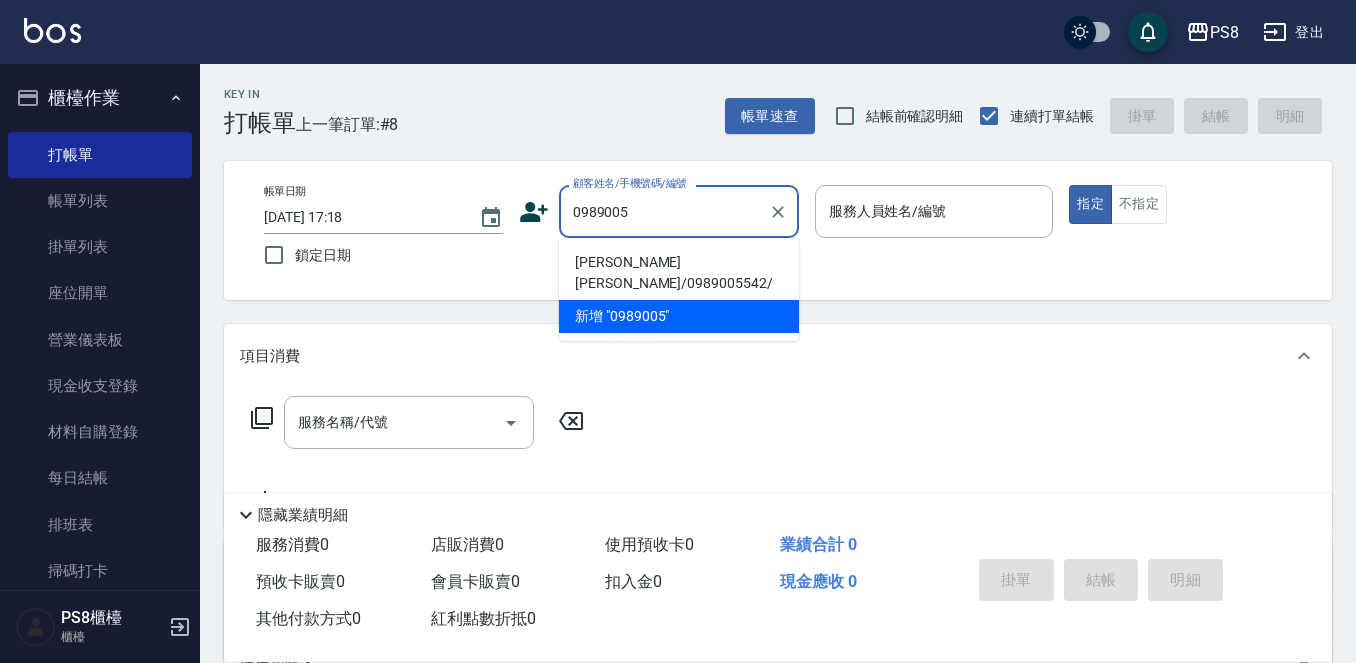click on "張宥寧 張萱/0989005542/" at bounding box center [679, 273] 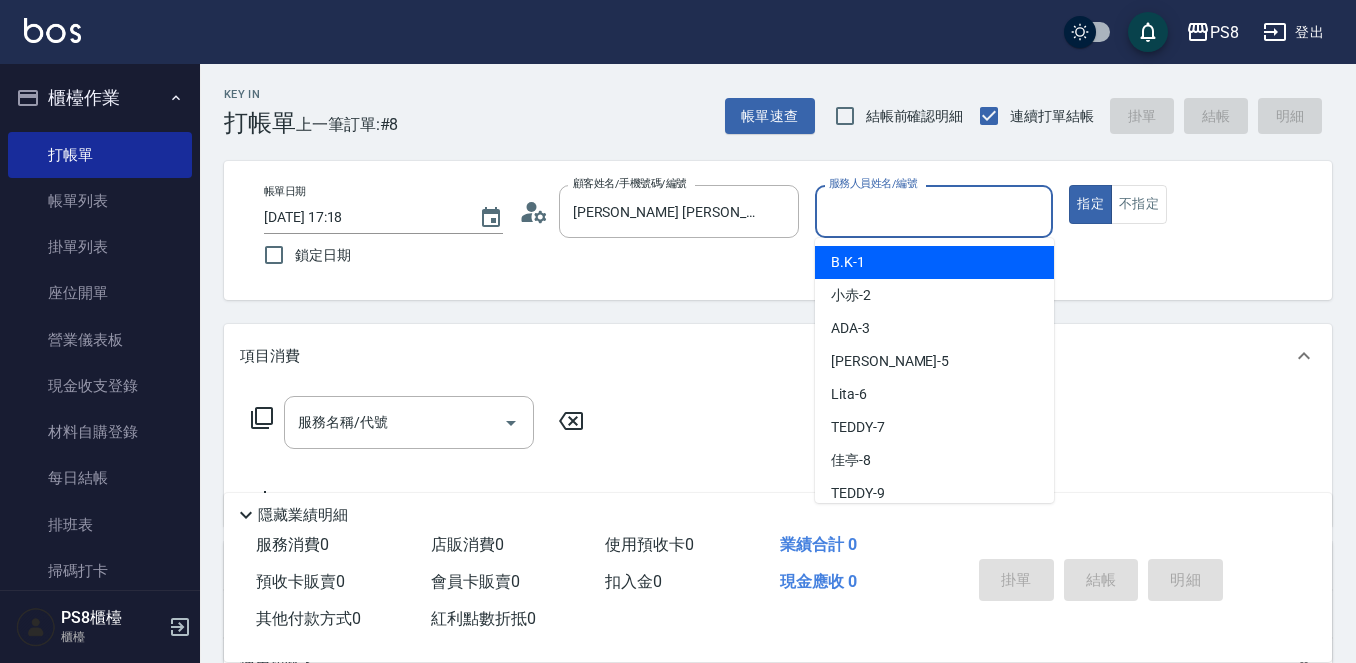 click on "服務人員姓名/編號" at bounding box center [934, 211] 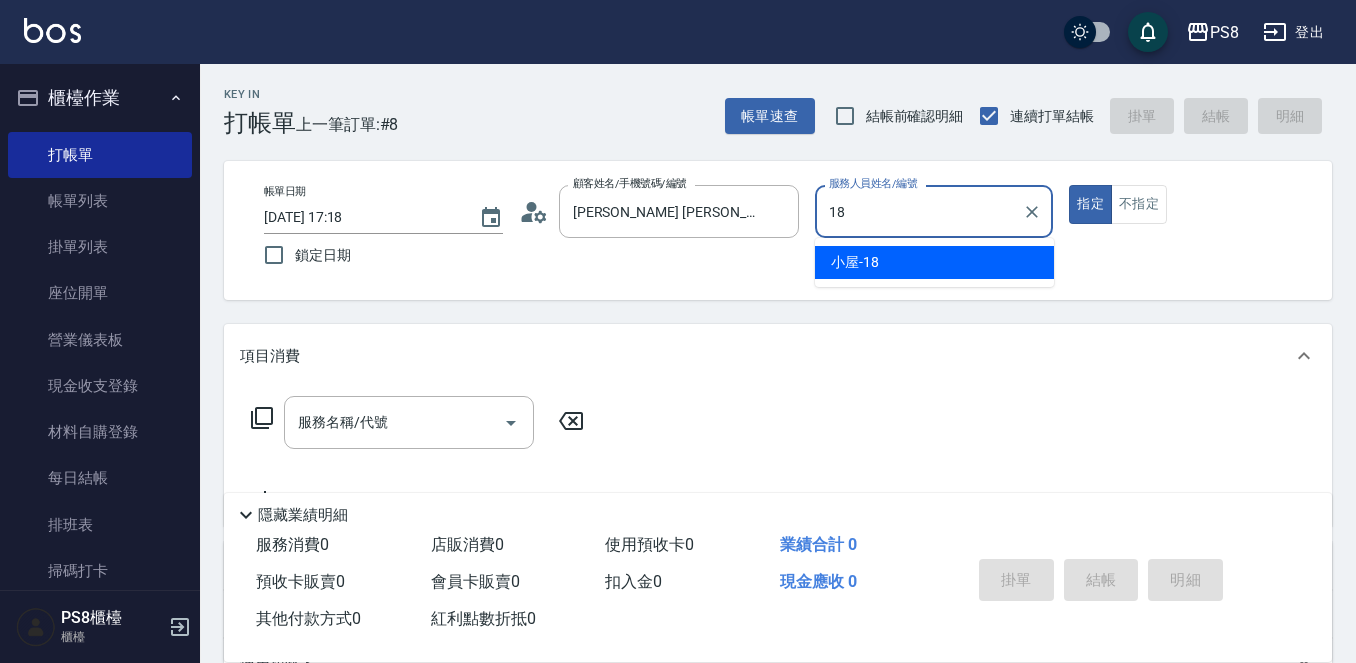 type on "小屋-18" 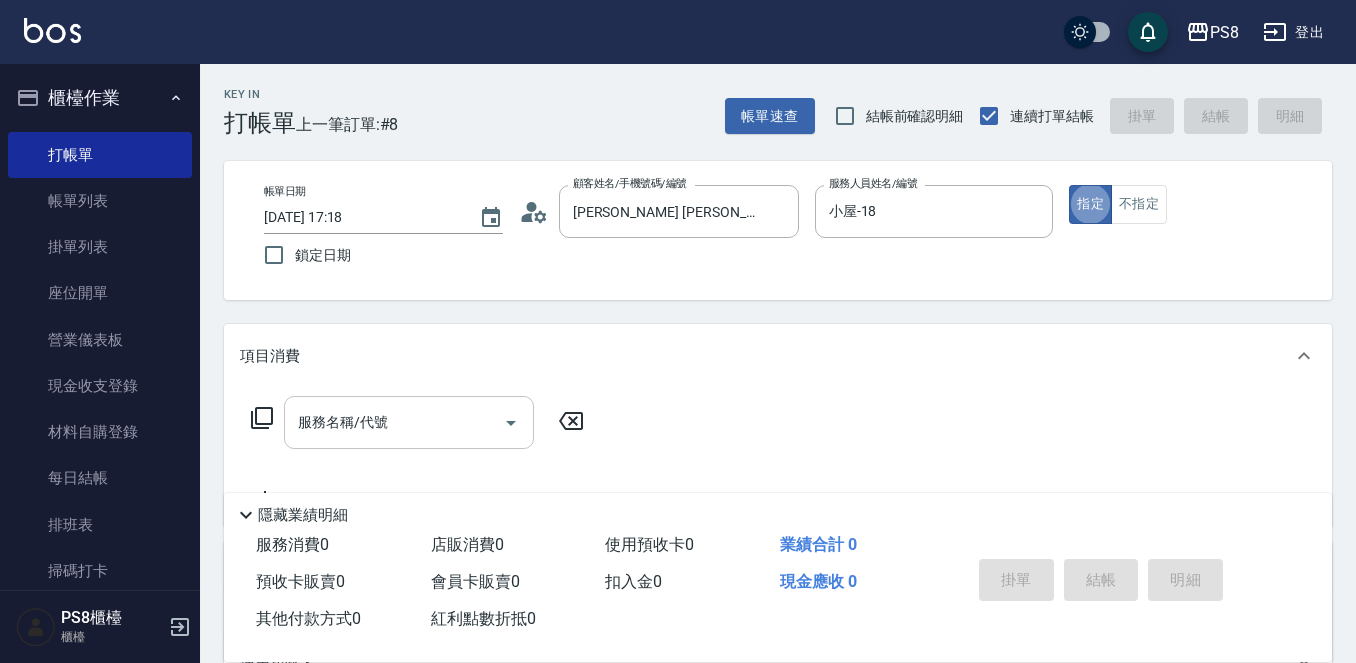 click on "服務名稱/代號" at bounding box center (394, 422) 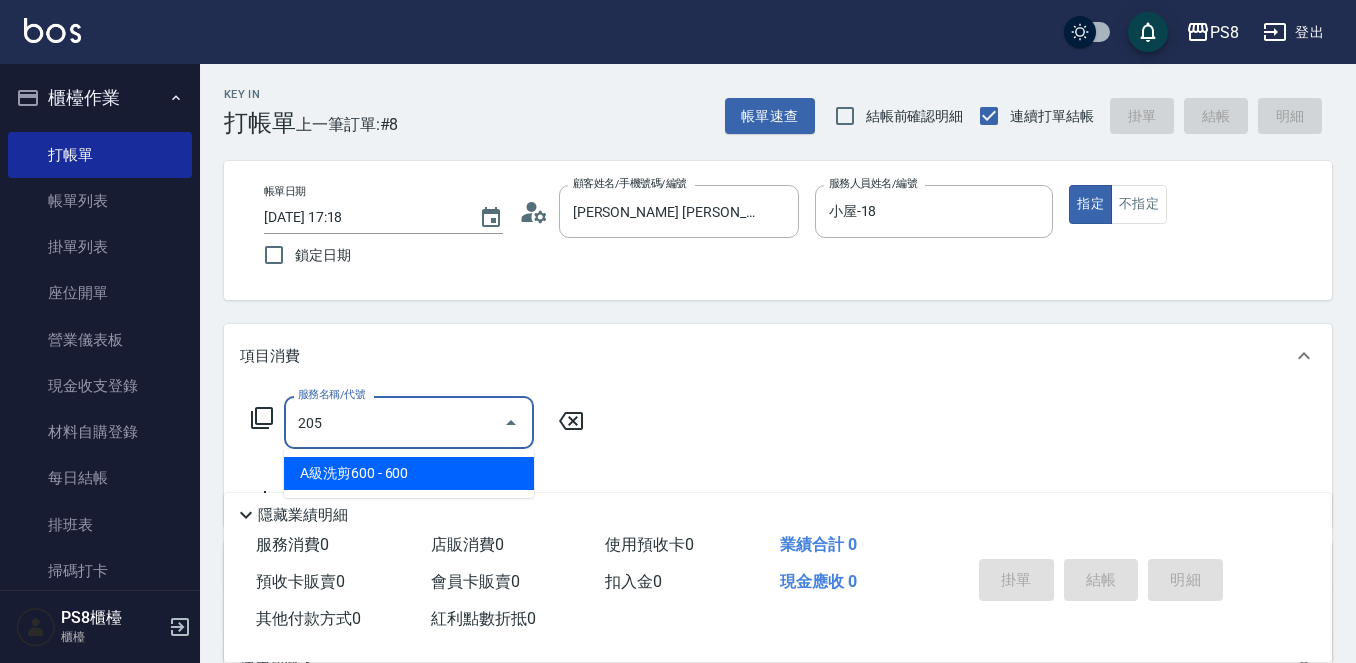 click on "A級洗剪600 - 600" at bounding box center (409, 473) 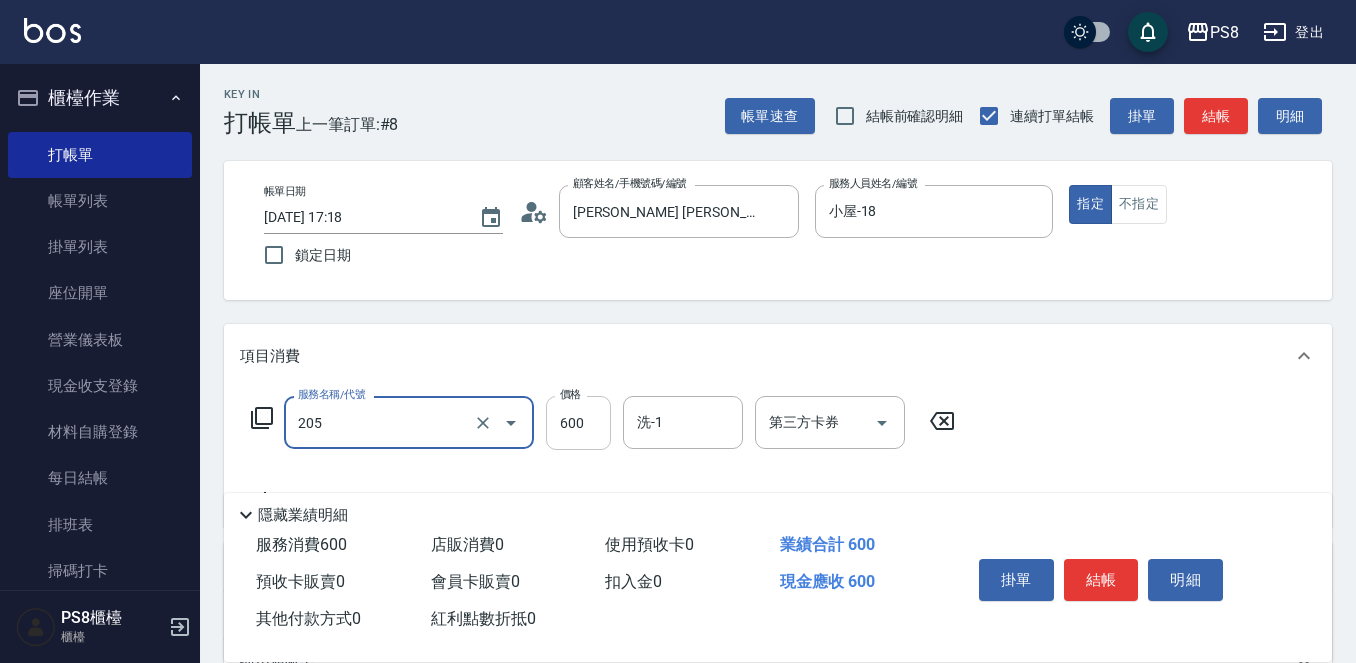 type on "A級洗剪600(205)" 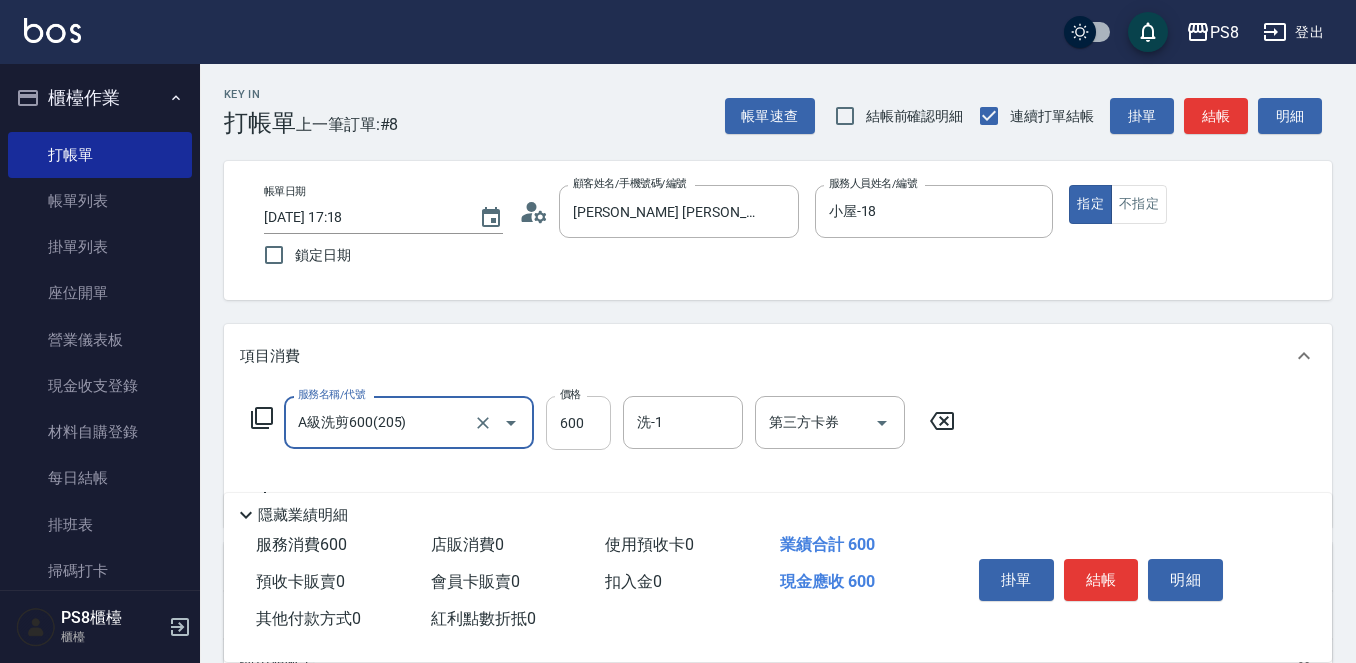 click on "600" at bounding box center (578, 423) 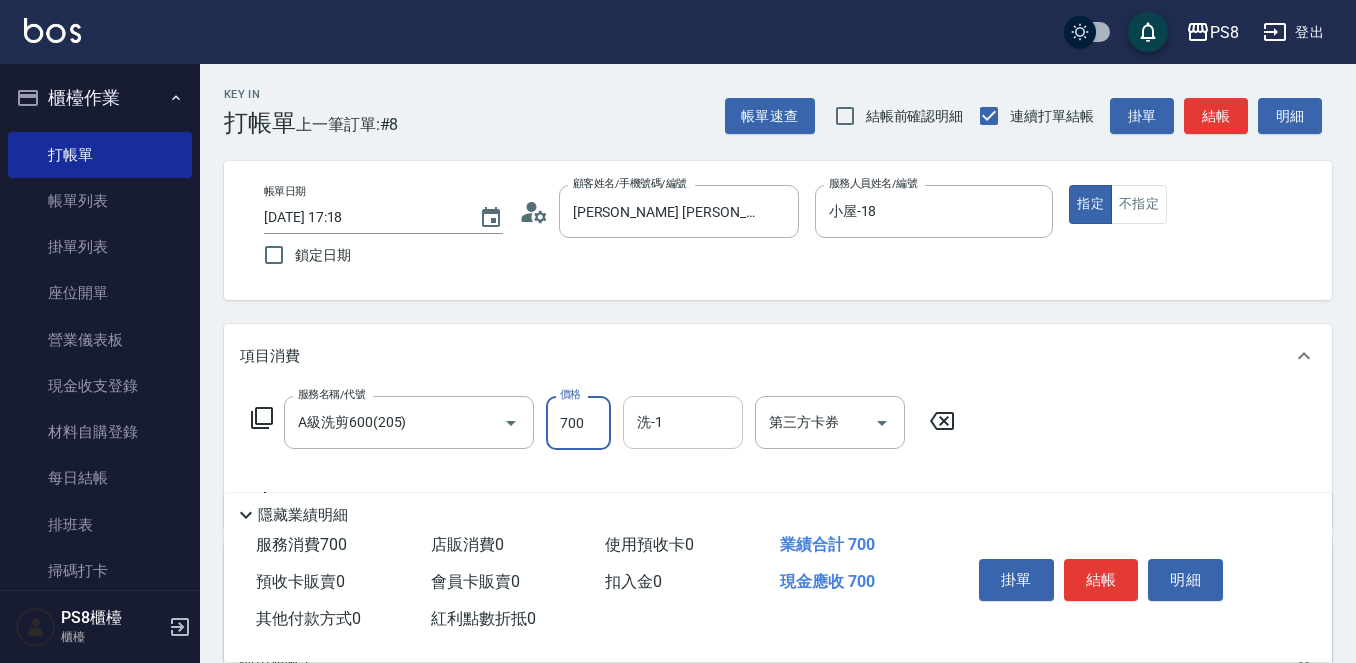 type on "700" 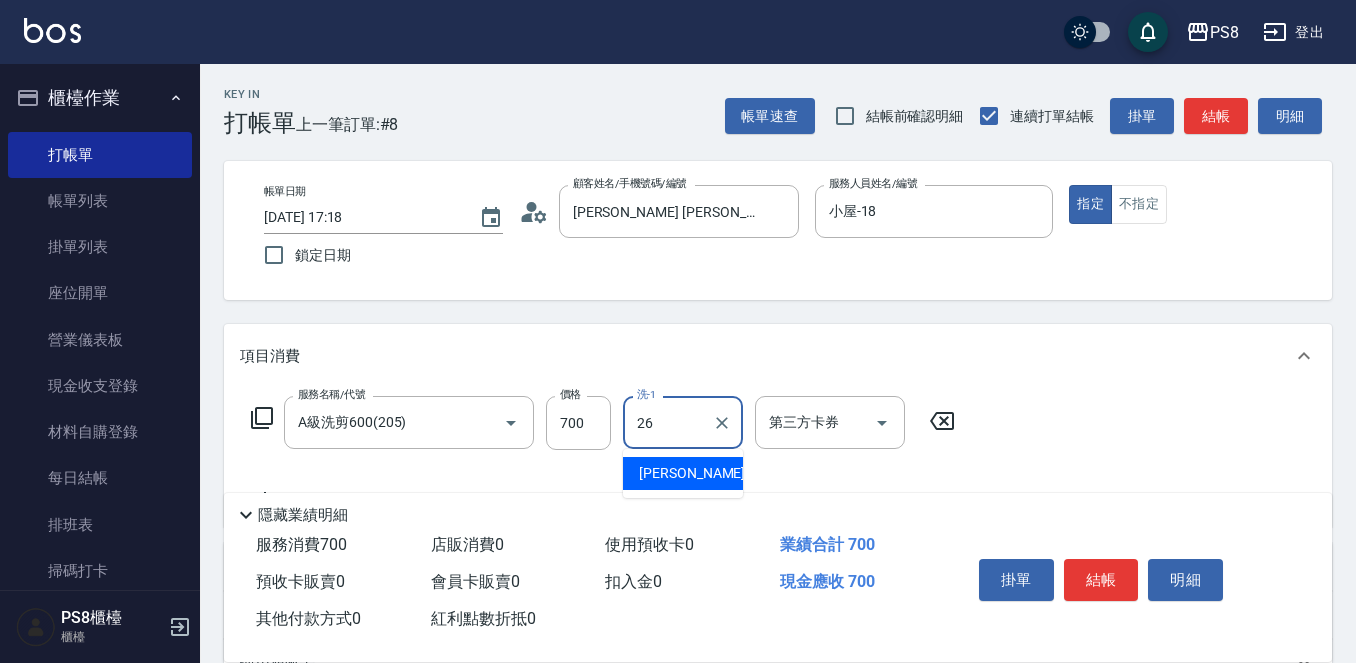 type on "苡真-26" 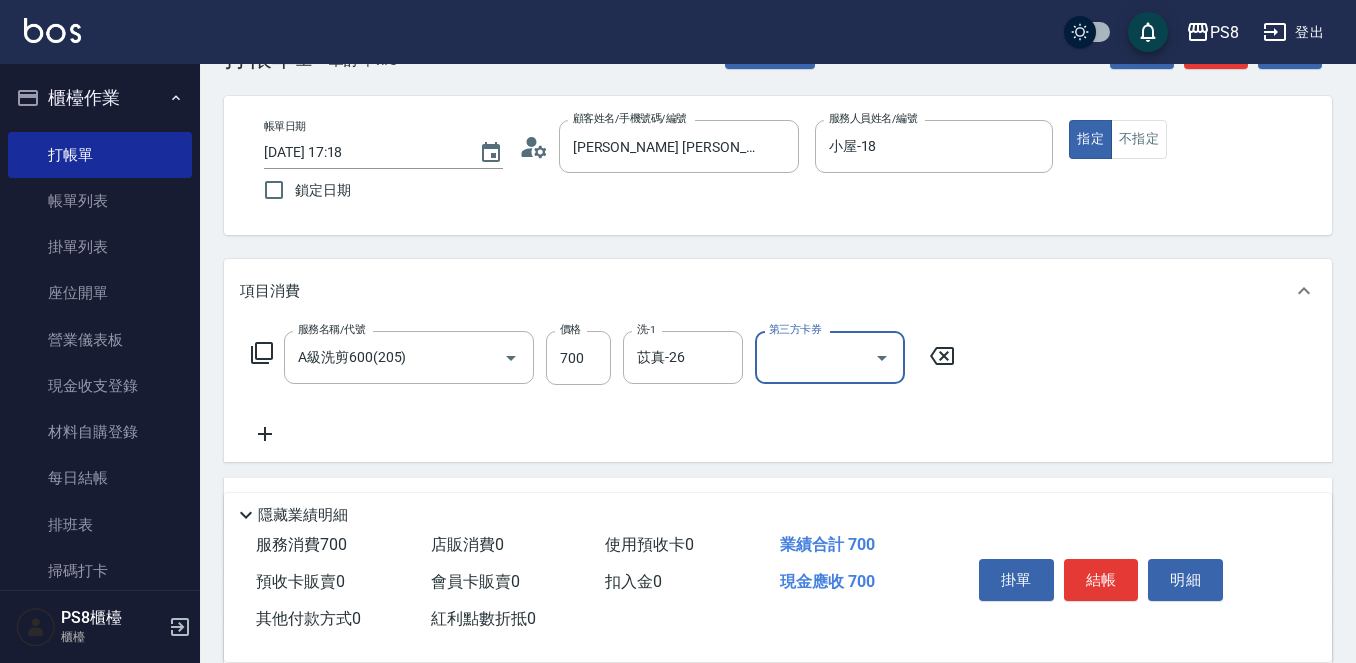 scroll, scrollTop: 100, scrollLeft: 0, axis: vertical 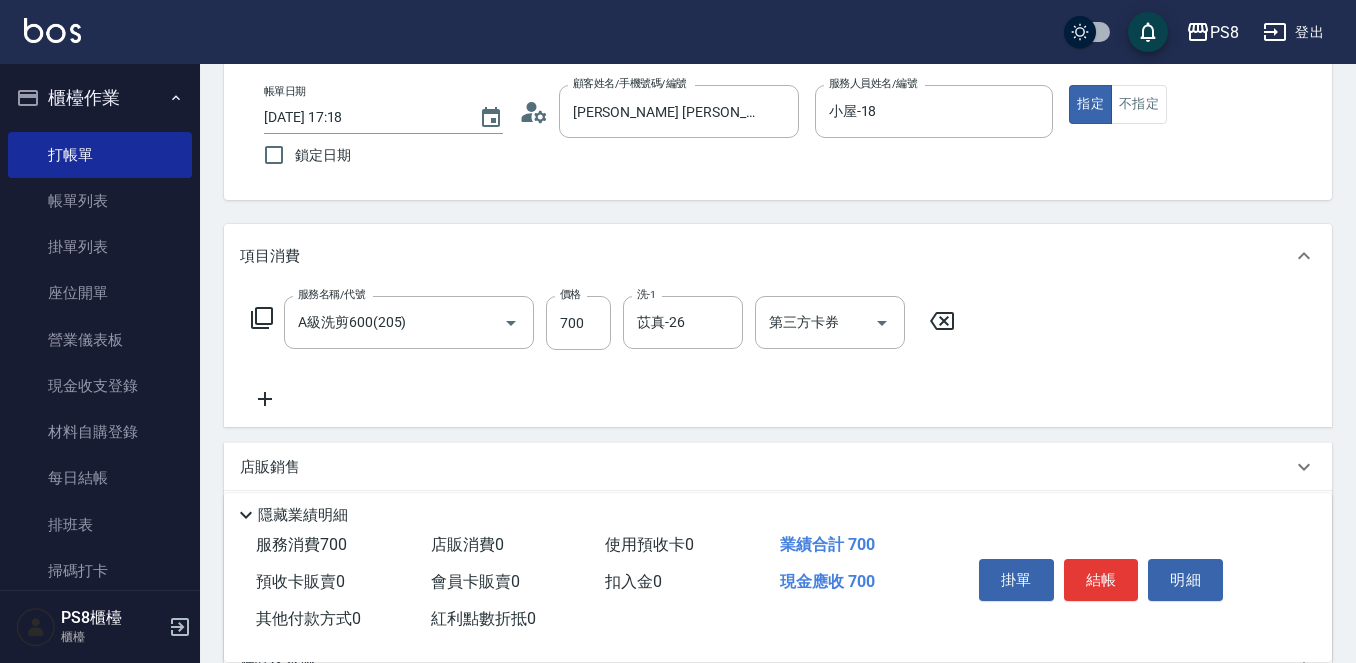 click 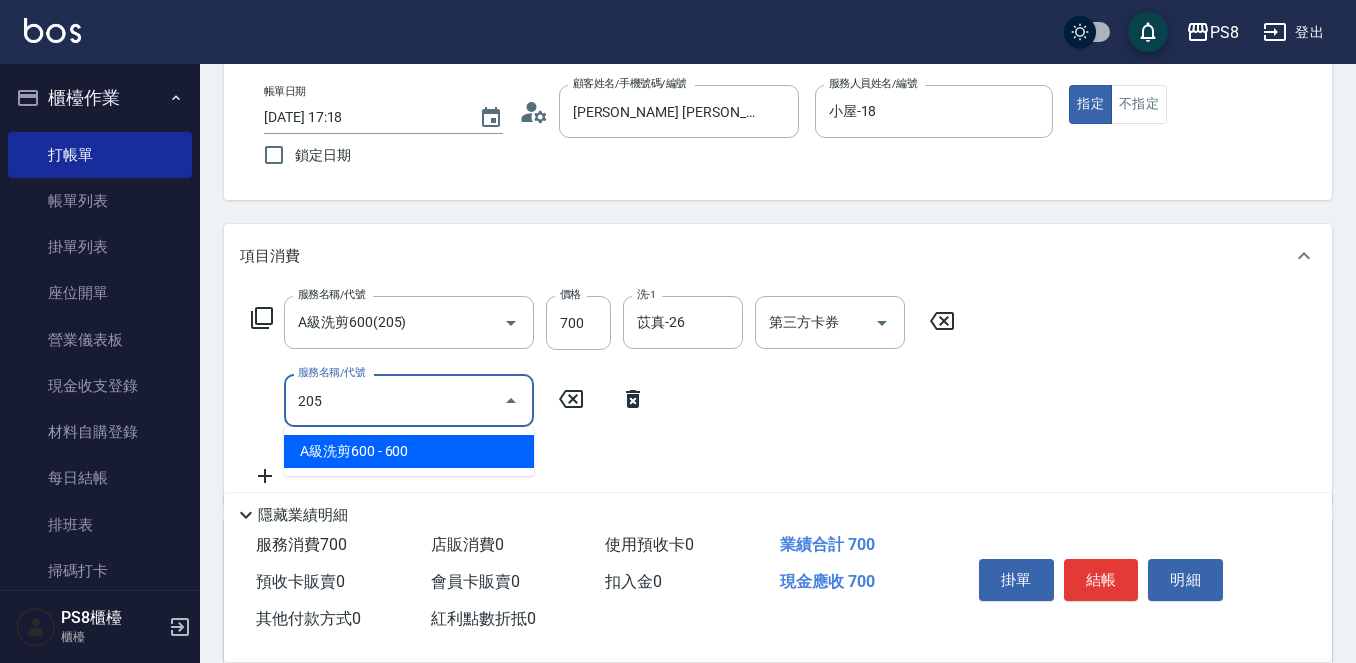 click on "A級洗剪600 - 600" at bounding box center [409, 451] 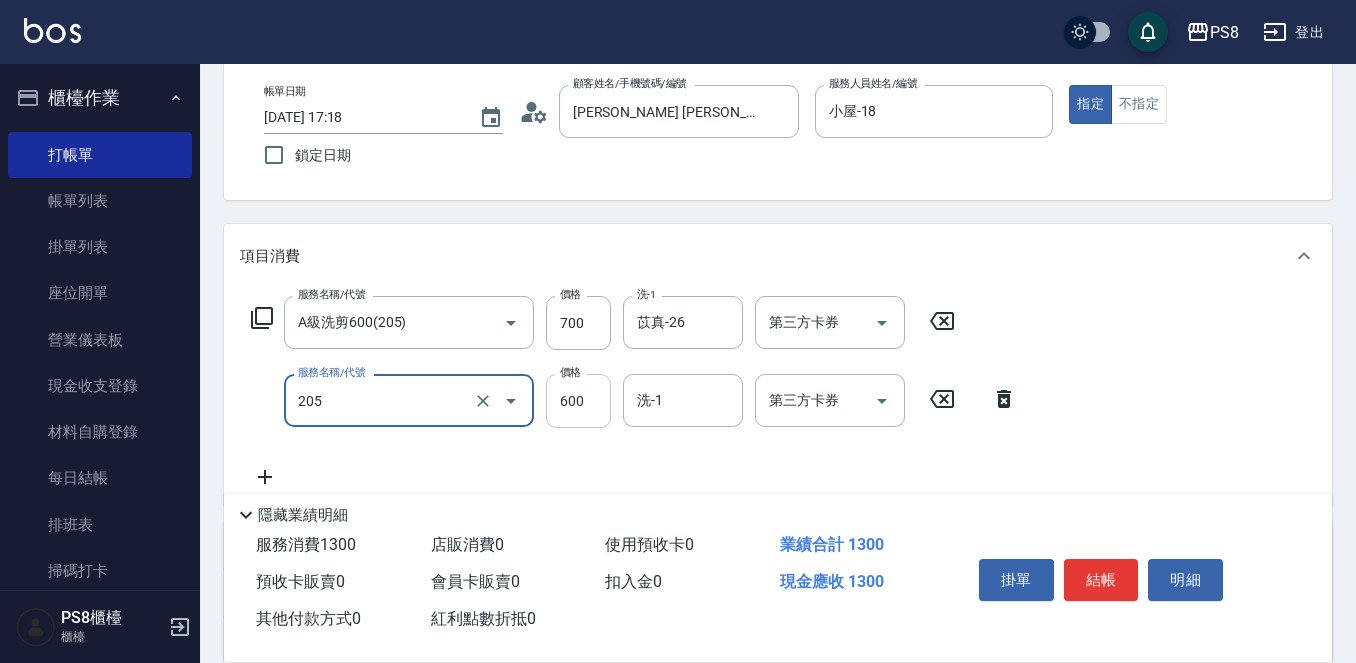 click on "600" at bounding box center (578, 401) 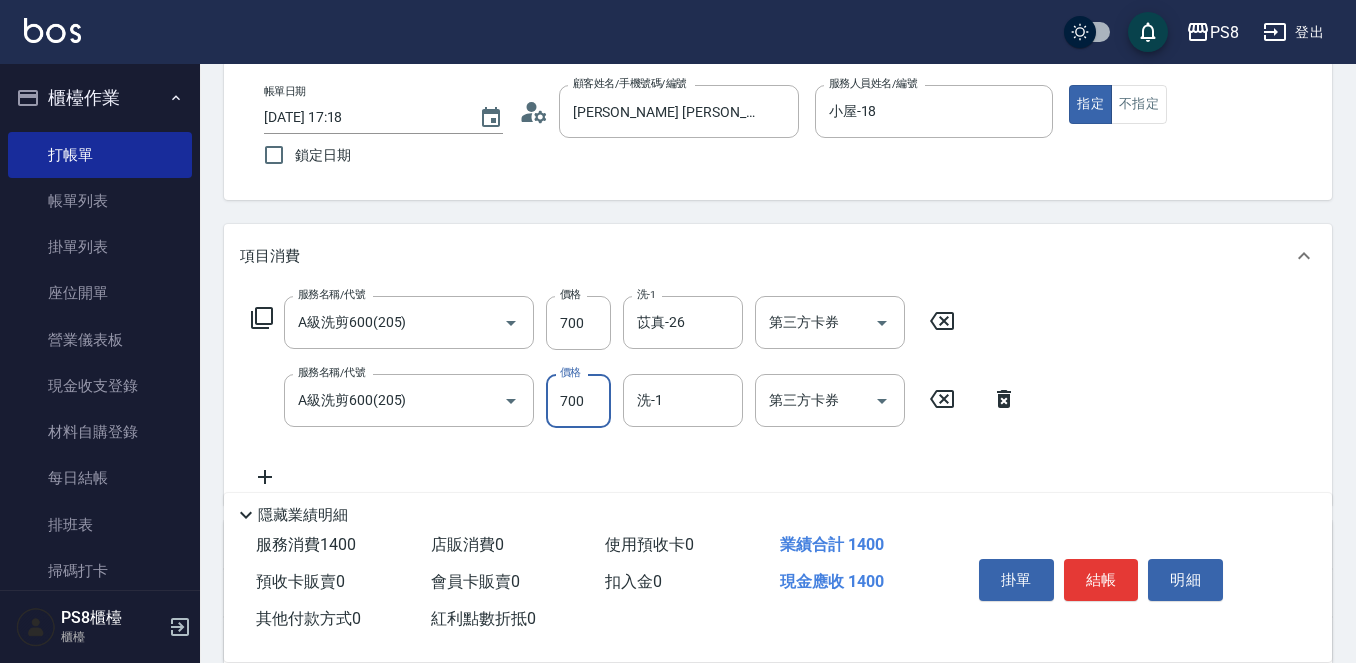 type on "700" 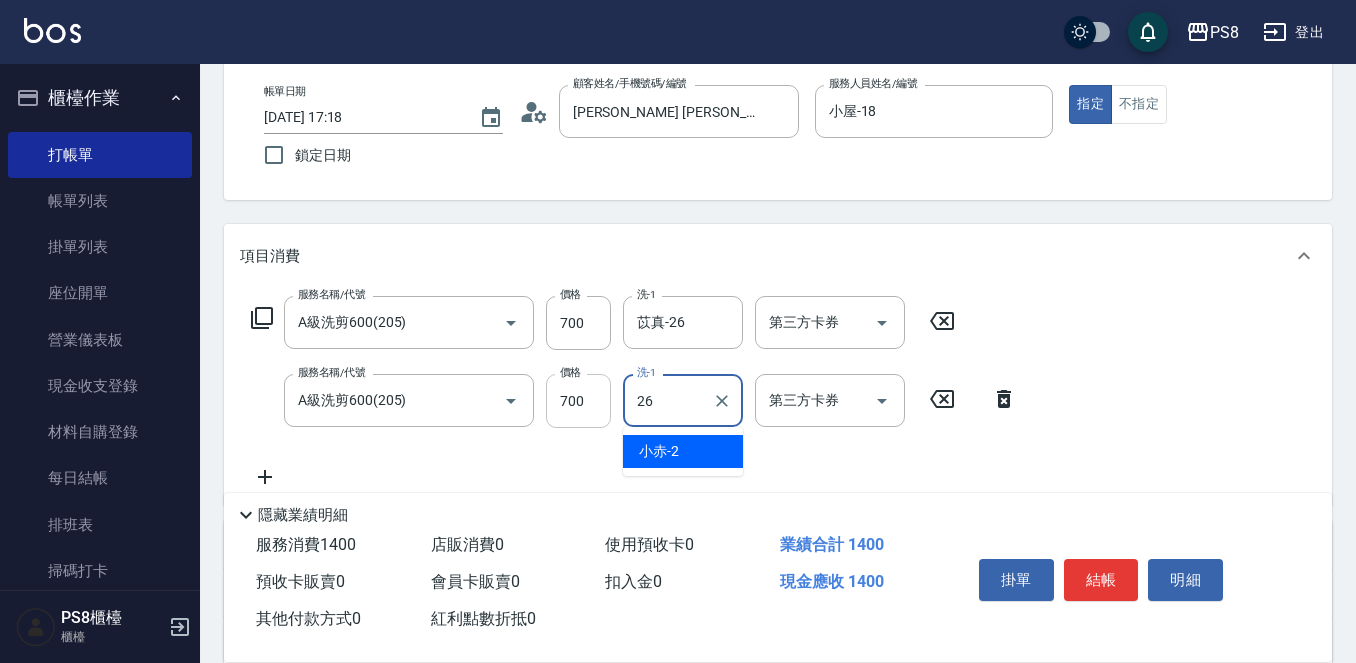 type on "苡真-26" 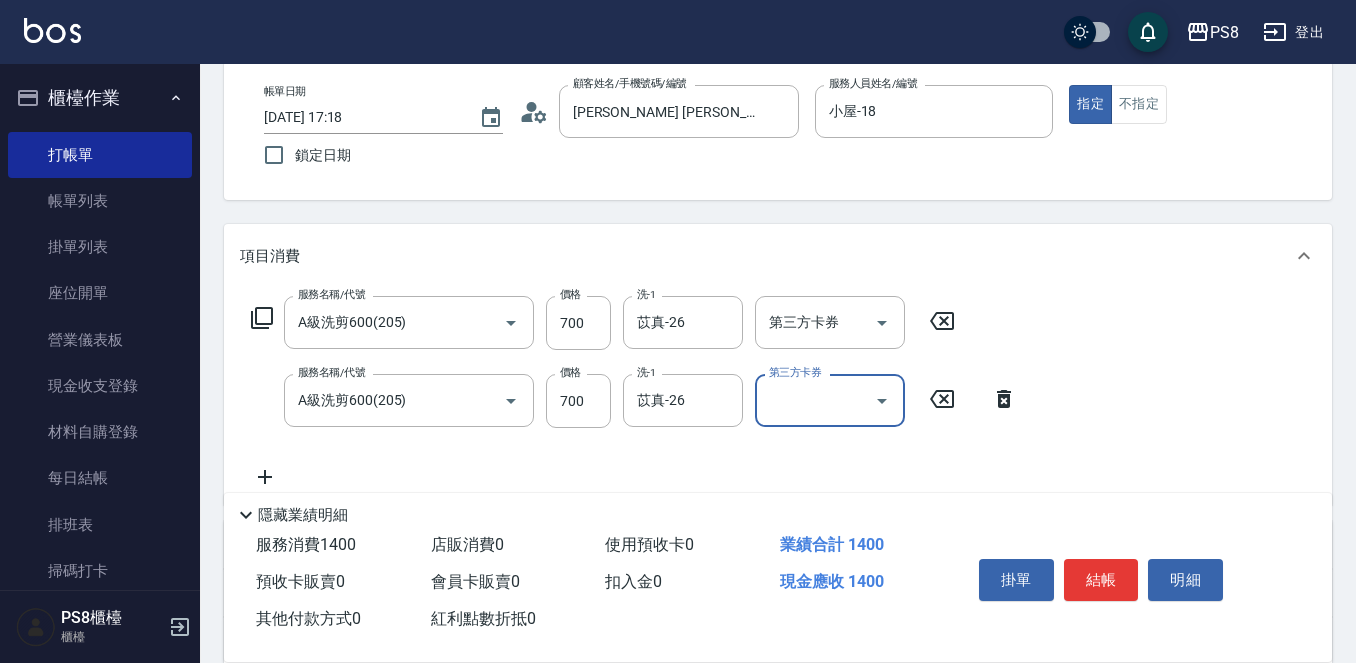 scroll, scrollTop: 200, scrollLeft: 0, axis: vertical 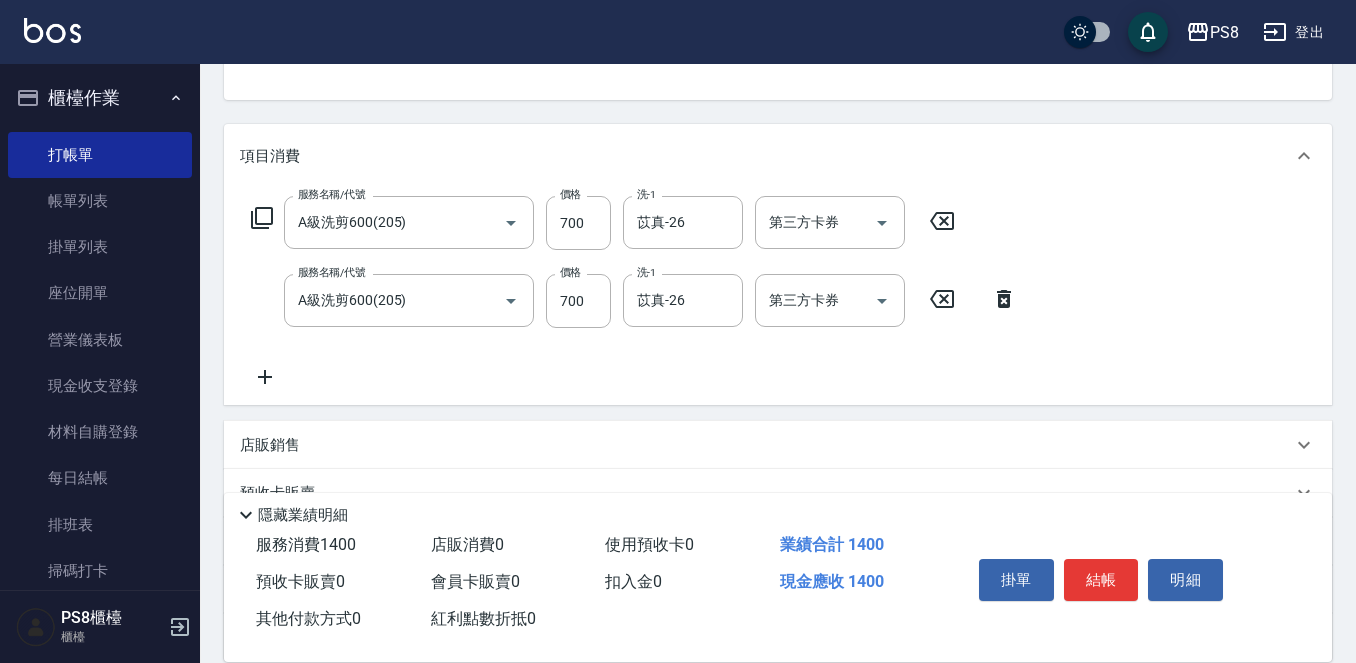 click 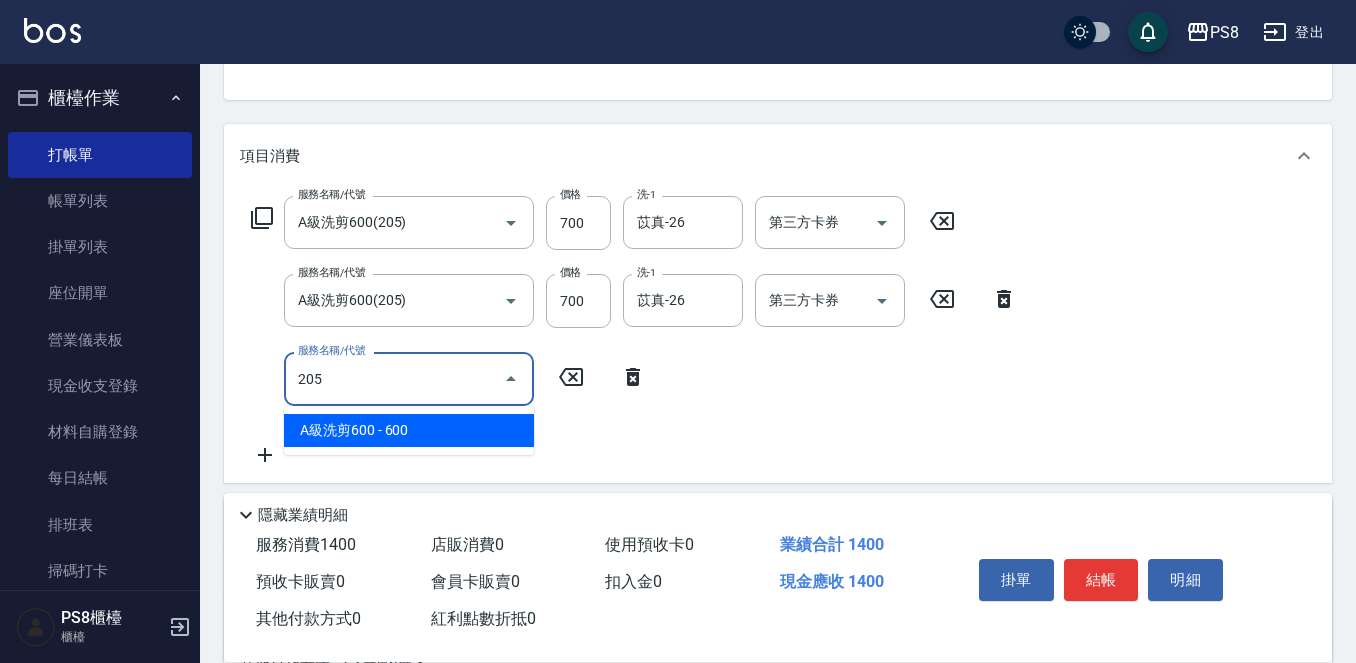 click on "A級洗剪600 - 600" at bounding box center (409, 430) 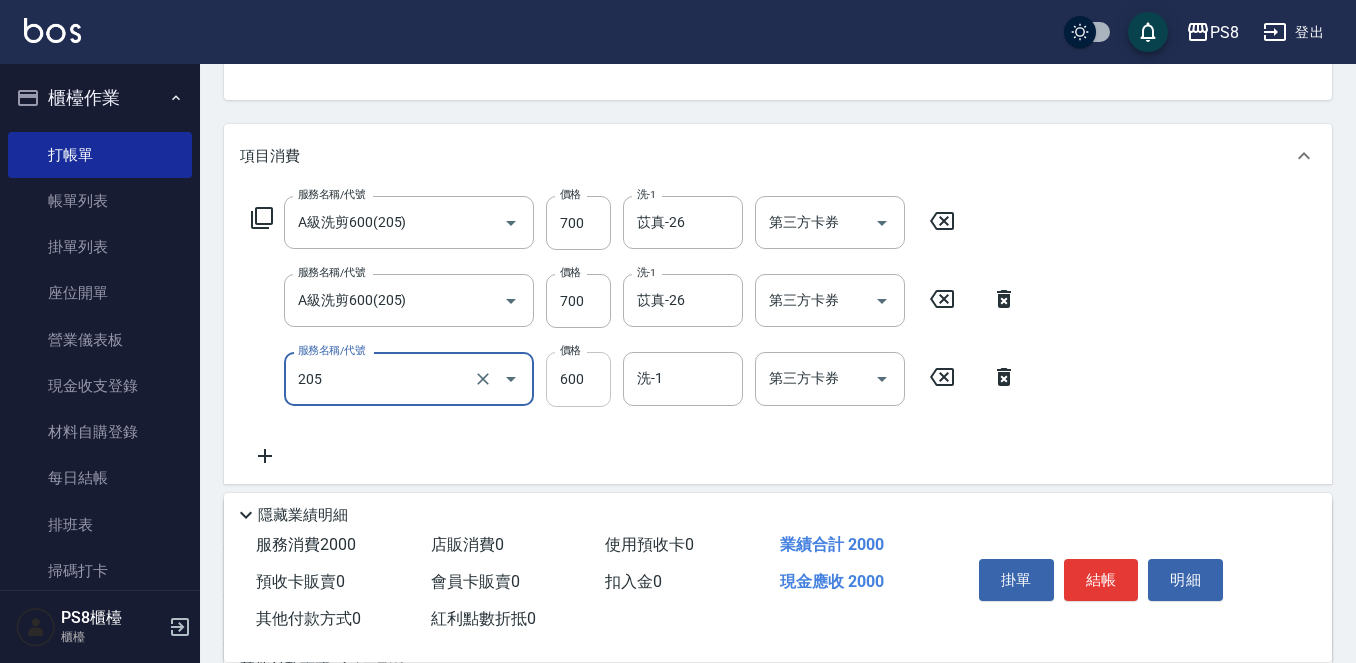type on "A級洗剪600(205)" 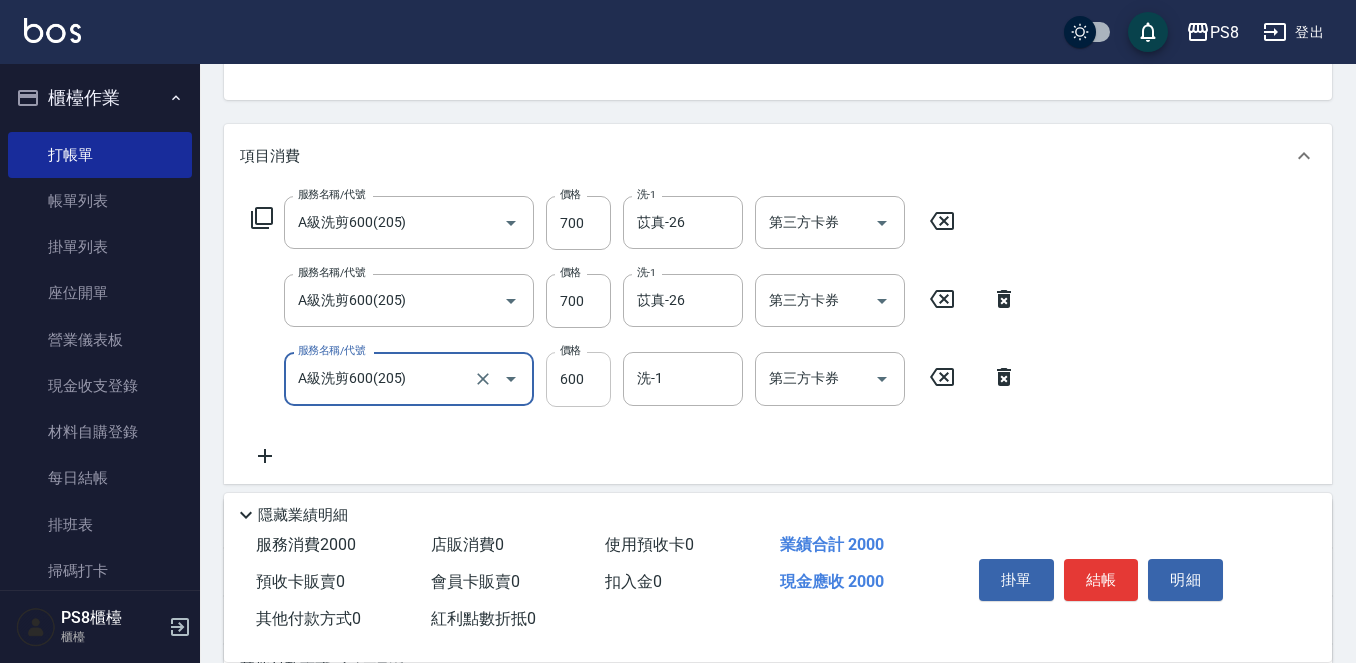 click on "600" at bounding box center [578, 379] 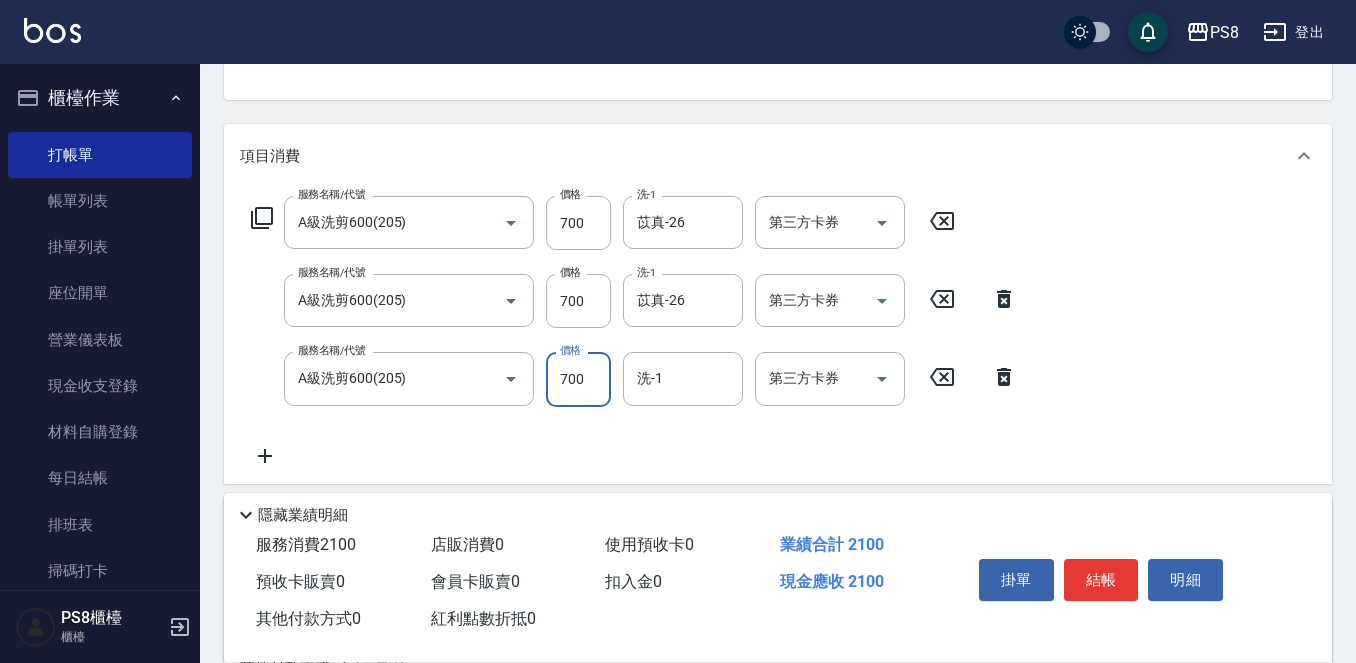 type on "700" 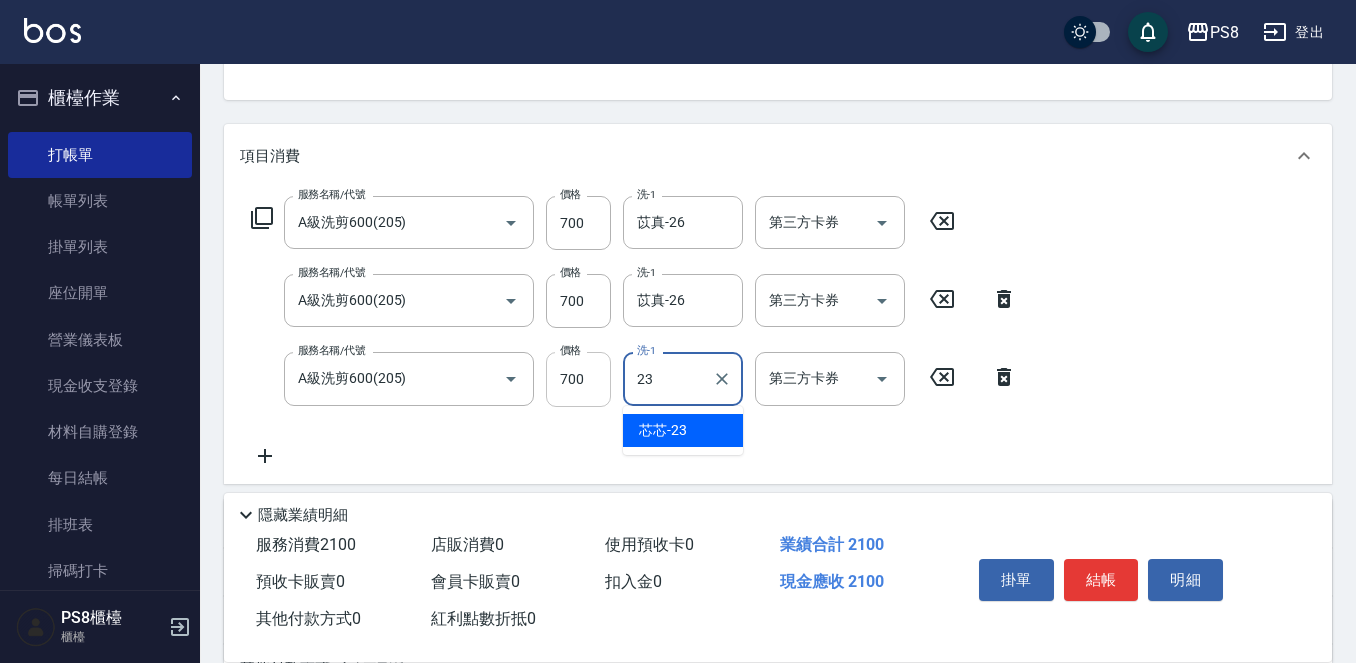 type on "芯芯-23" 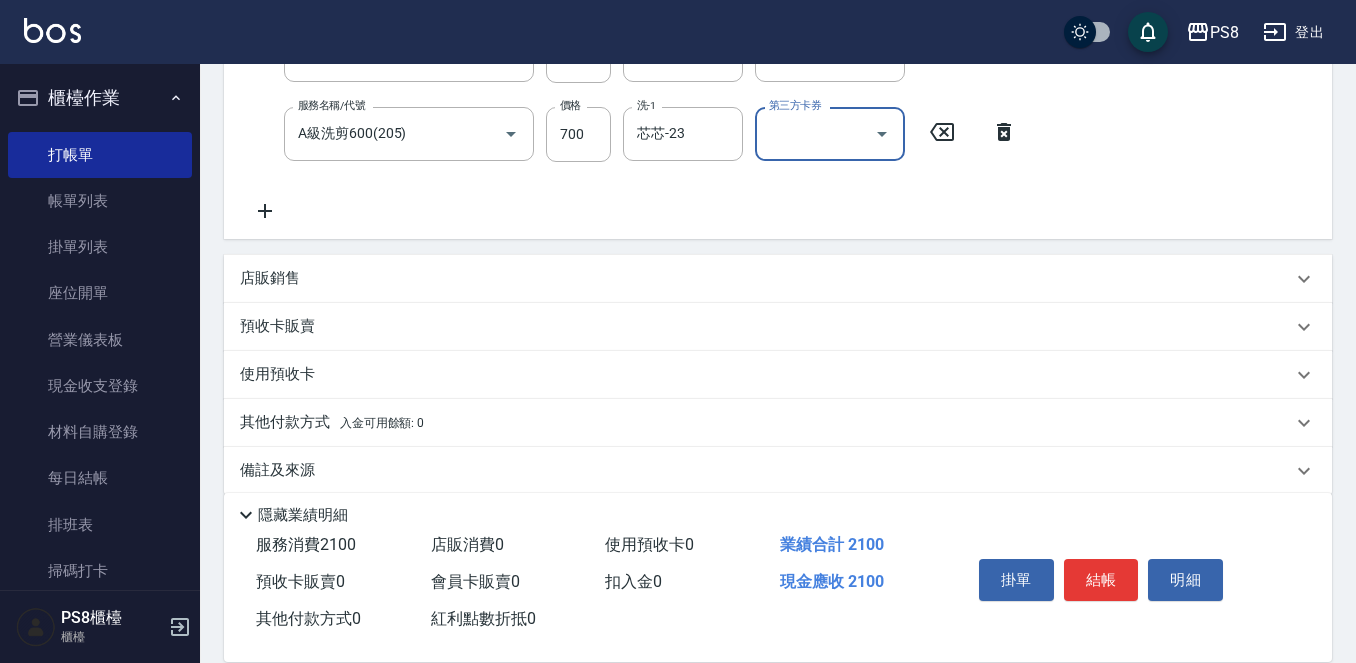 scroll, scrollTop: 469, scrollLeft: 0, axis: vertical 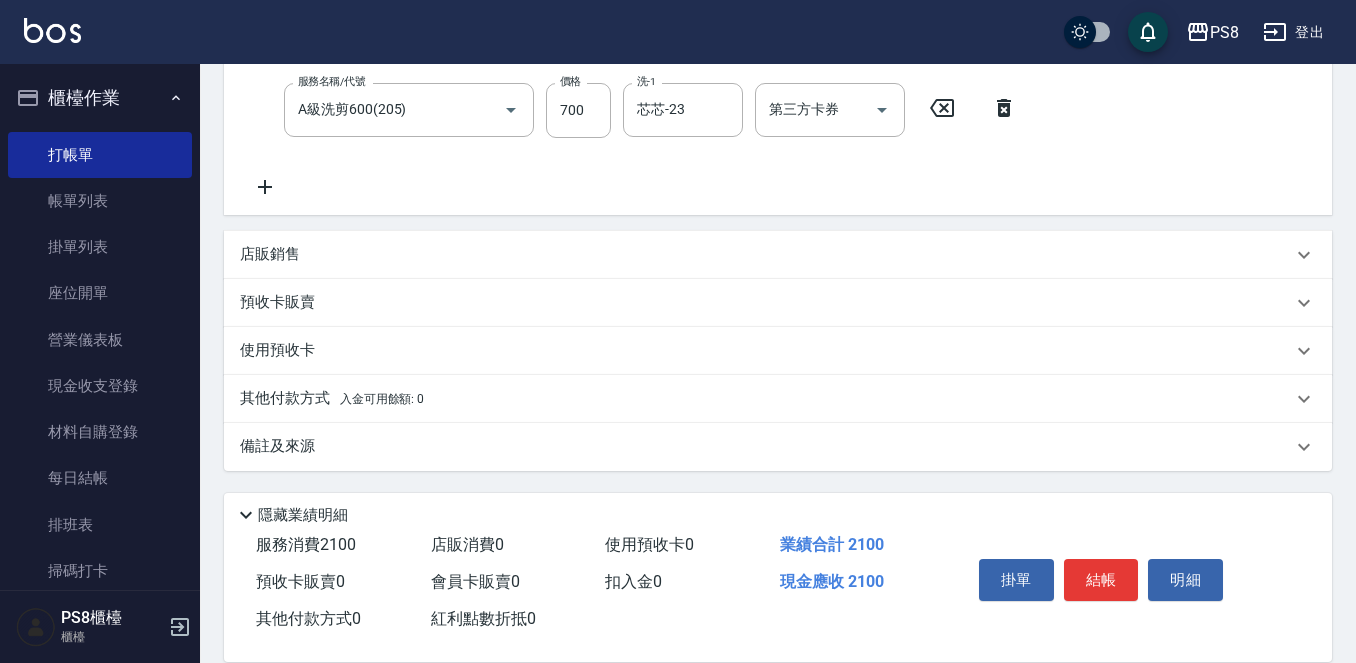 click on "其他付款方式 入金可用餘額: 0" at bounding box center (332, 399) 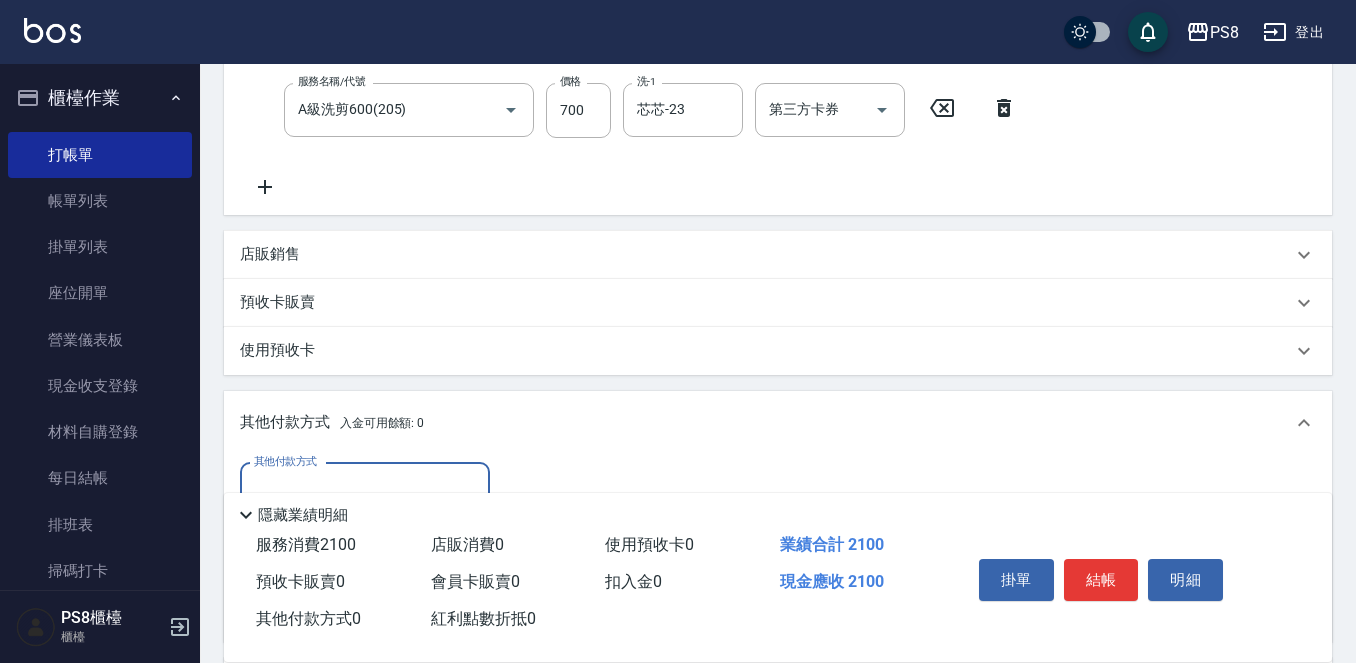 scroll, scrollTop: 1, scrollLeft: 0, axis: vertical 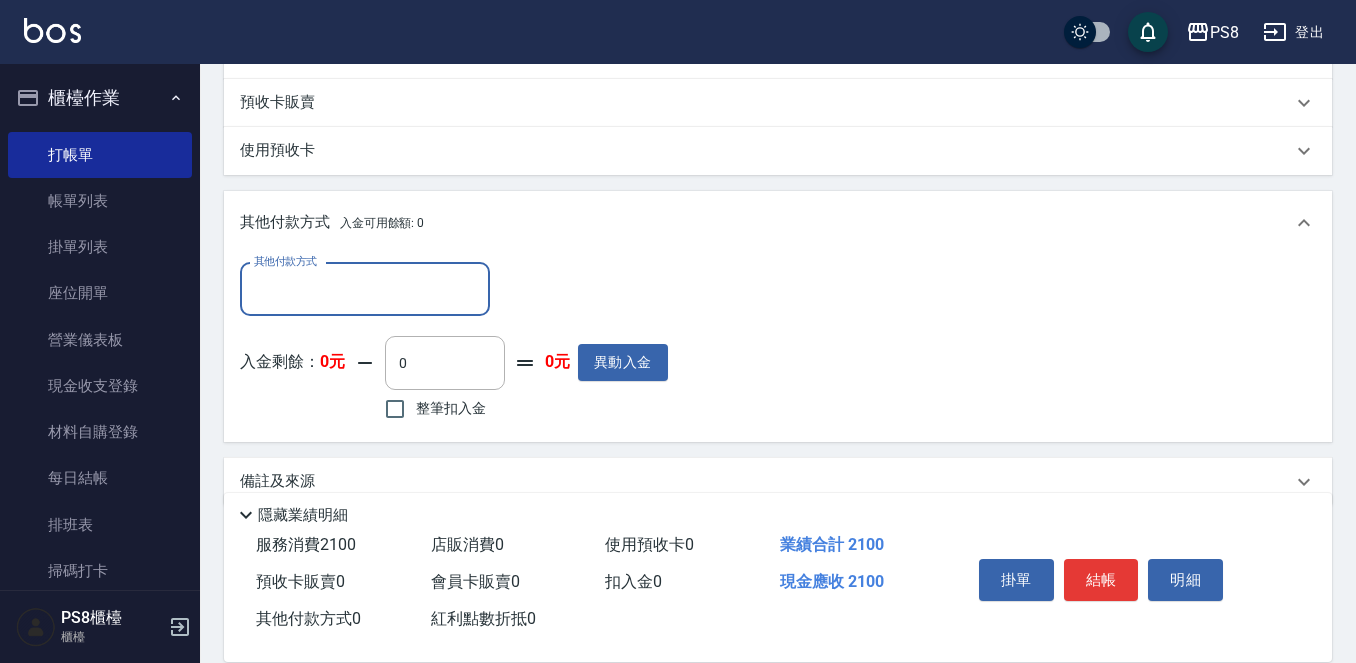 click on "其他付款方式" at bounding box center [365, 289] 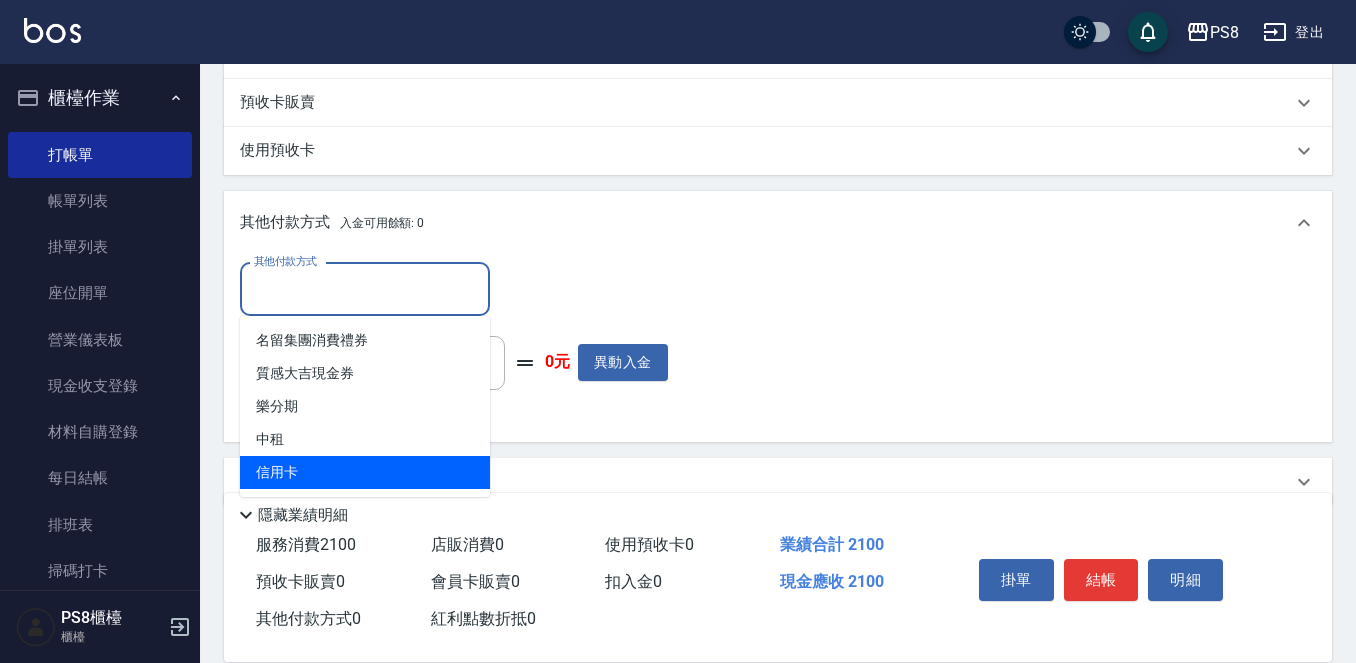 click on "信用卡" at bounding box center [365, 472] 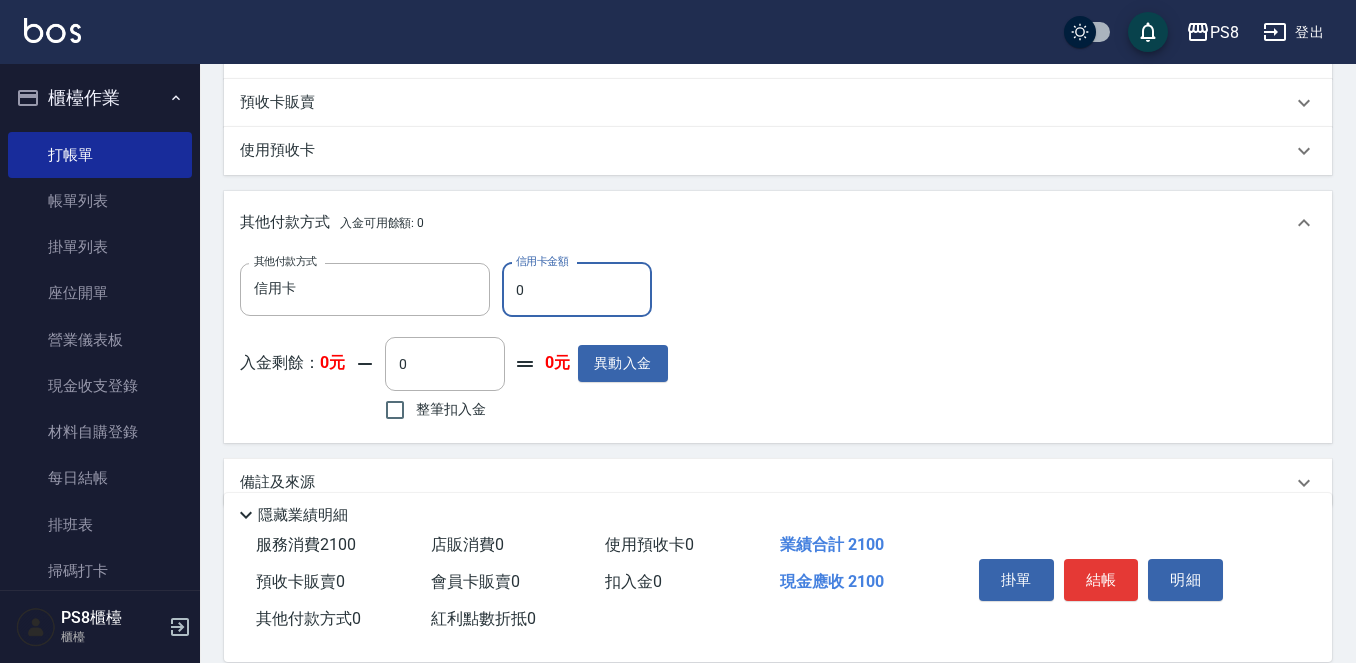 click on "0" at bounding box center (577, 290) 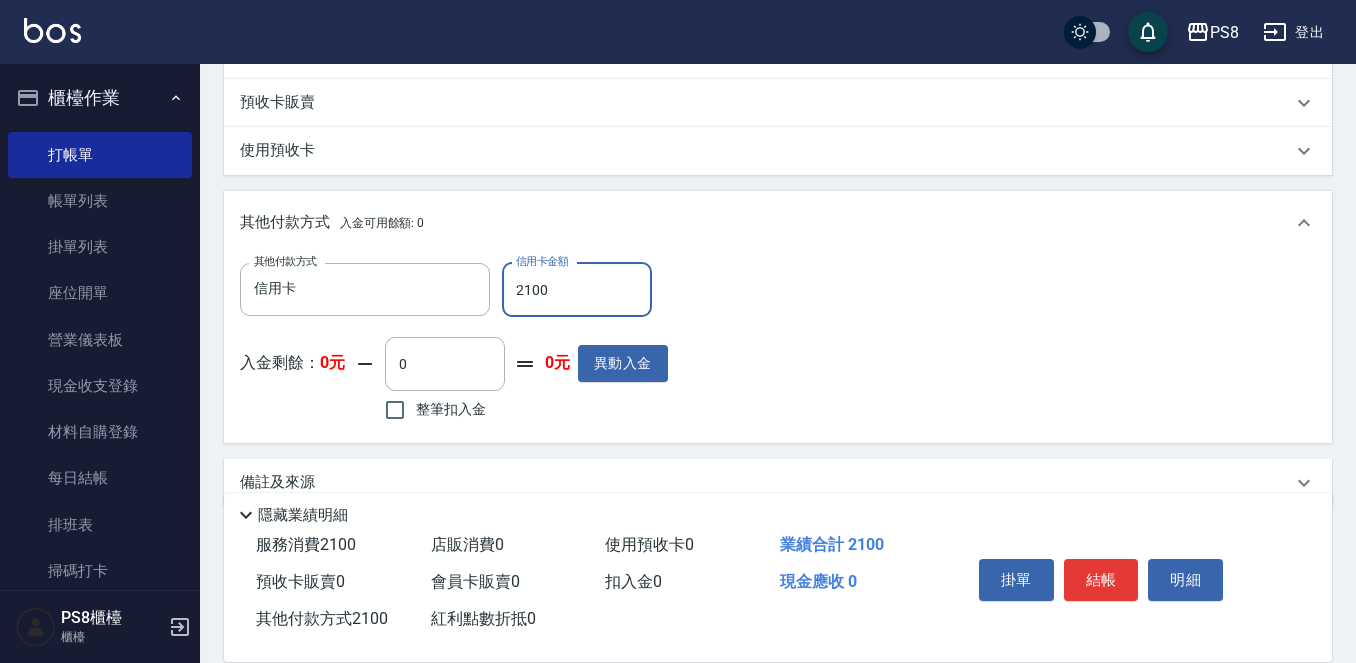 type on "2100" 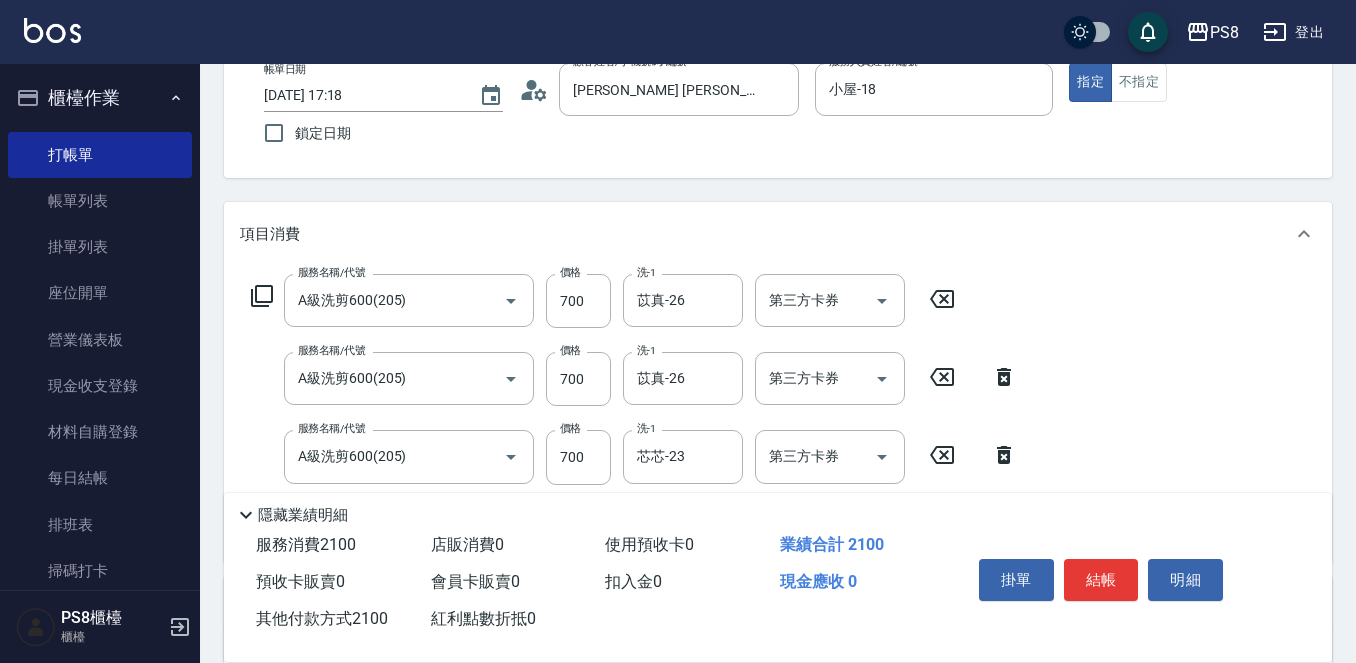 scroll, scrollTop: 0, scrollLeft: 0, axis: both 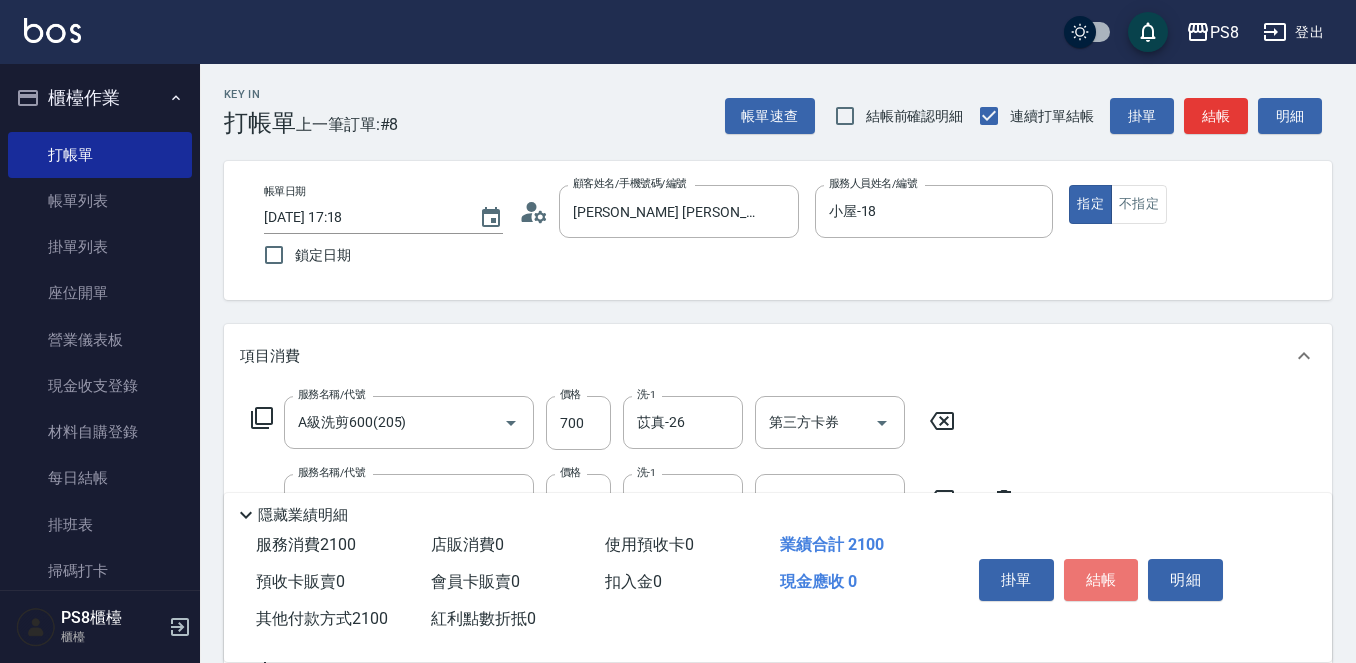 click on "結帳" at bounding box center (1101, 580) 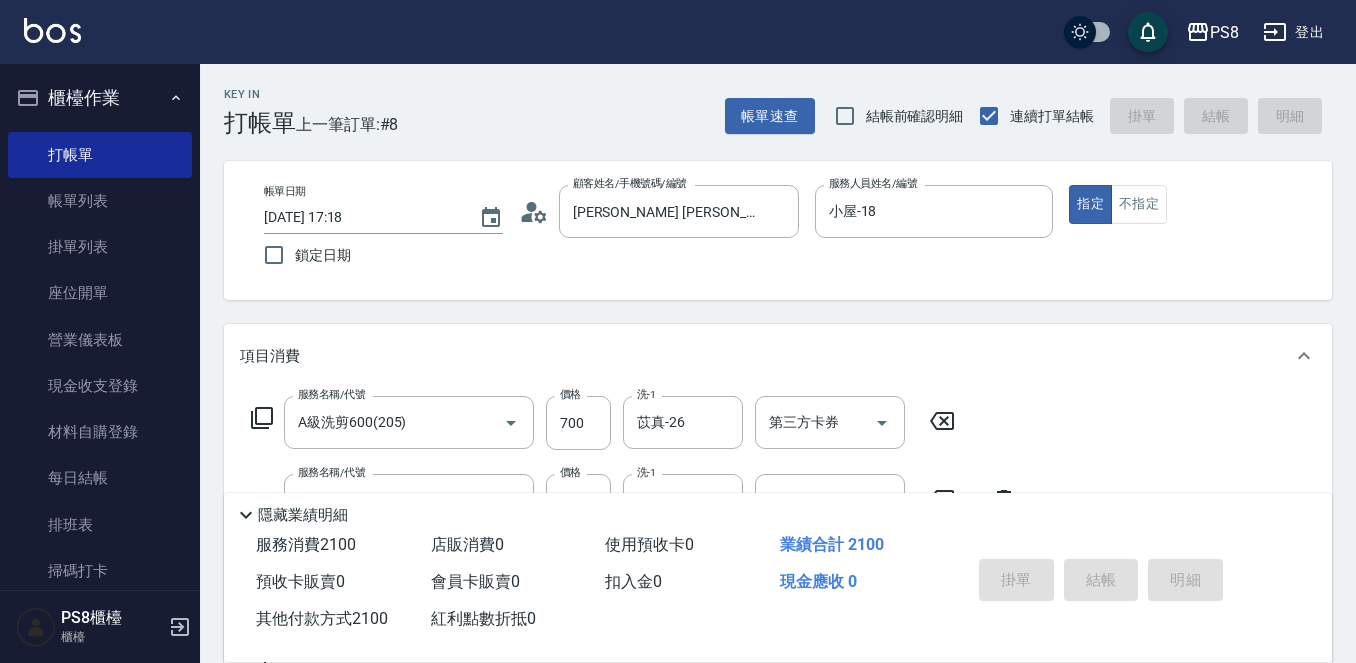 type on "2025/07/10 17:19" 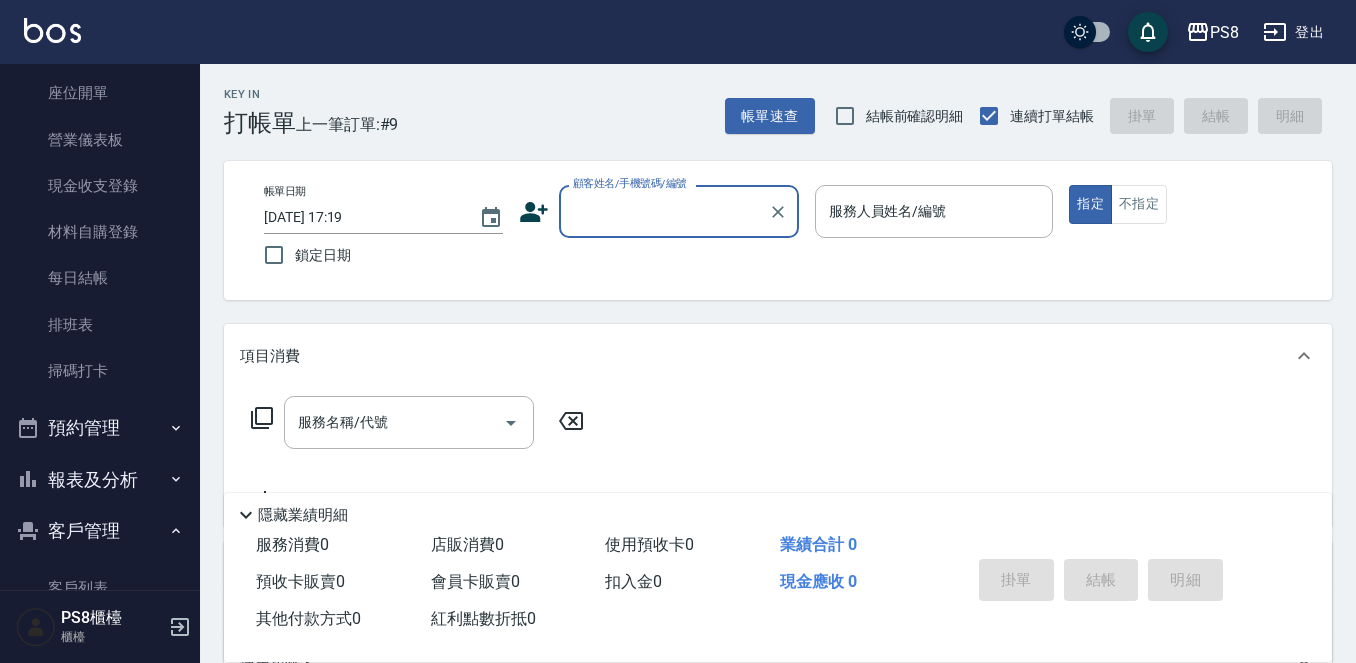 scroll, scrollTop: 400, scrollLeft: 0, axis: vertical 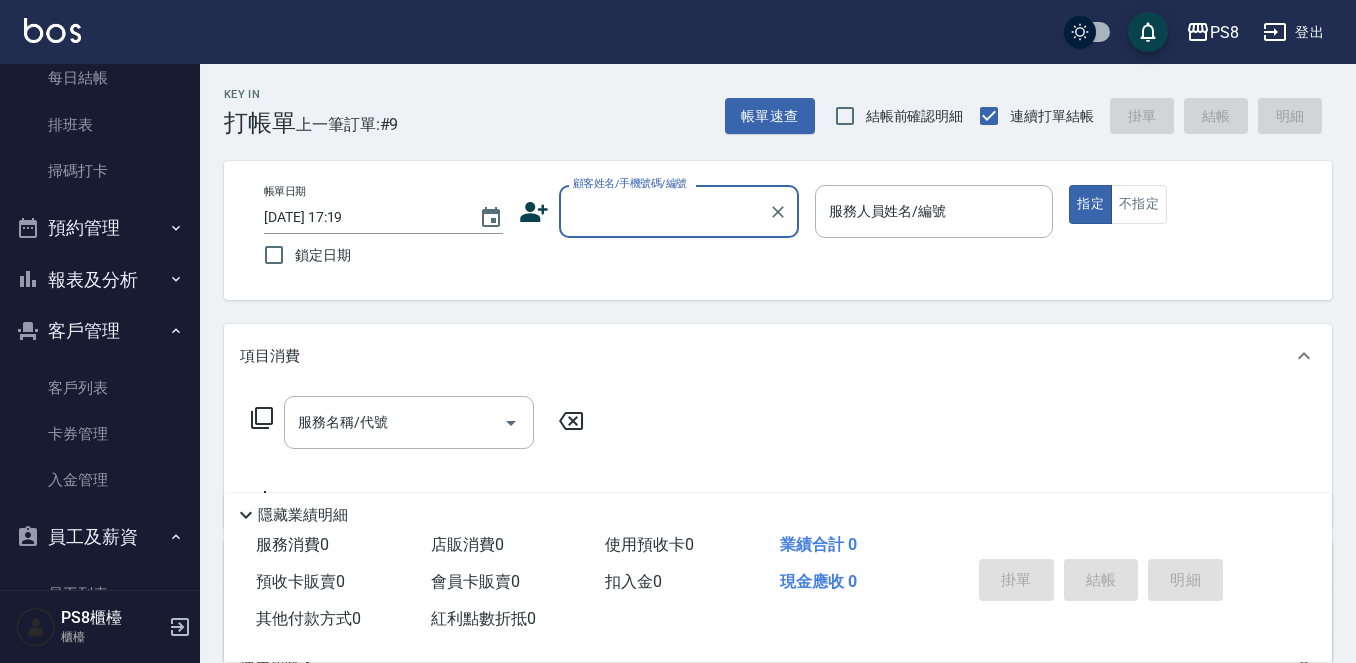 click on "報表及分析" at bounding box center (100, 280) 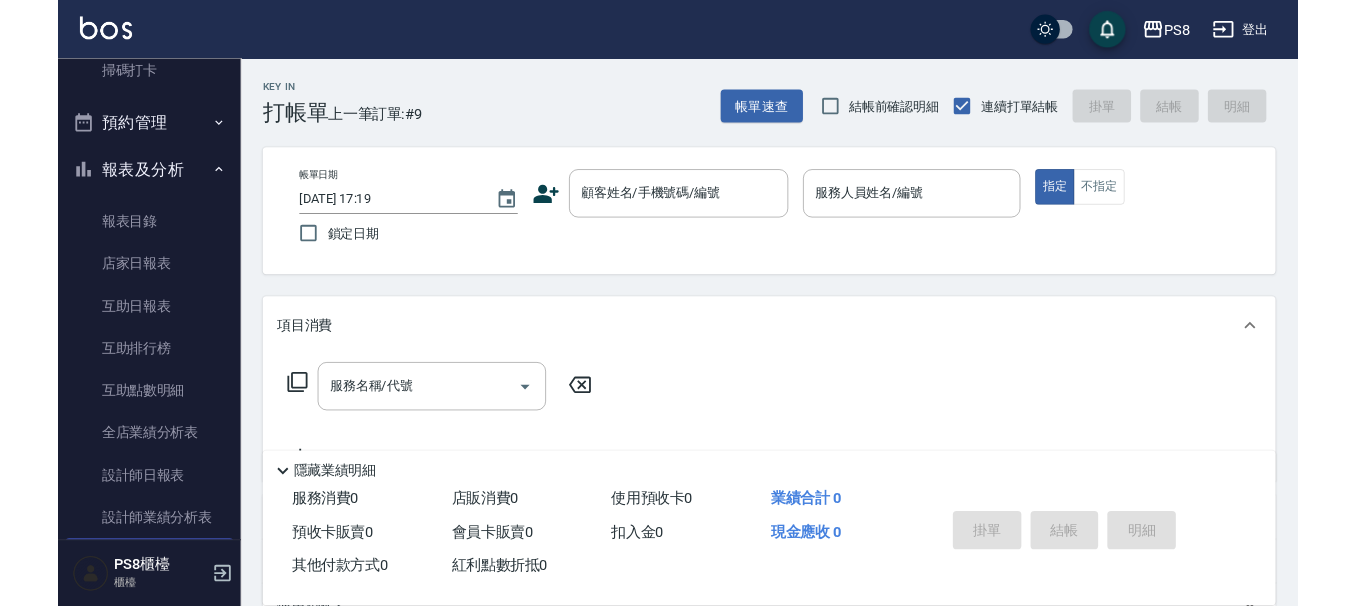 scroll, scrollTop: 700, scrollLeft: 0, axis: vertical 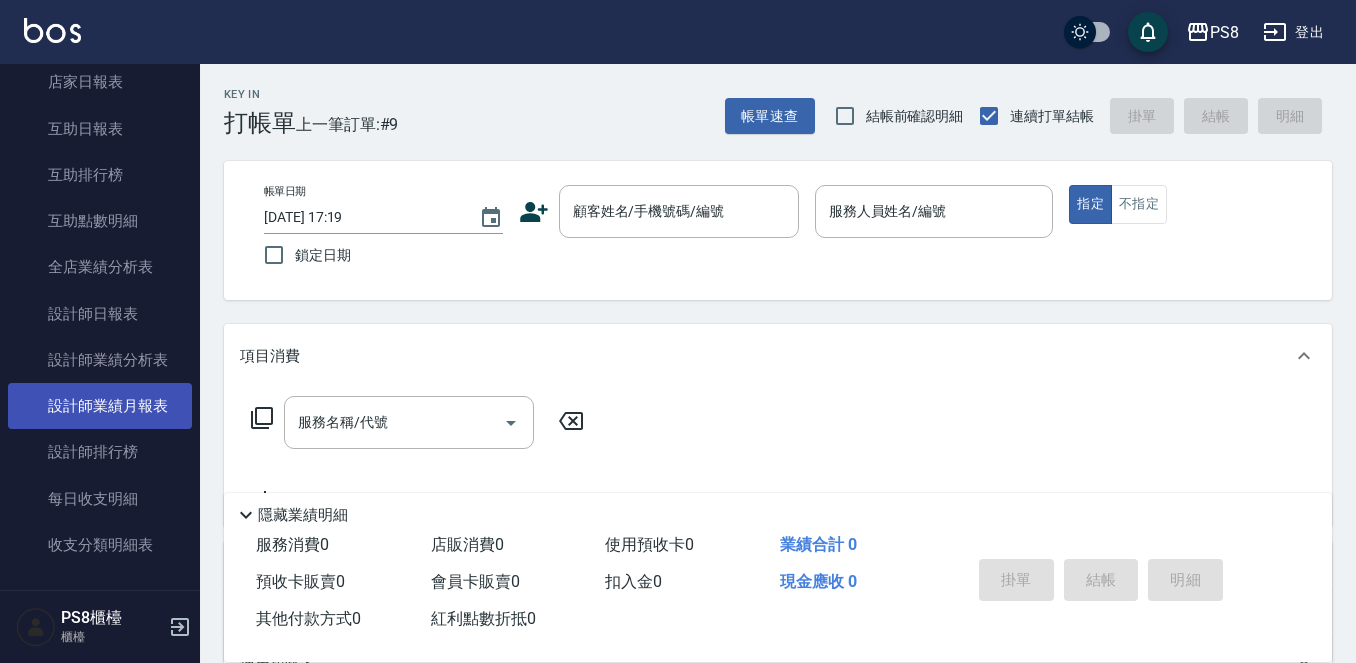 click on "設計師業績月報表" at bounding box center (100, 406) 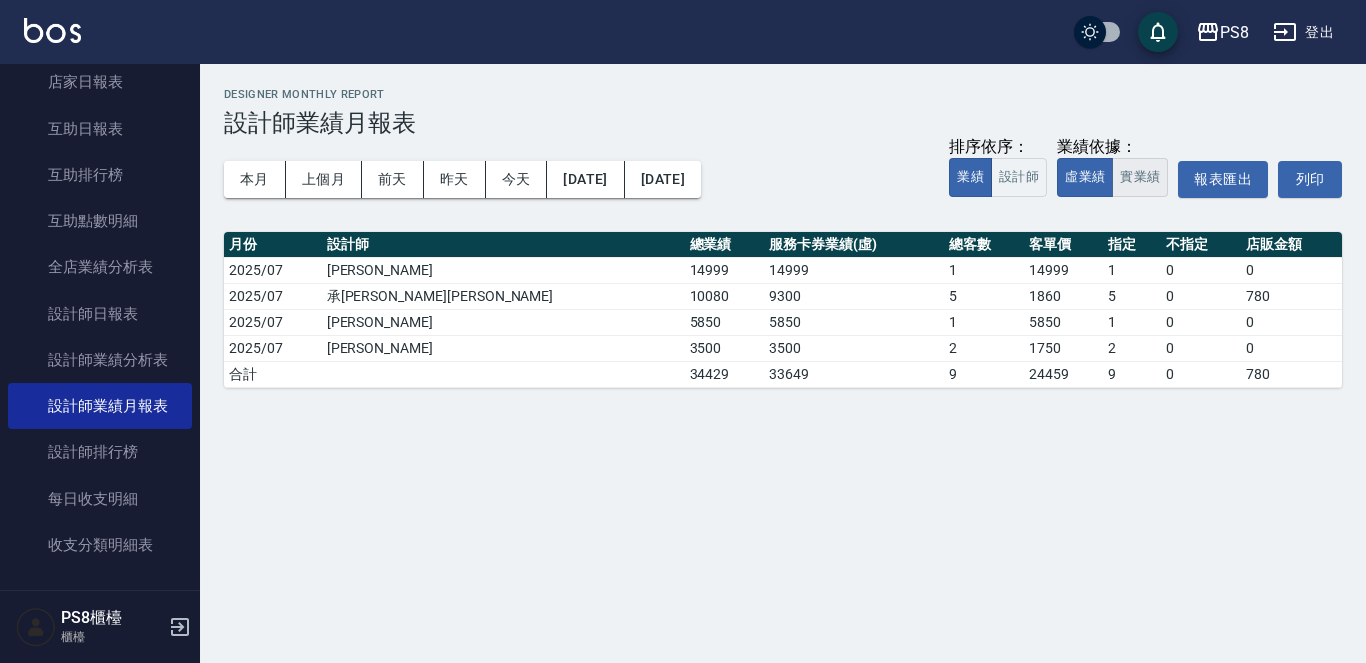 click on "實業績" at bounding box center [1140, 177] 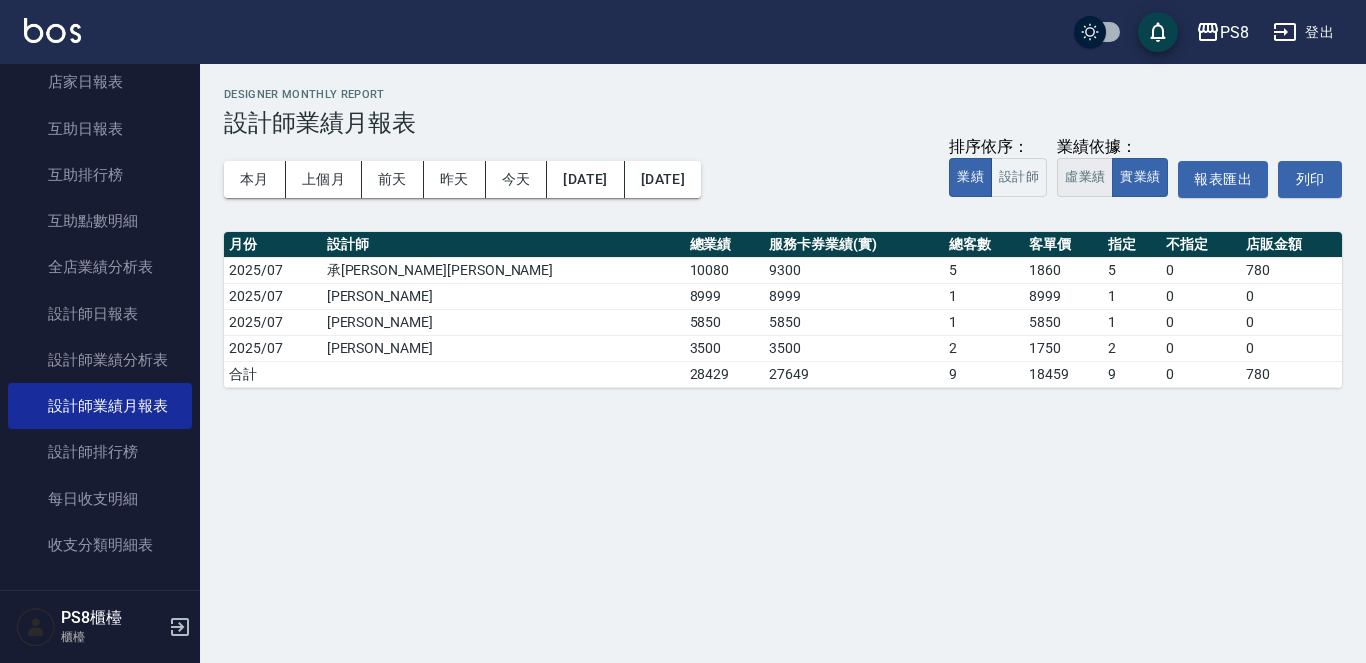 click on "虛業績" at bounding box center (1085, 177) 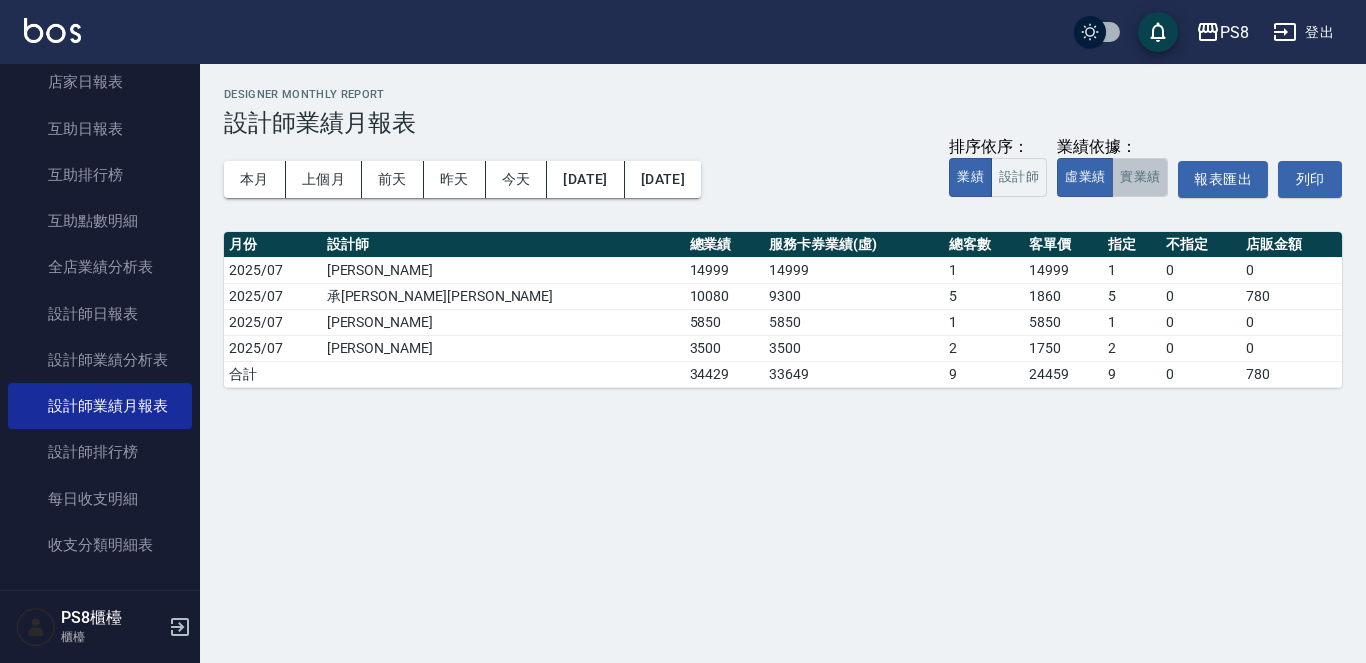 click on "實業績" at bounding box center (1140, 177) 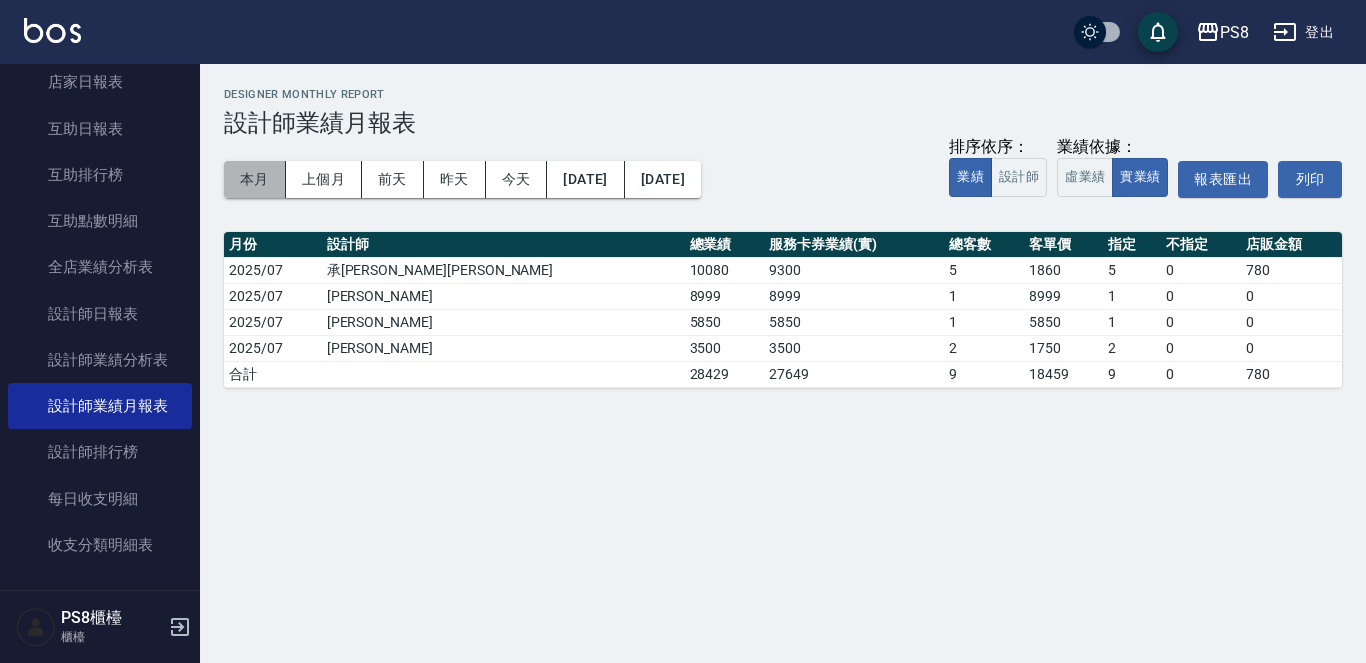 click on "本月" at bounding box center [255, 179] 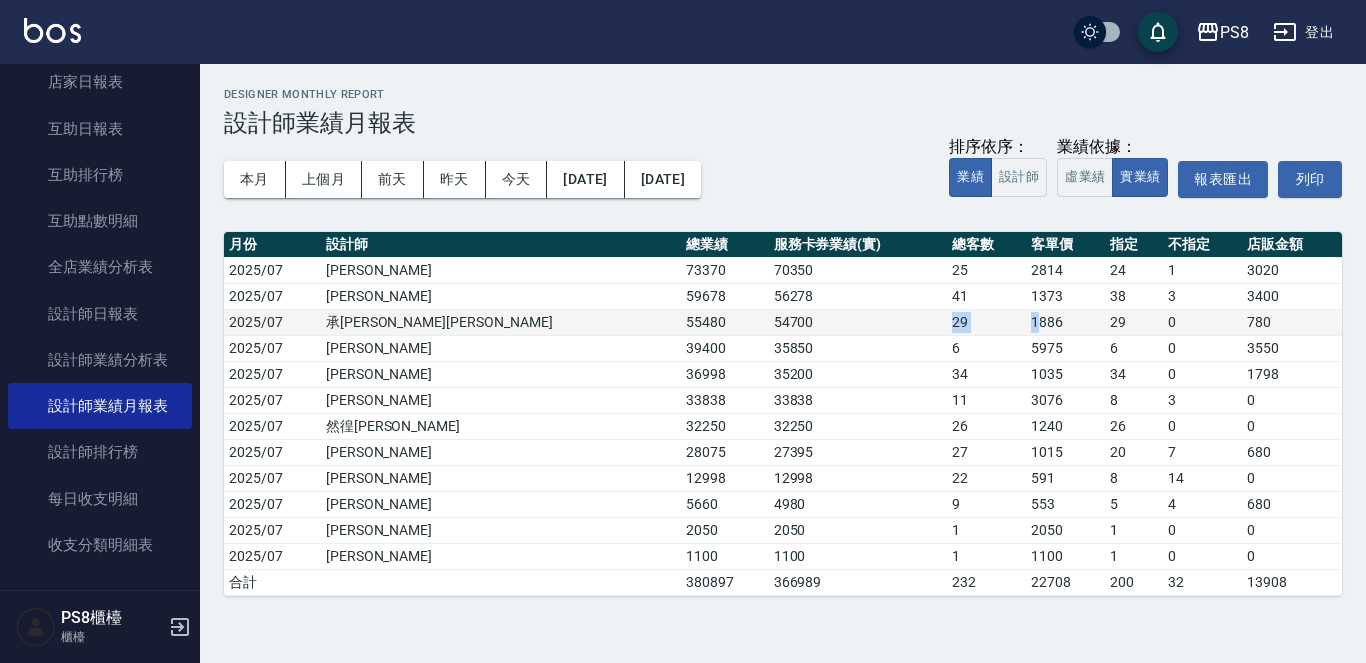 drag, startPoint x: 761, startPoint y: 318, endPoint x: 937, endPoint y: 317, distance: 176.00284 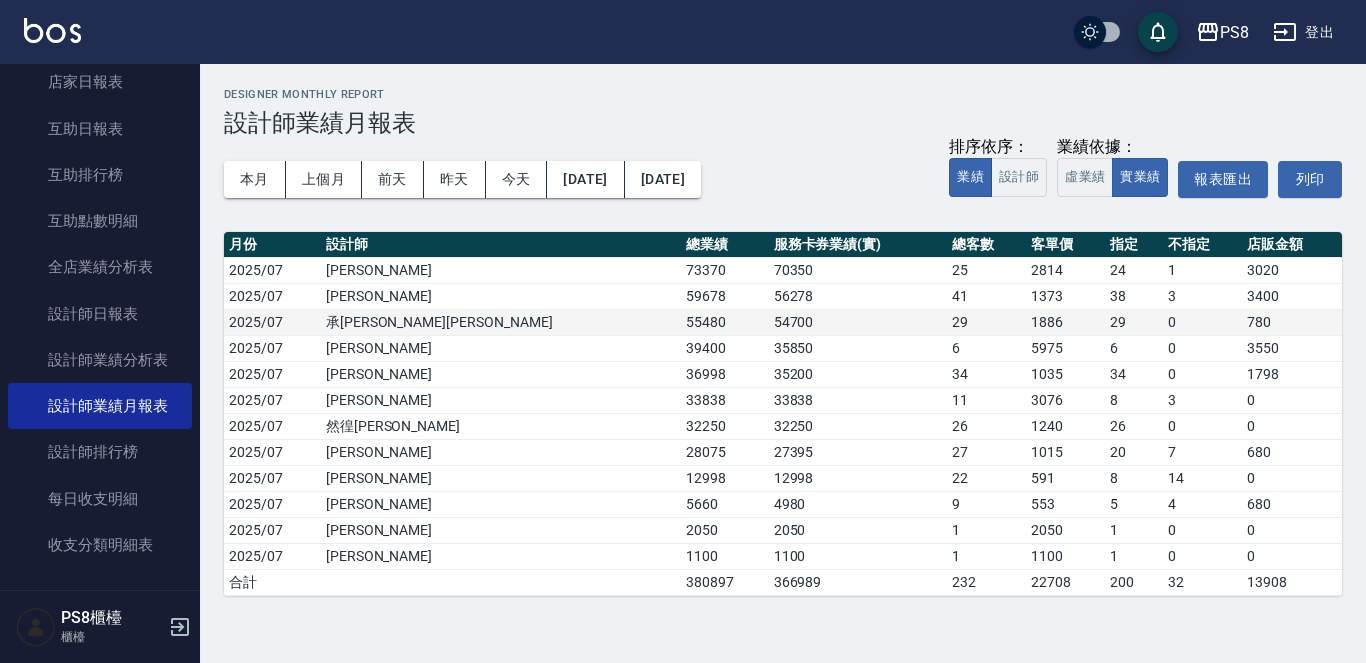 click on "1886" at bounding box center [1065, 322] 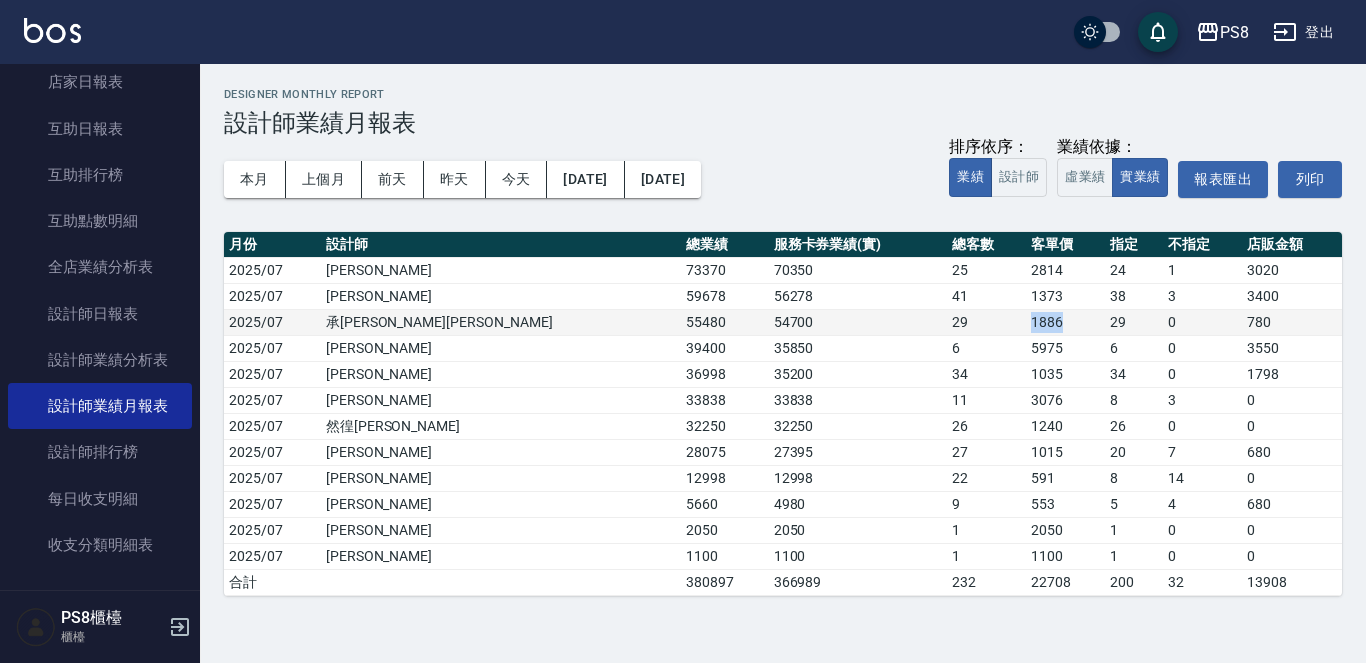 click on "1886" at bounding box center (1065, 322) 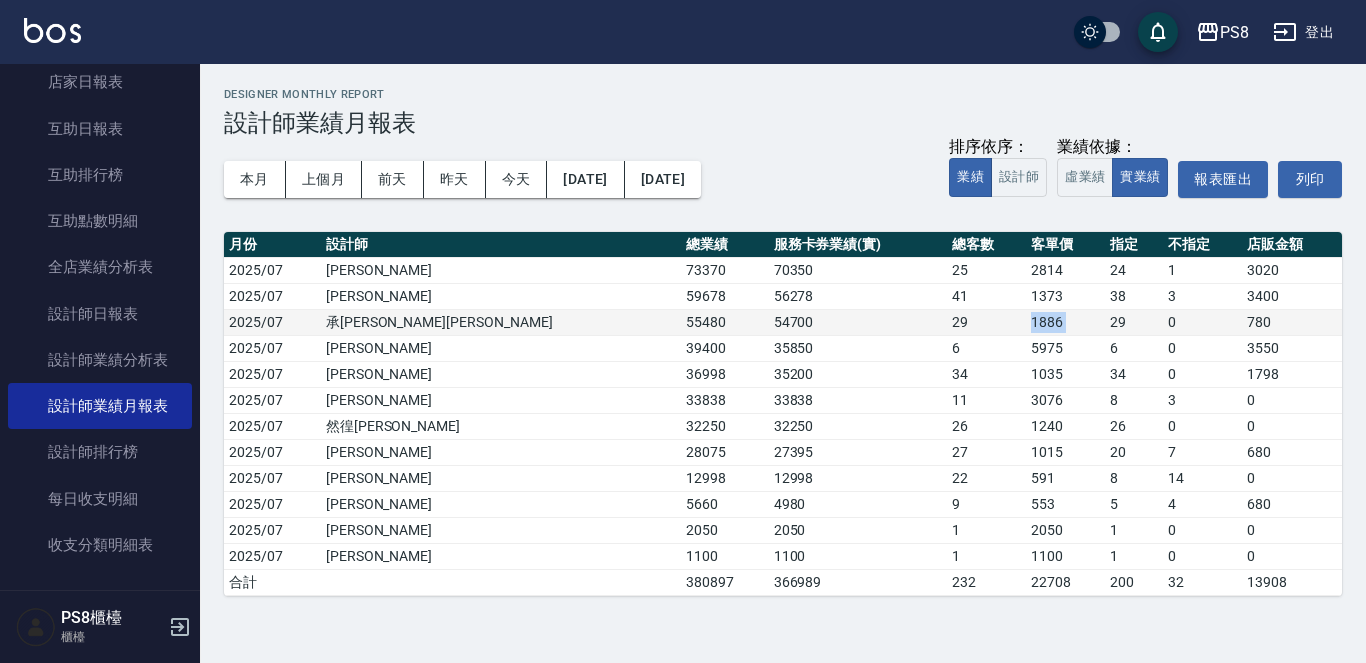 click on "1886" at bounding box center (1065, 322) 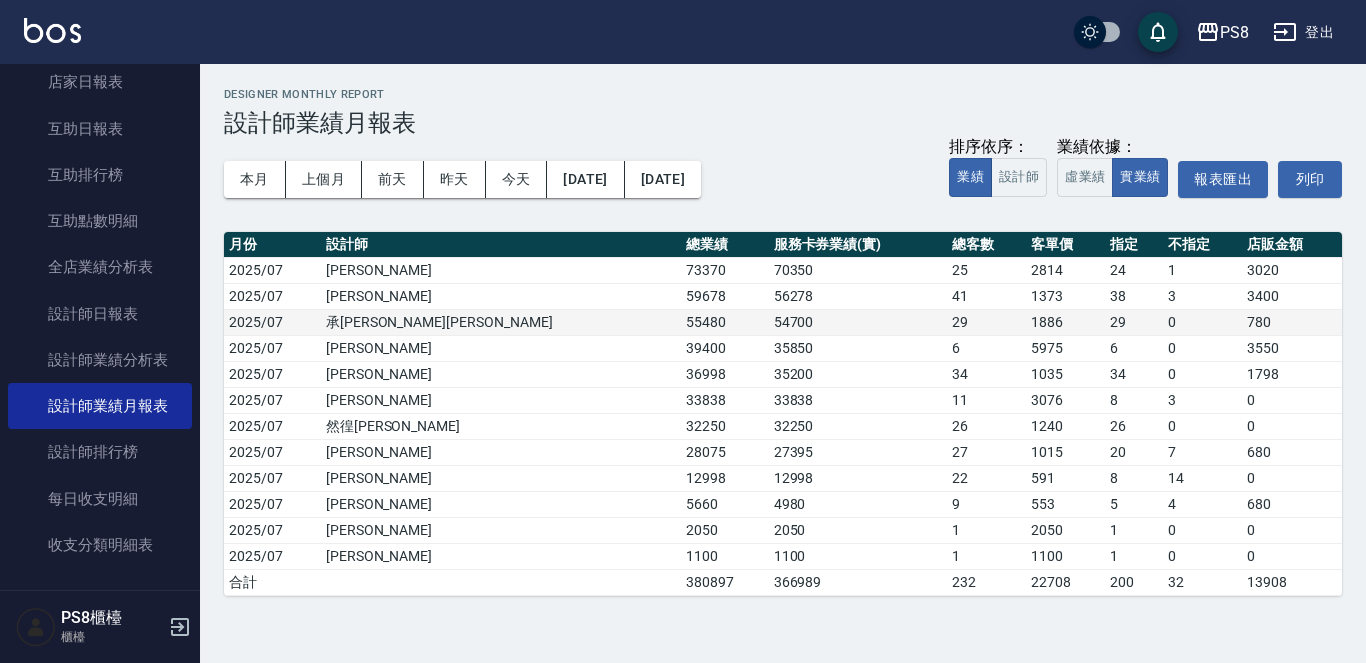 click on "0" at bounding box center (1202, 322) 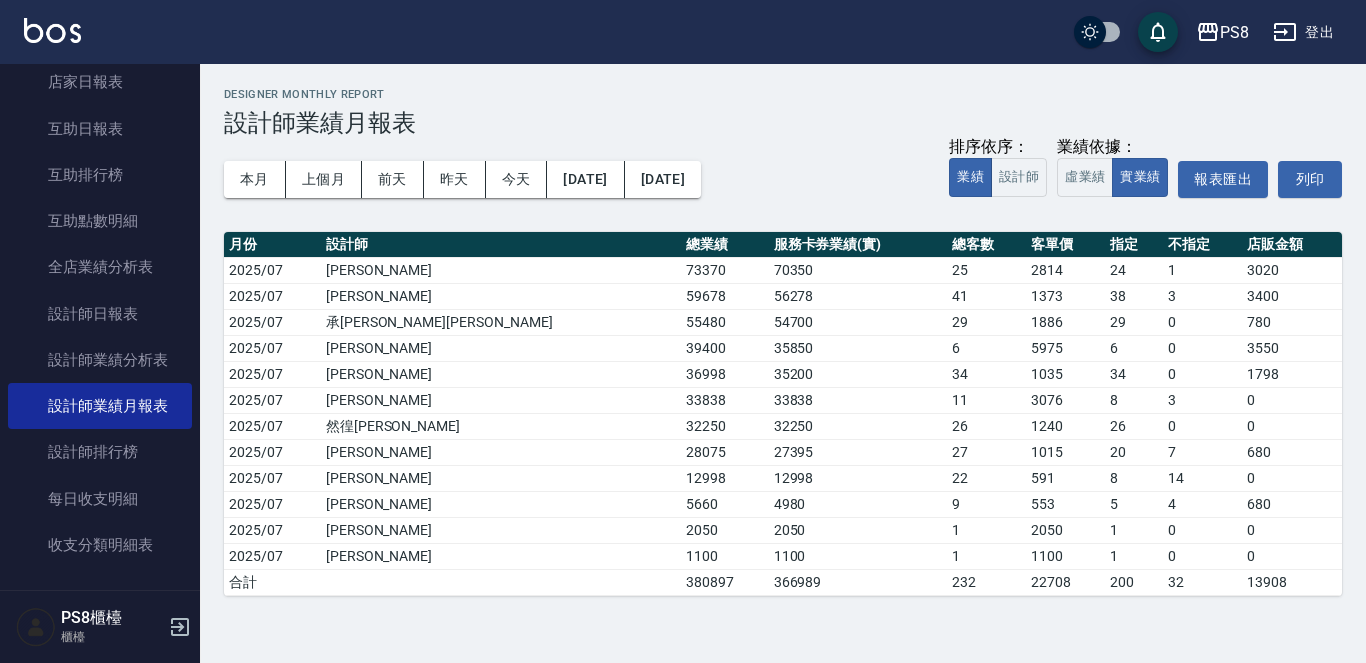 drag, startPoint x: 457, startPoint y: 52, endPoint x: 477, endPoint y: -1, distance: 56.648037 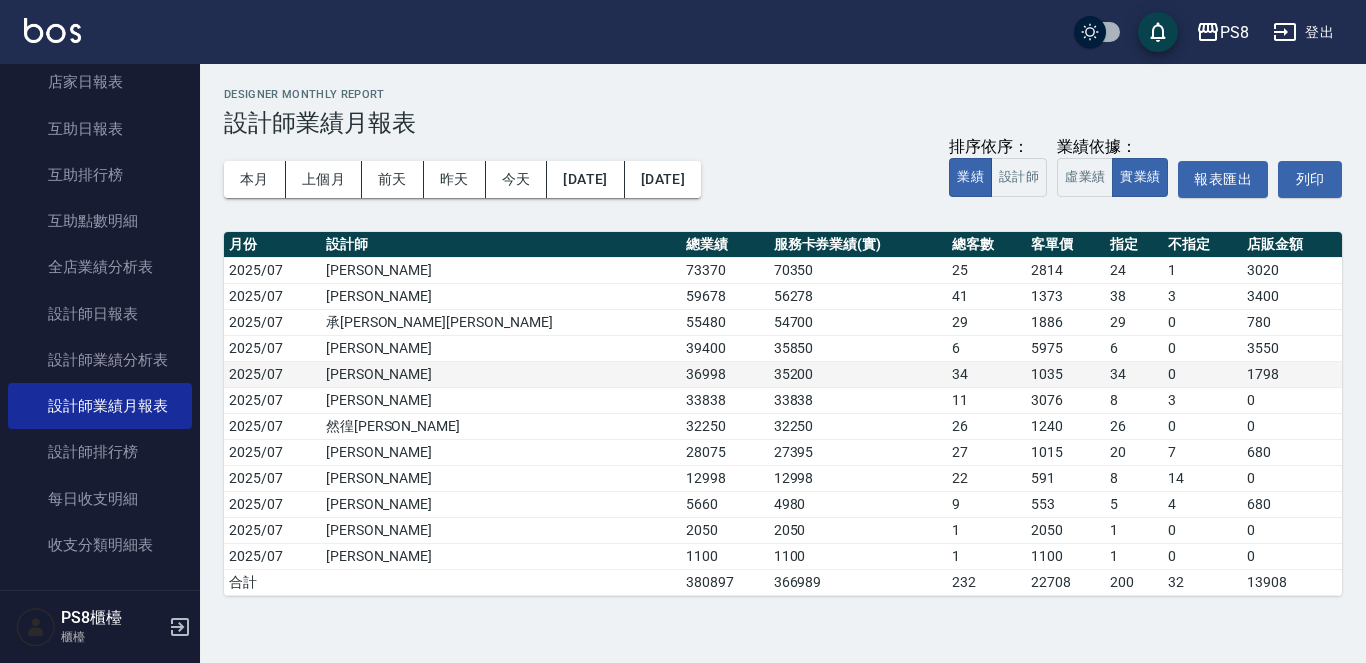 click on "35200" at bounding box center [858, 374] 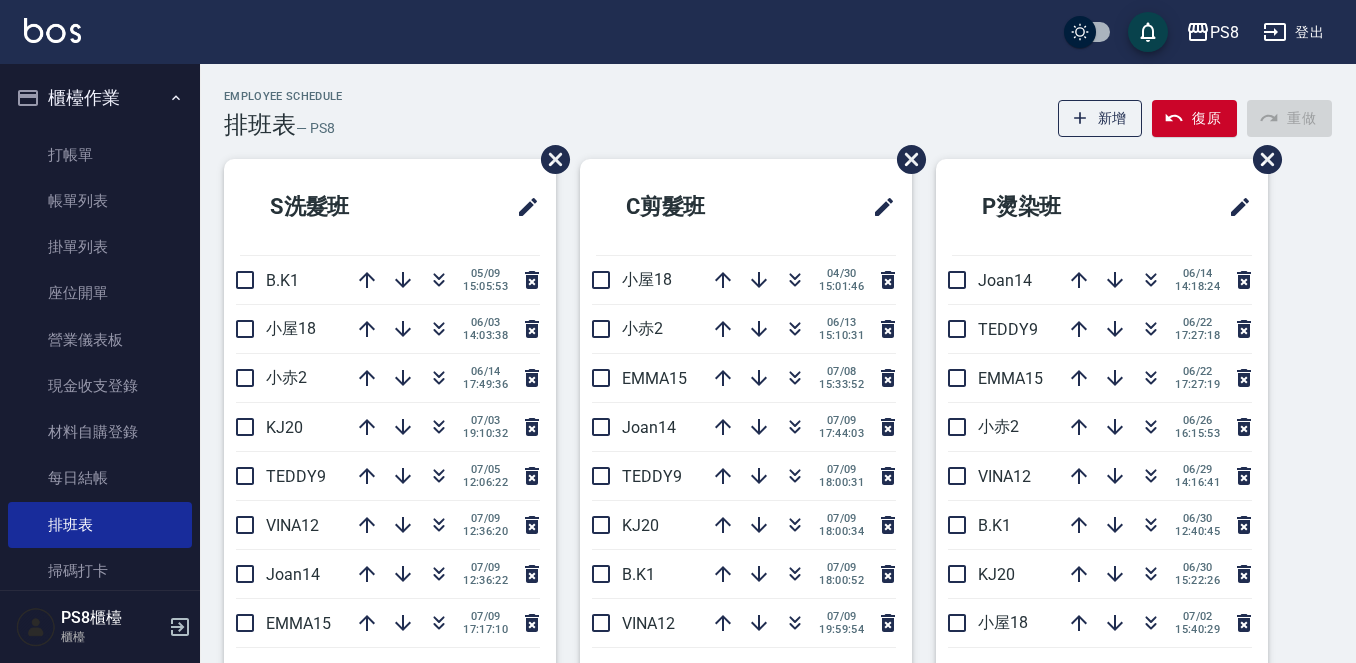 scroll, scrollTop: 0, scrollLeft: 0, axis: both 